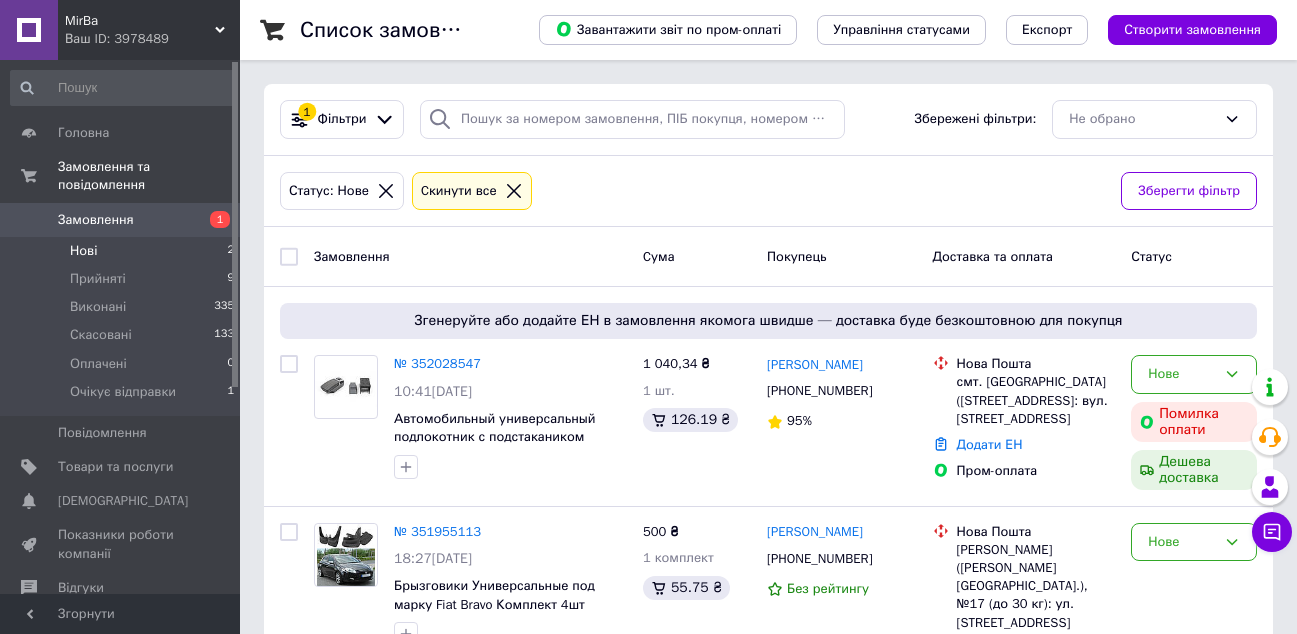 scroll, scrollTop: 0, scrollLeft: 0, axis: both 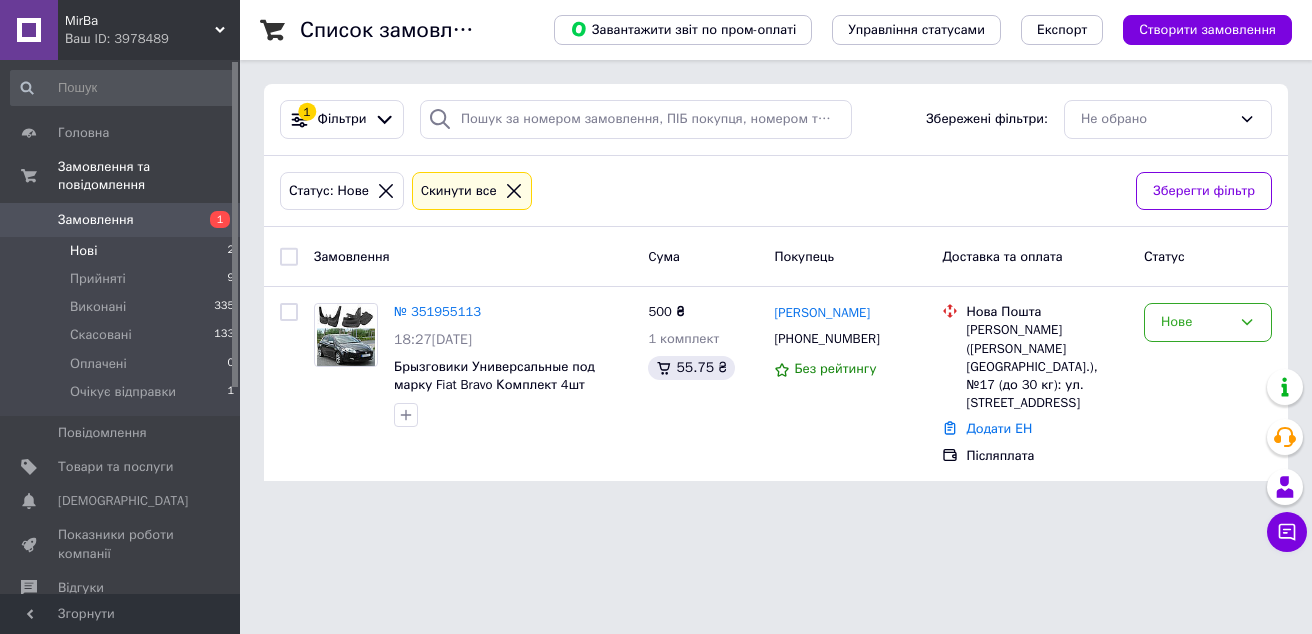 click on "Нові 2" at bounding box center (123, 251) 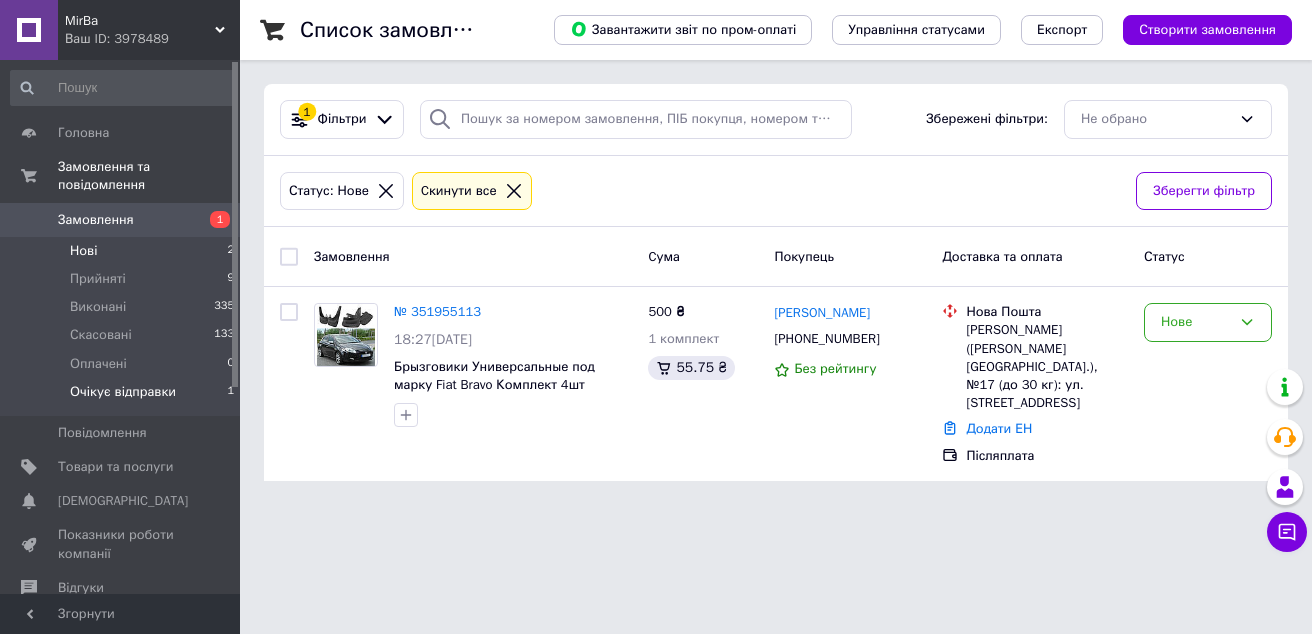 click on "Очікує відправки 1" at bounding box center (123, 397) 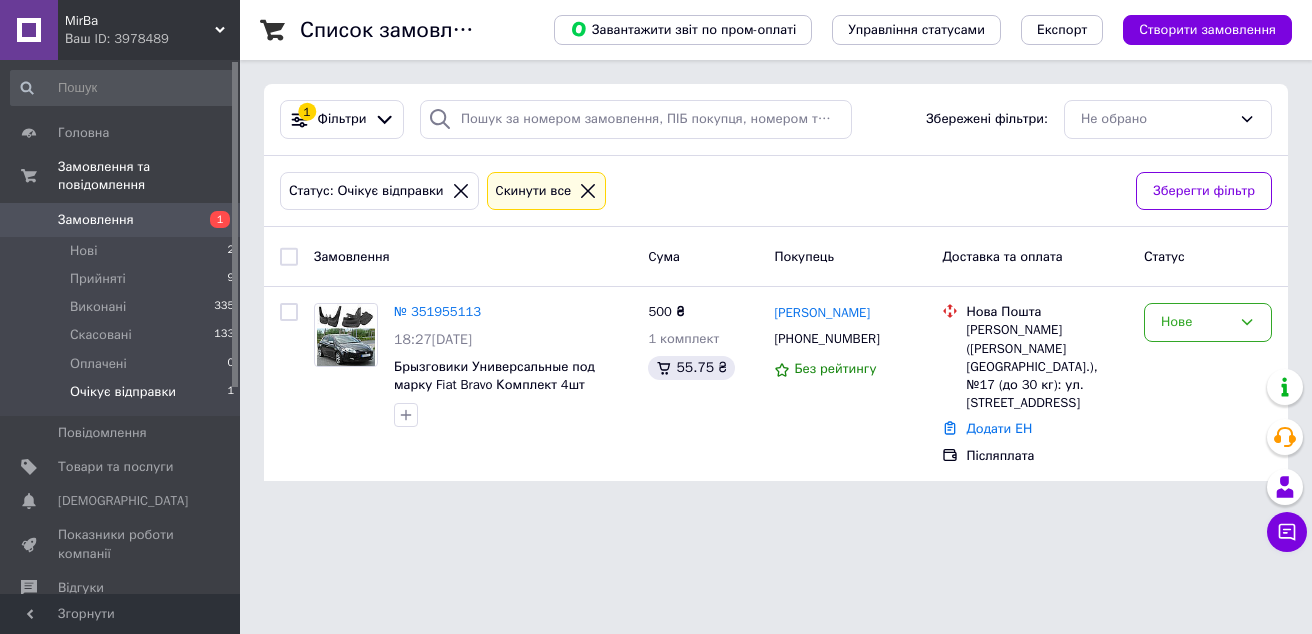click on "1" at bounding box center [212, 220] 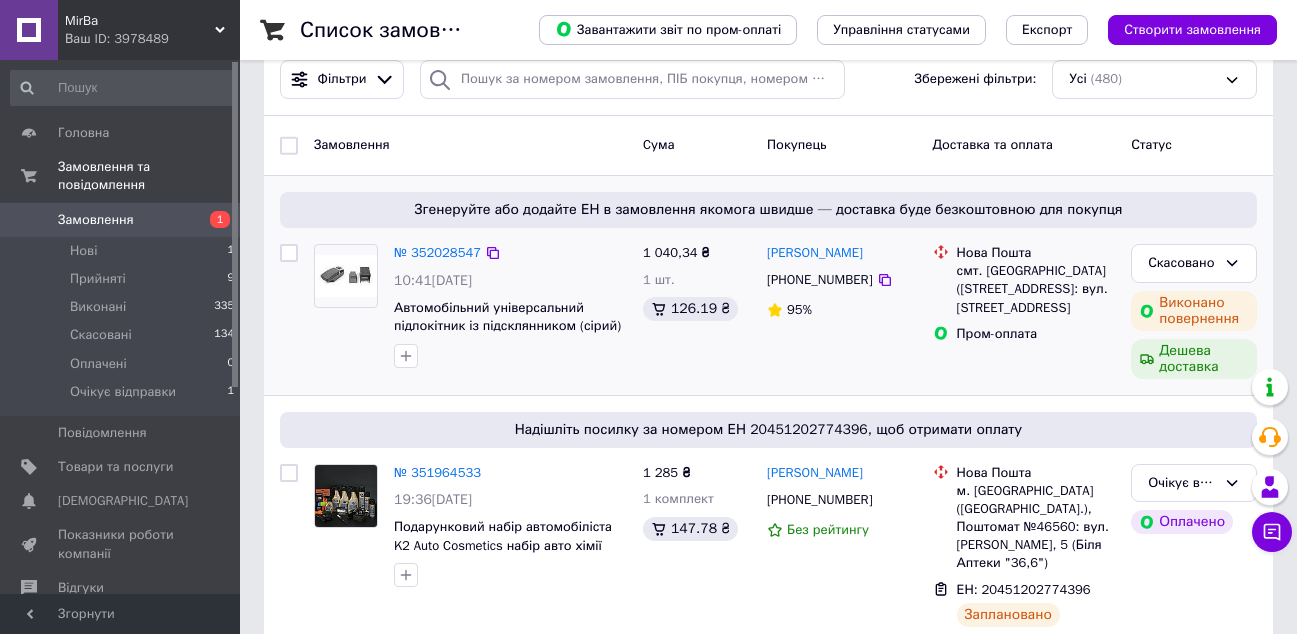 scroll, scrollTop: 100, scrollLeft: 0, axis: vertical 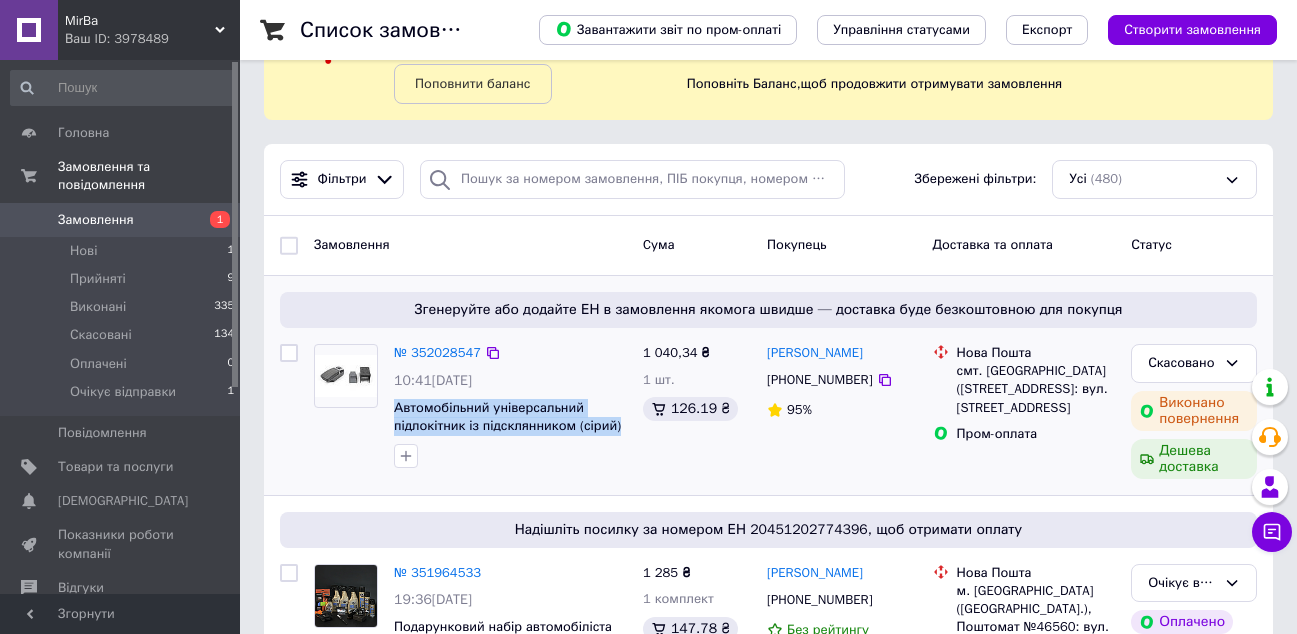 drag, startPoint x: 629, startPoint y: 439, endPoint x: 392, endPoint y: 408, distance: 239.01883 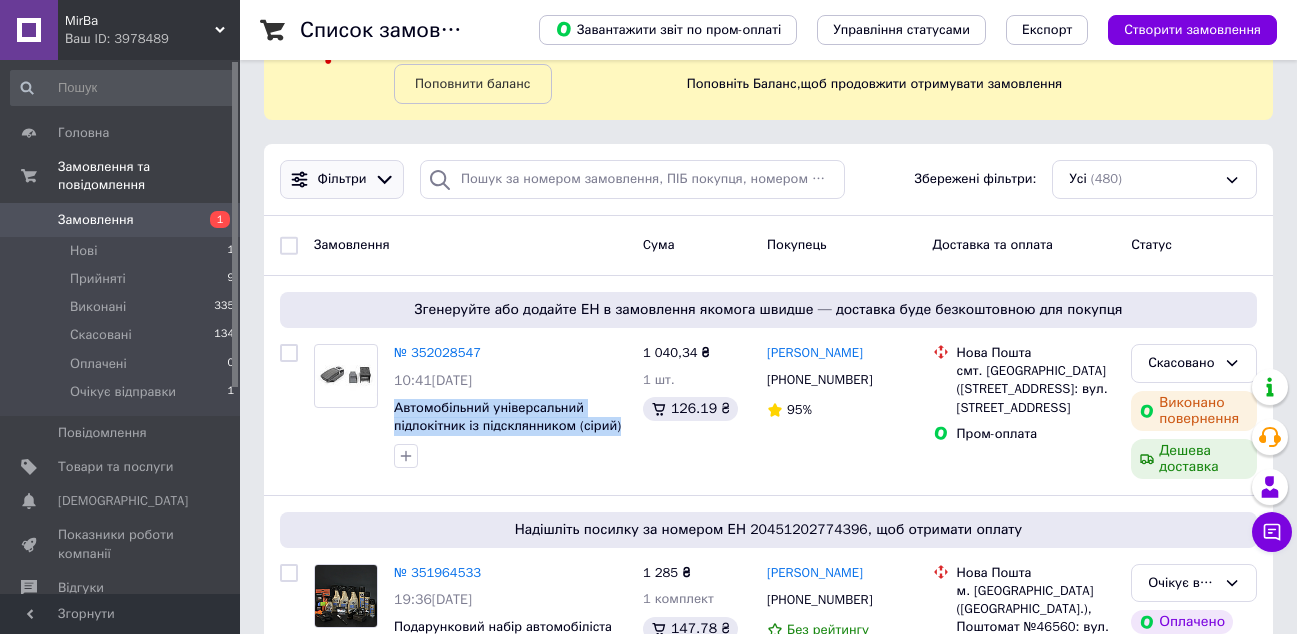 copy on "Автомобільний універсальний підлокітник із підсклянником (сірий)" 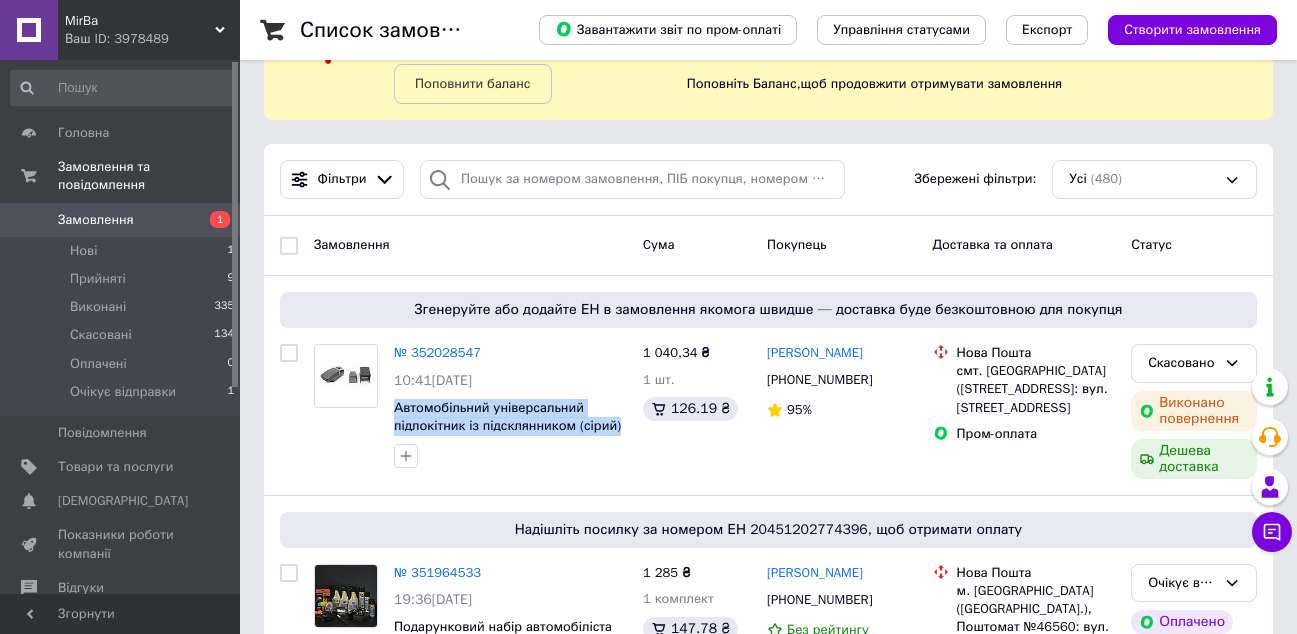 click on "Замовлення 1" at bounding box center [123, 220] 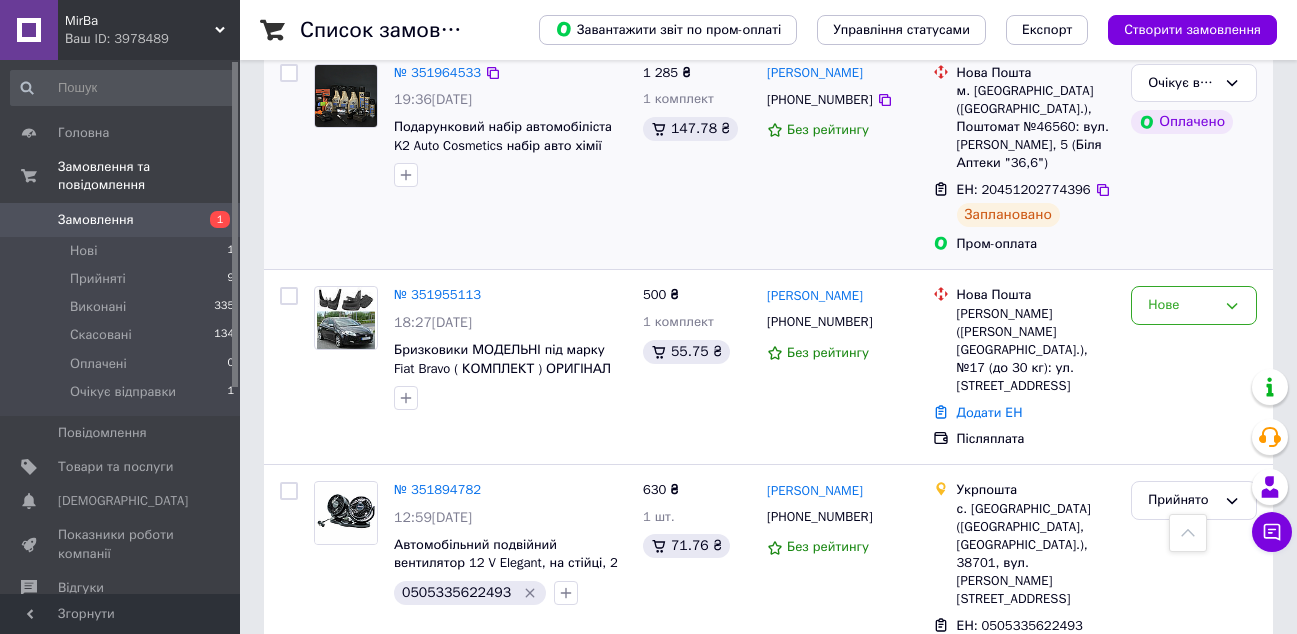 scroll, scrollTop: 700, scrollLeft: 0, axis: vertical 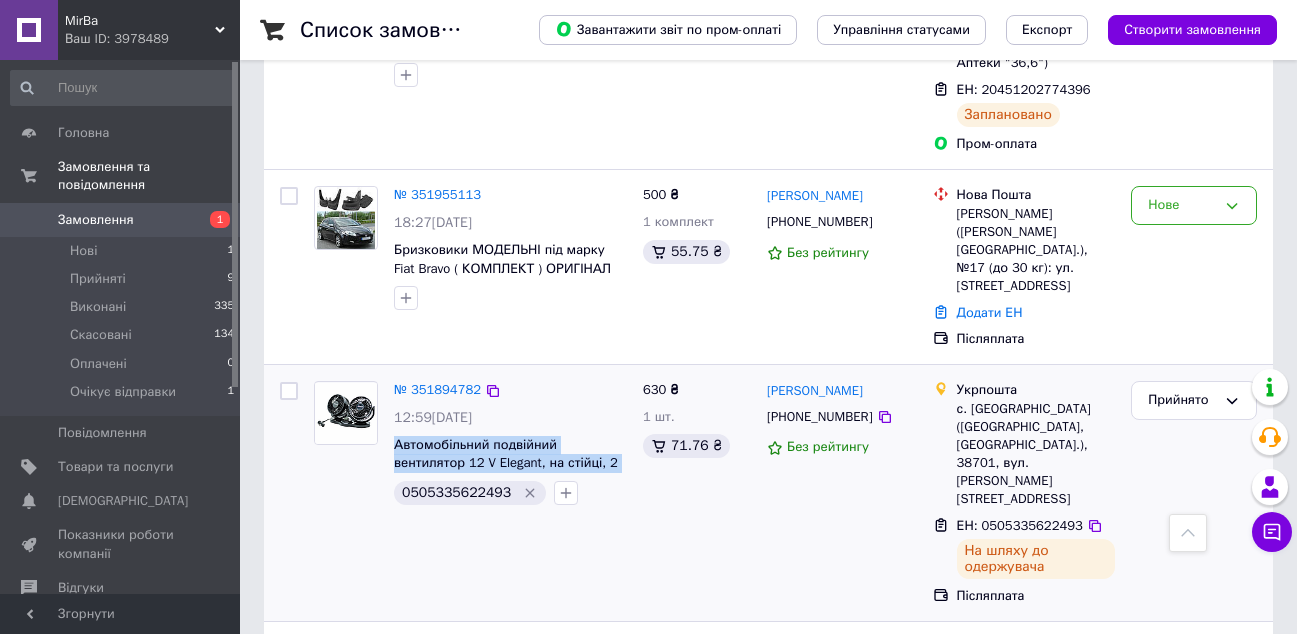drag, startPoint x: 594, startPoint y: 422, endPoint x: 386, endPoint y: 404, distance: 208.77739 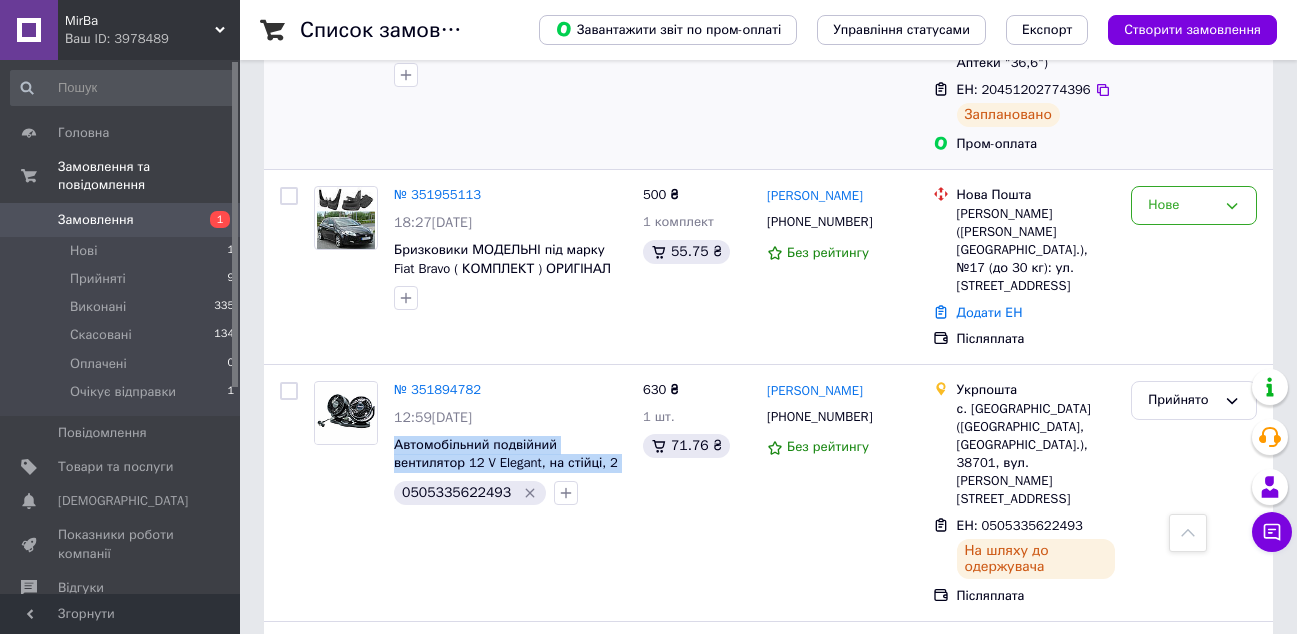 copy on "Автомобільний подвійний вентилятор 12 V Elegant, на стійці, 2 швидкості," 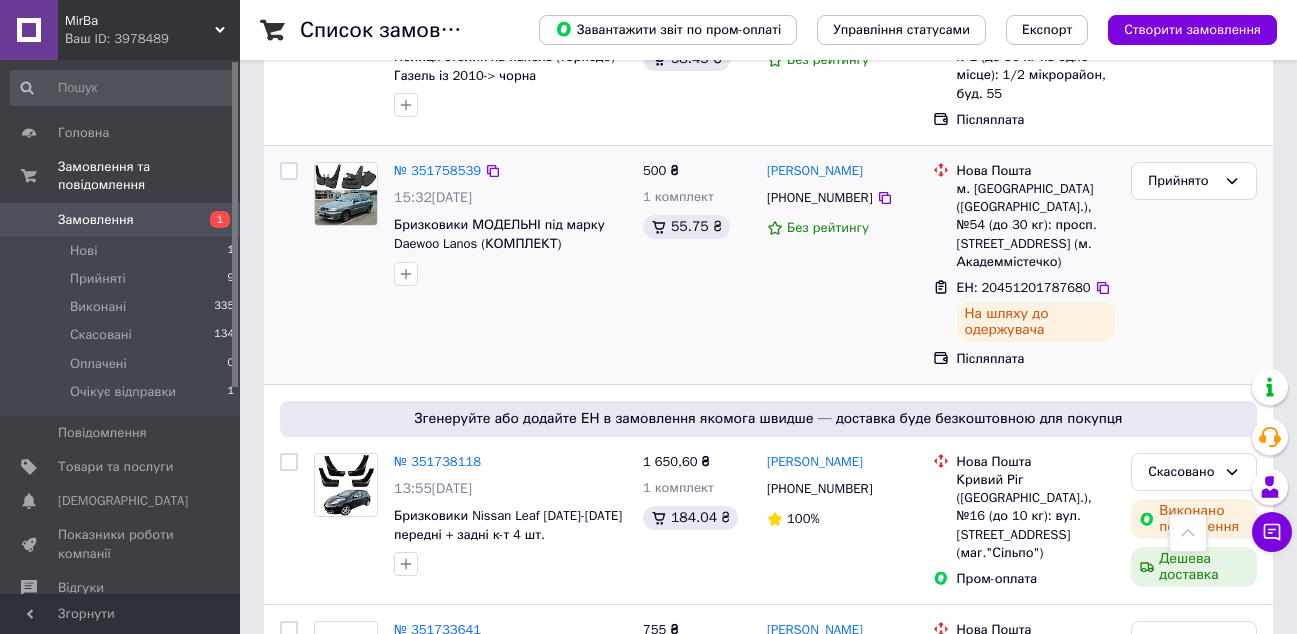 scroll, scrollTop: 2000, scrollLeft: 0, axis: vertical 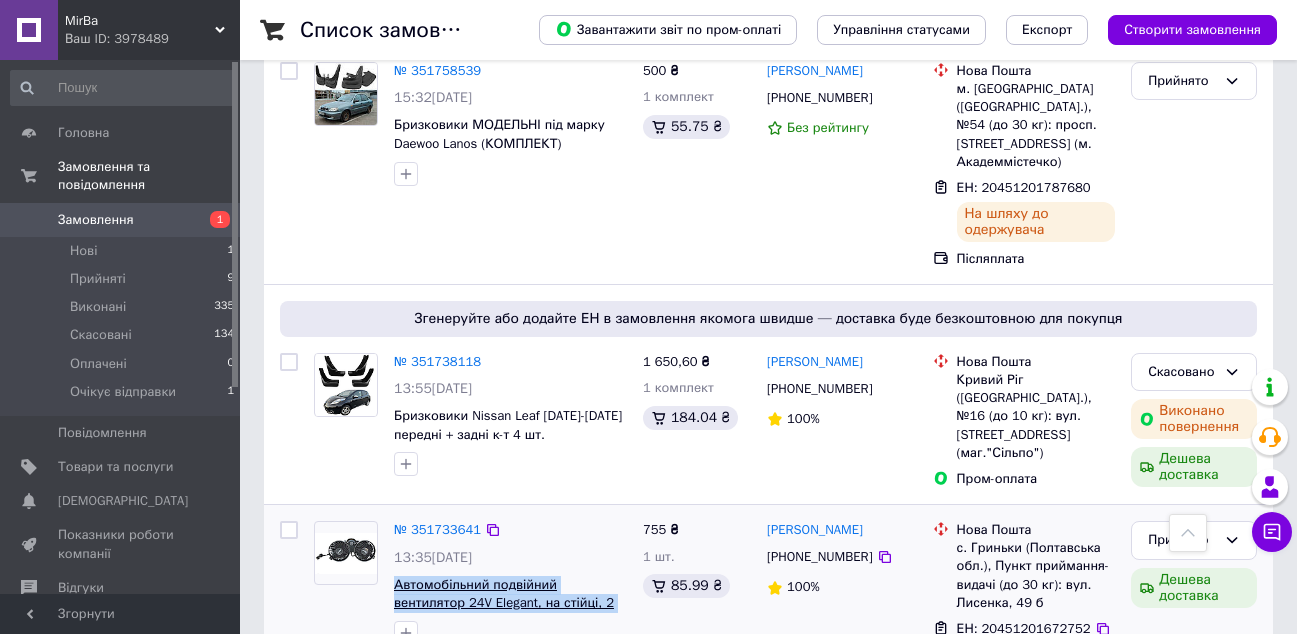 drag, startPoint x: 614, startPoint y: 486, endPoint x: 394, endPoint y: 456, distance: 222.03603 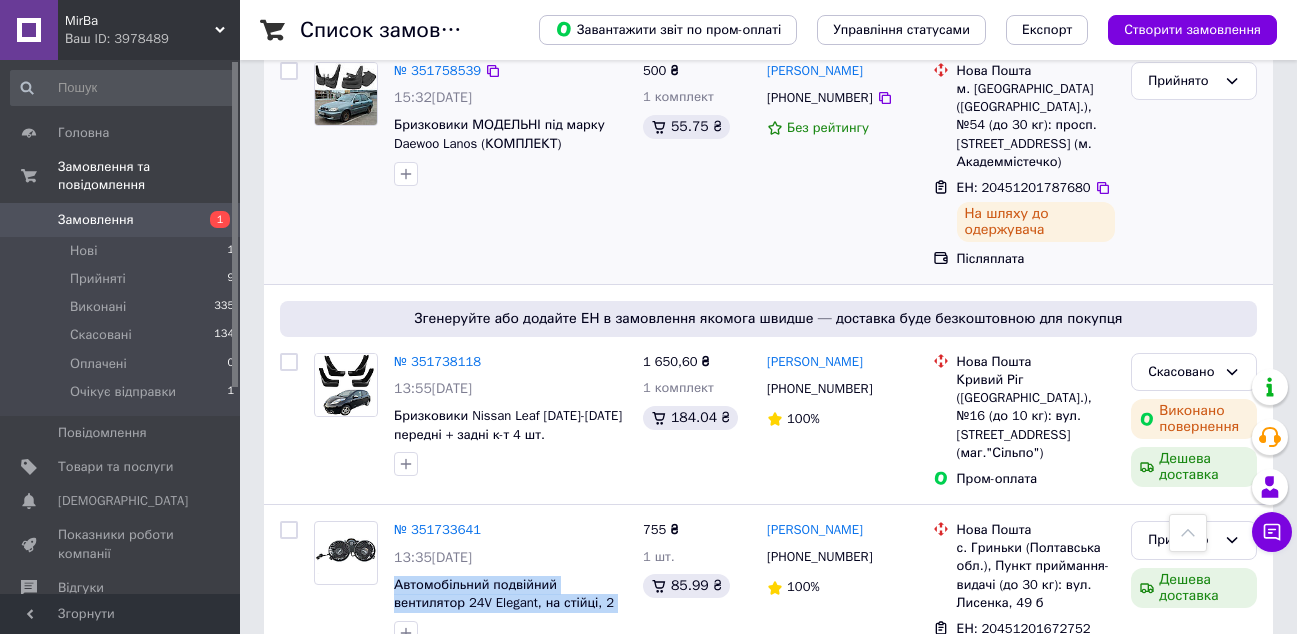 copy on "Автомобільний подвійний вентилятор 24V Elegant, на стійці, 2 швидкості," 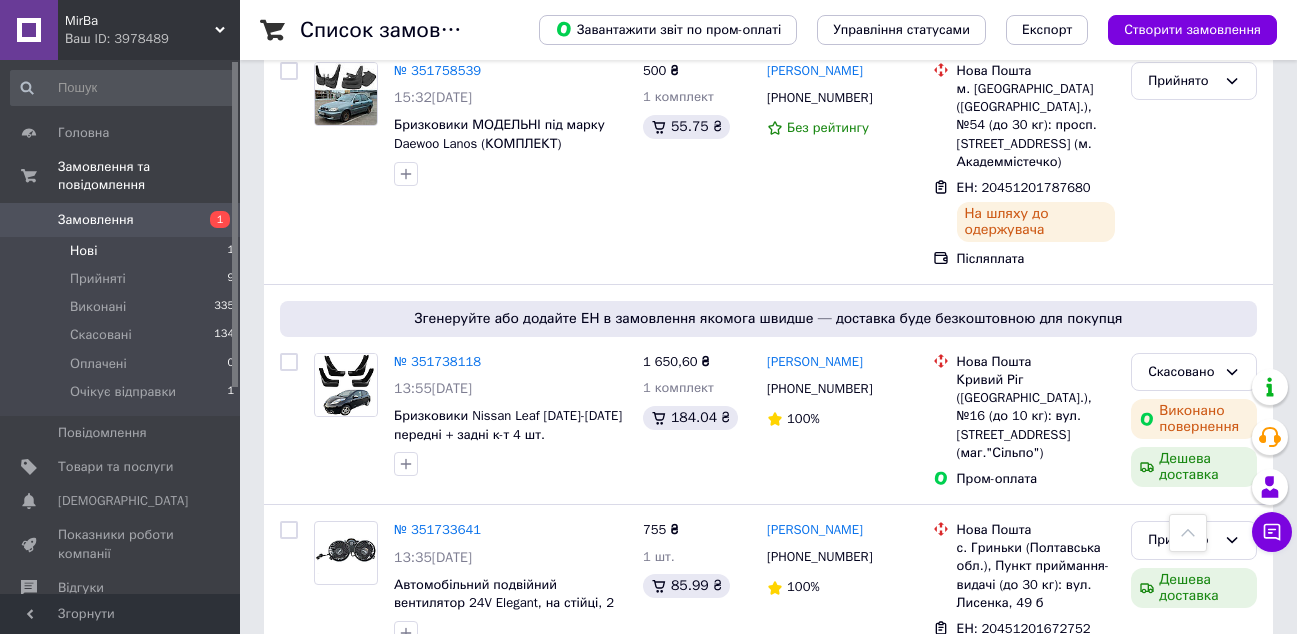 click on "Нові 1" at bounding box center [123, 251] 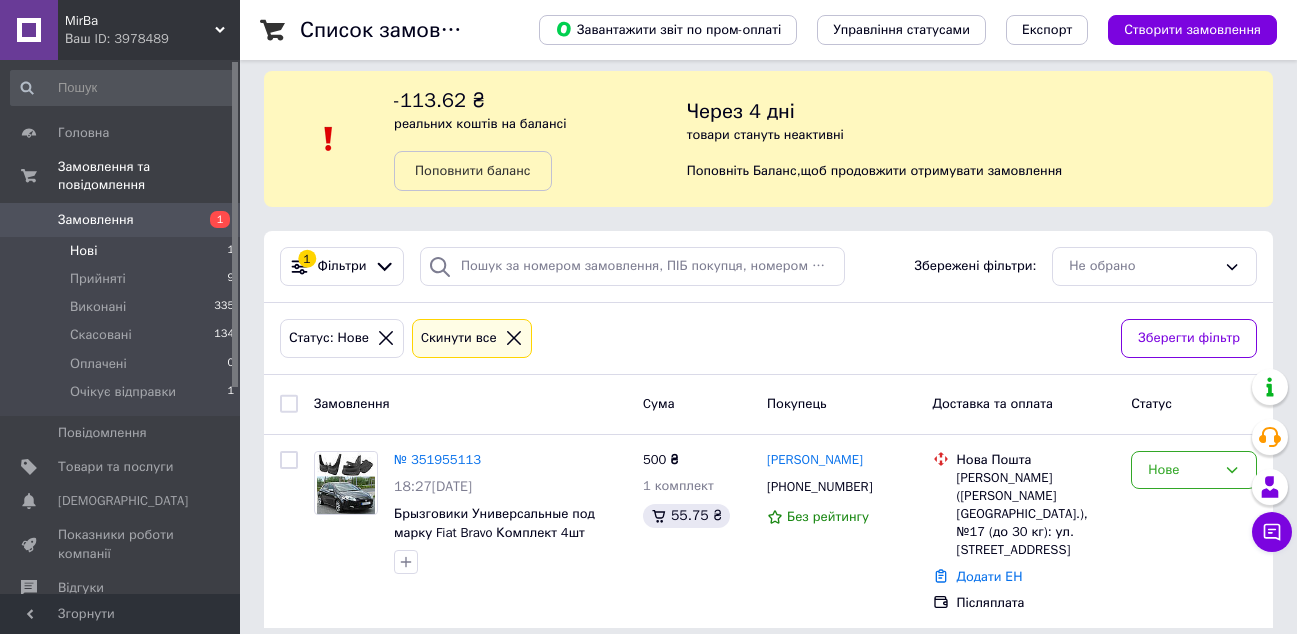 scroll, scrollTop: 0, scrollLeft: 0, axis: both 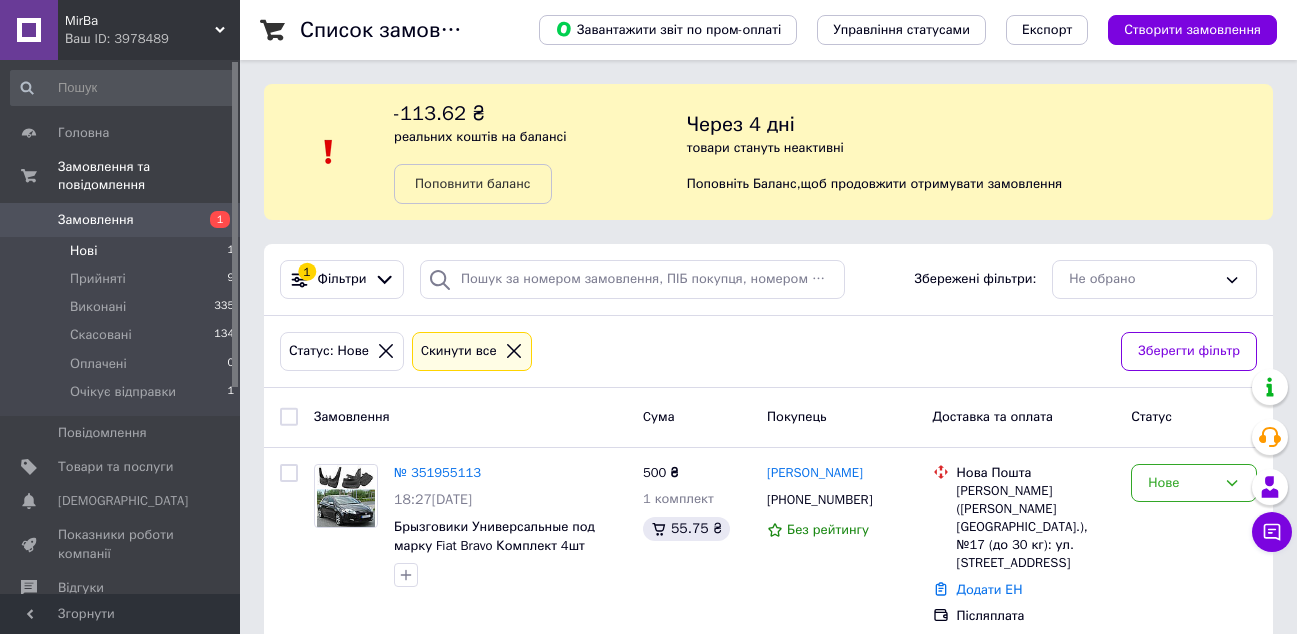 click on "Замовлення" at bounding box center [121, 220] 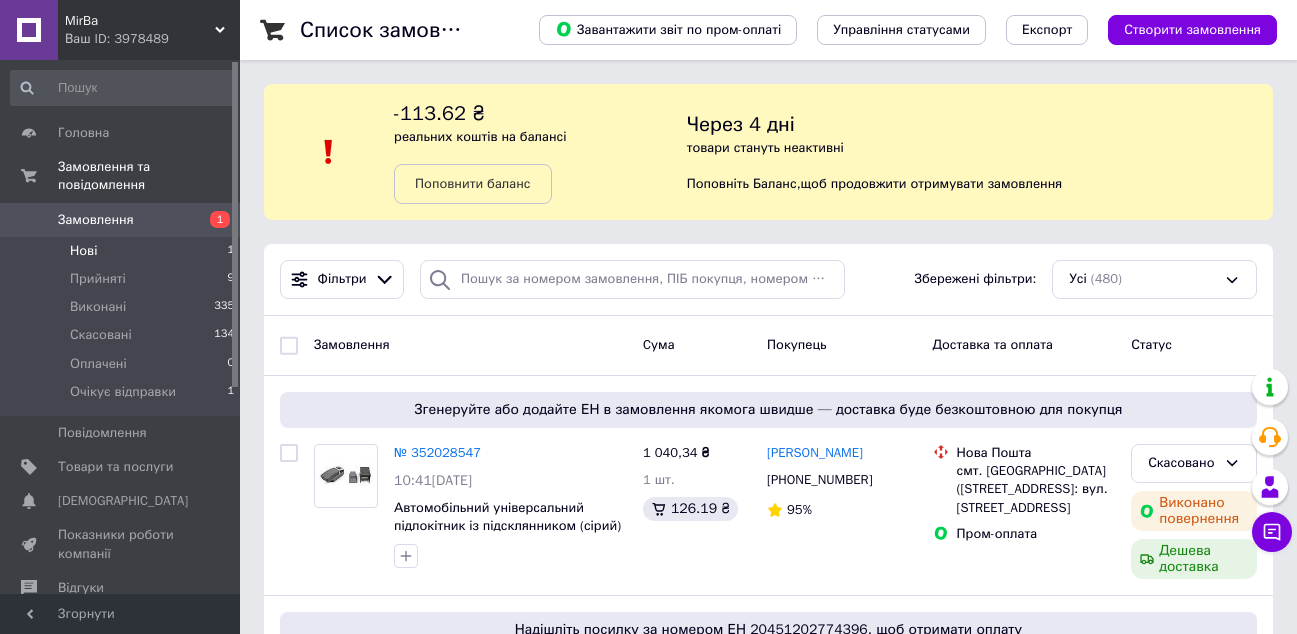 click on "Нові 1" at bounding box center [123, 251] 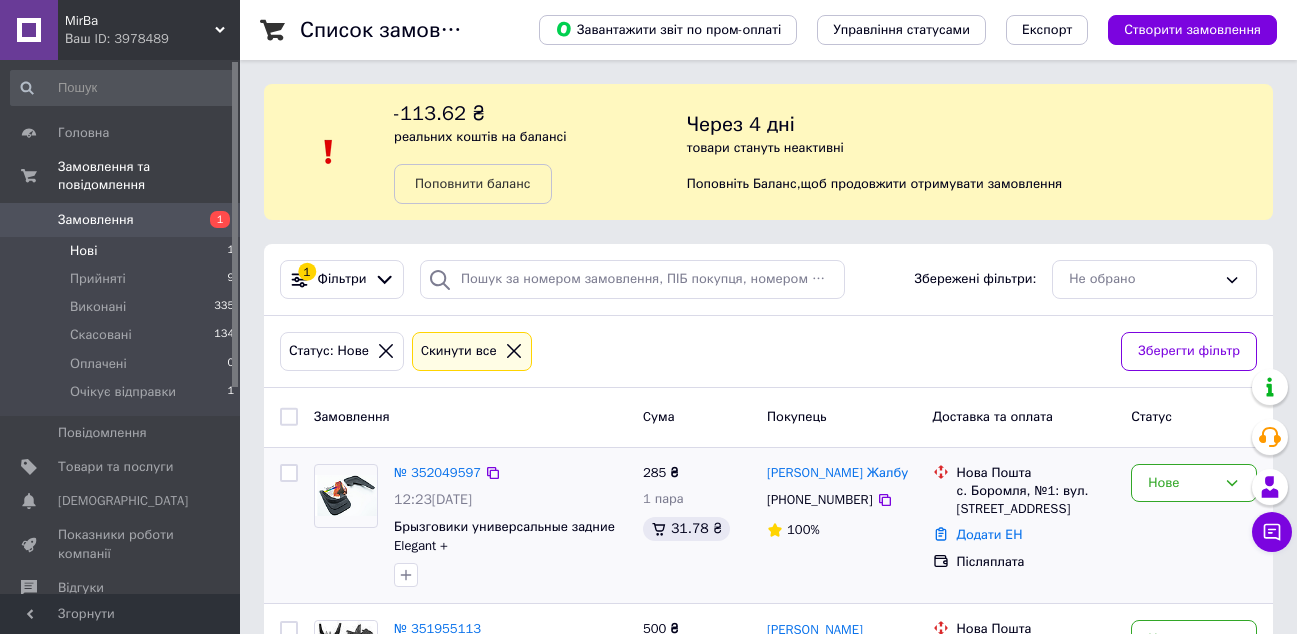 scroll, scrollTop: 170, scrollLeft: 0, axis: vertical 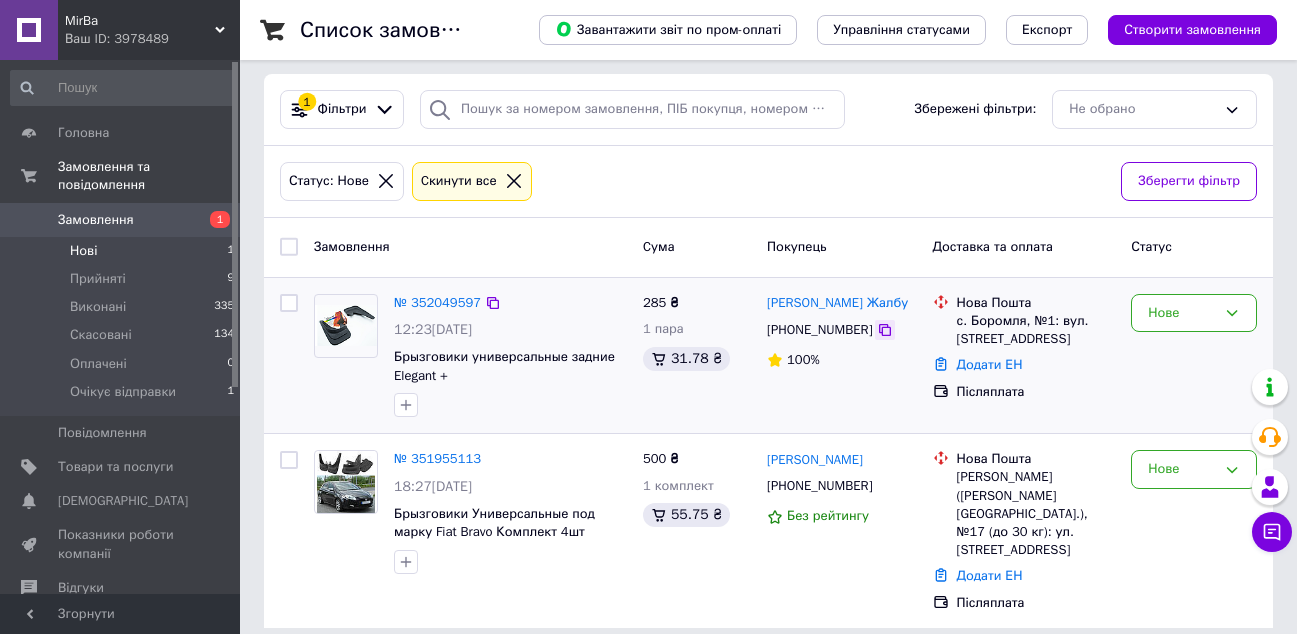 click 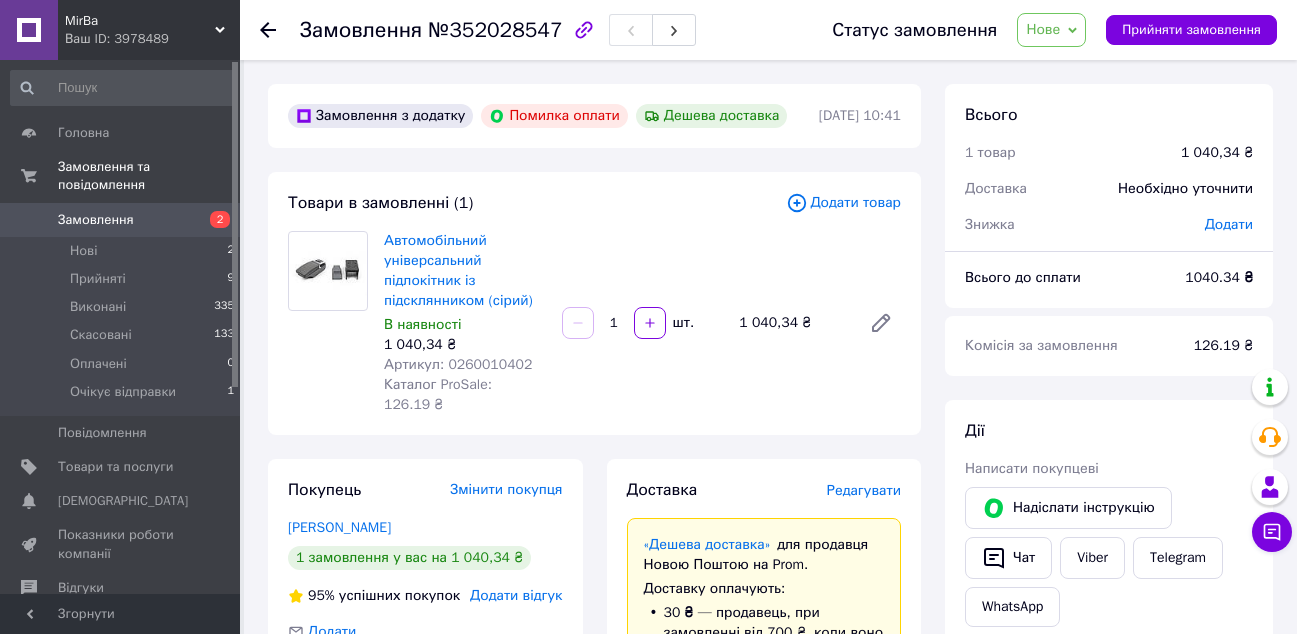 scroll, scrollTop: 0, scrollLeft: 0, axis: both 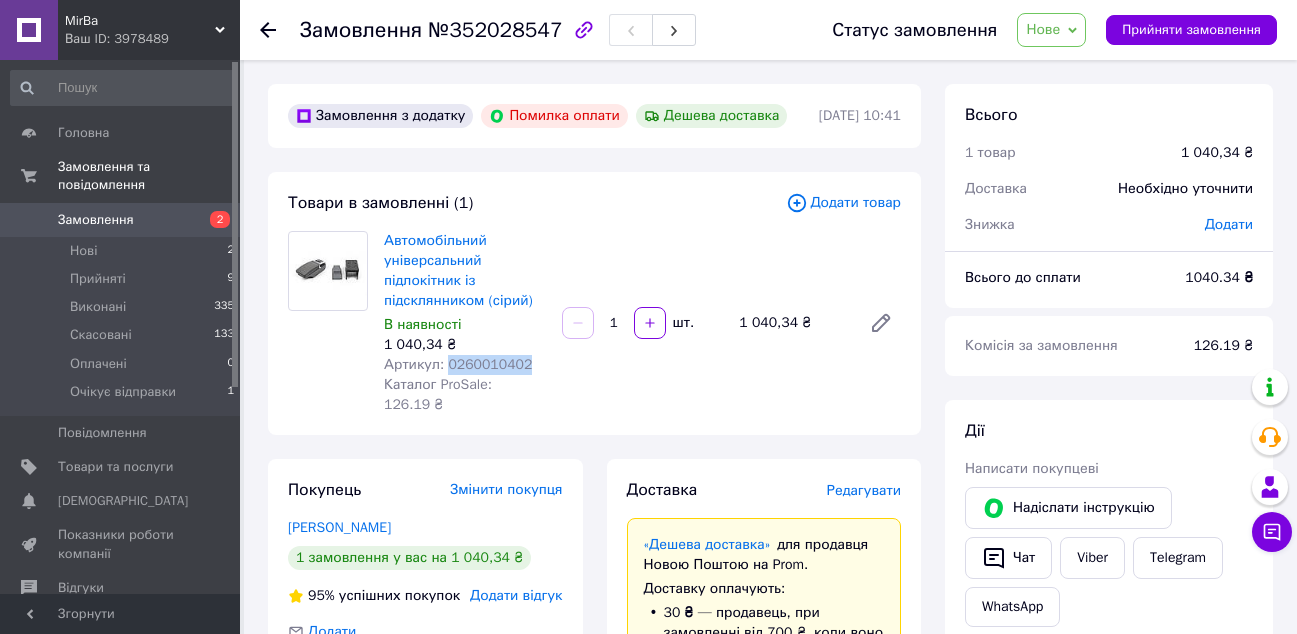 click on "Артикул: 0260010402" at bounding box center [458, 364] 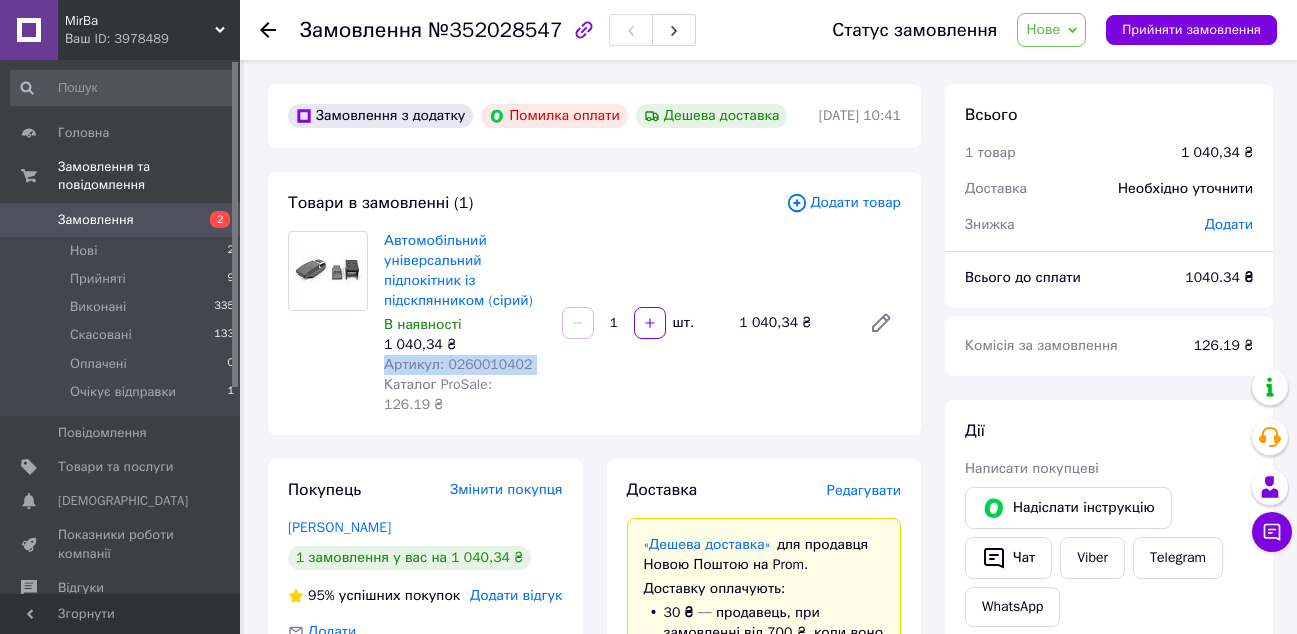 click on "Артикул: 0260010402" at bounding box center (458, 364) 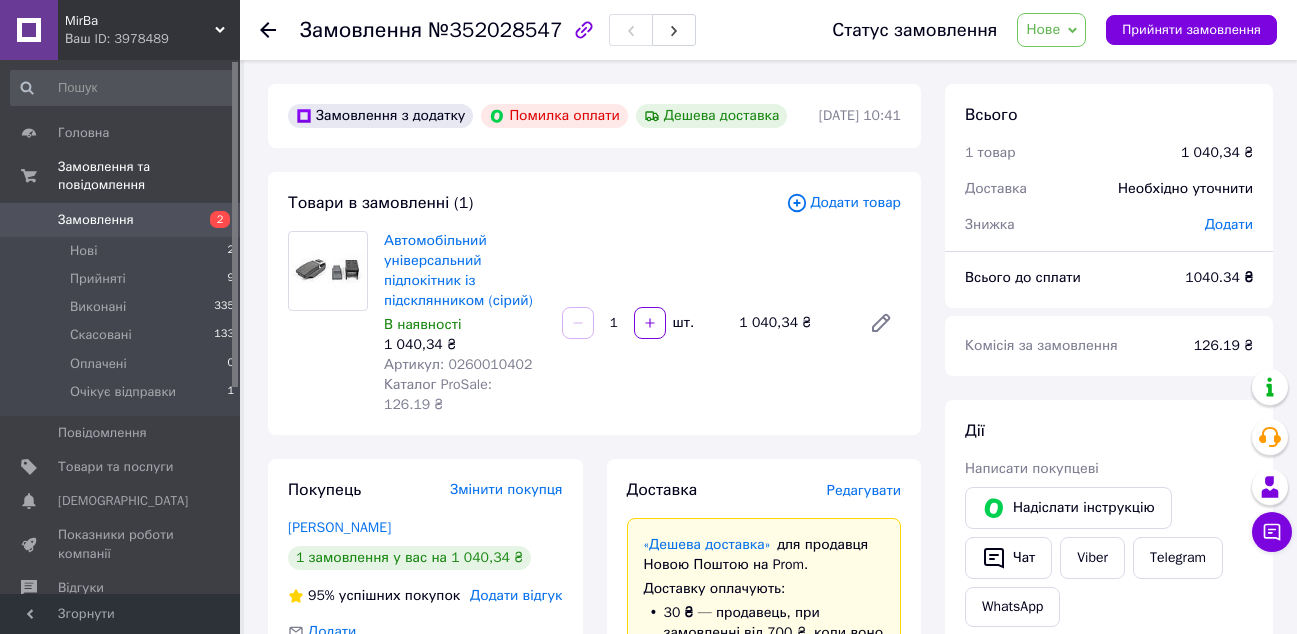 drag, startPoint x: 477, startPoint y: 339, endPoint x: 495, endPoint y: 365, distance: 31.622776 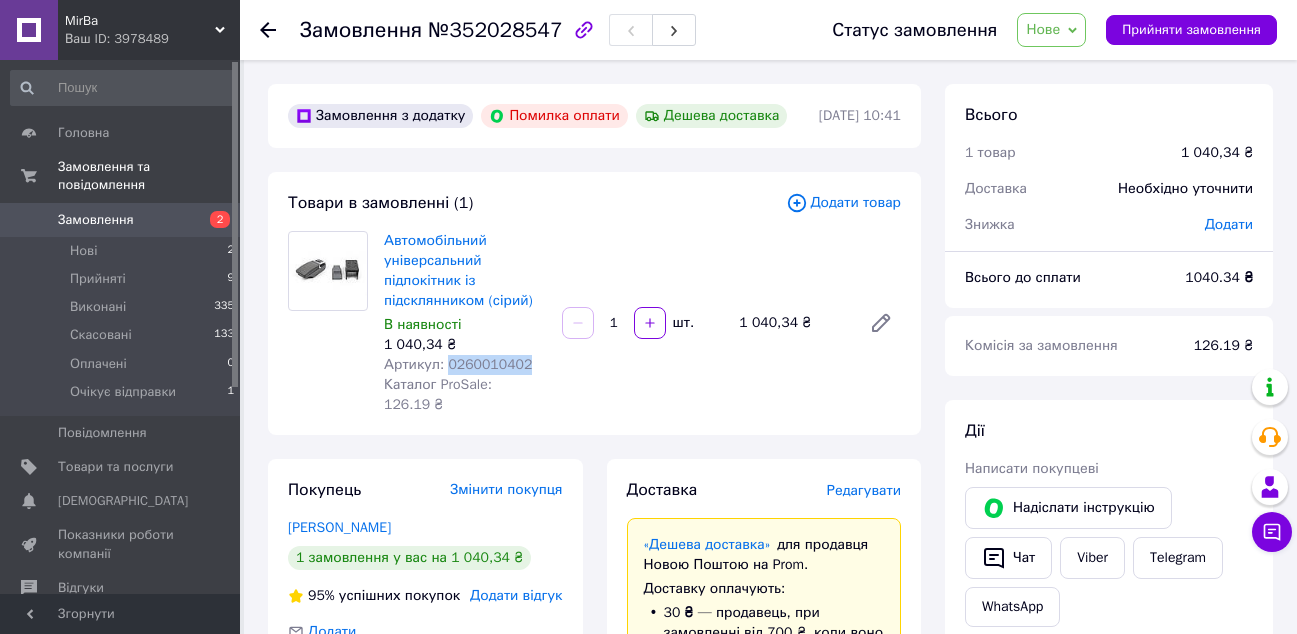 click on "Артикул: 0260010402" at bounding box center [458, 364] 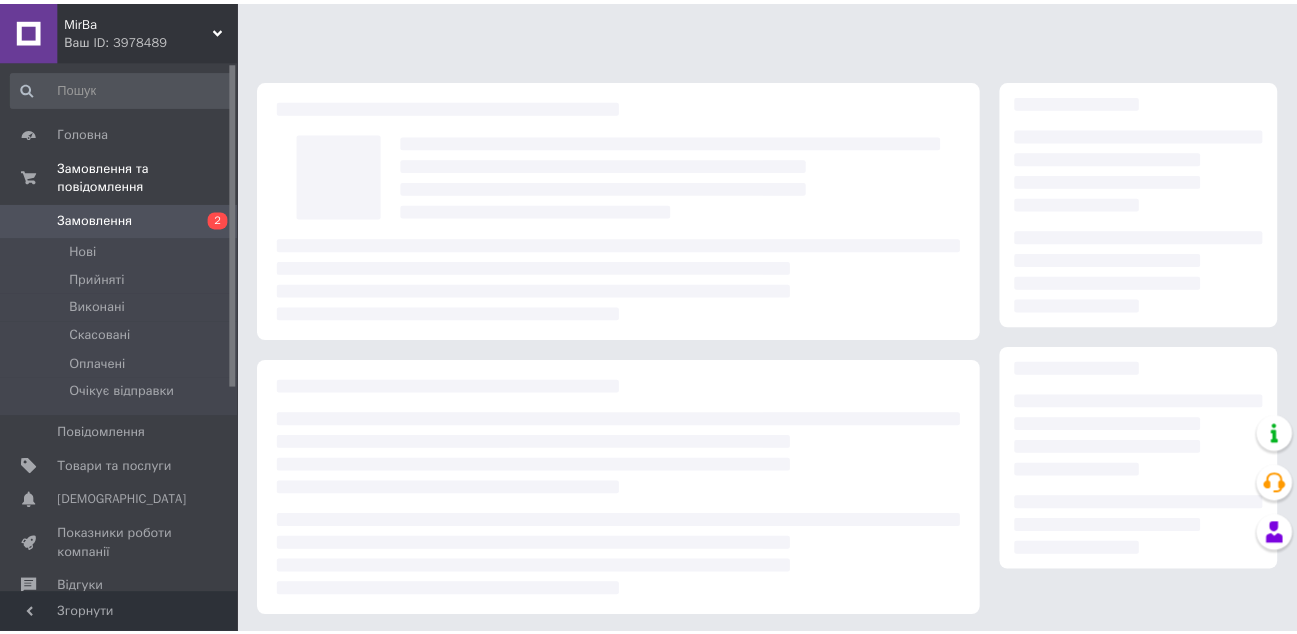 scroll, scrollTop: 0, scrollLeft: 0, axis: both 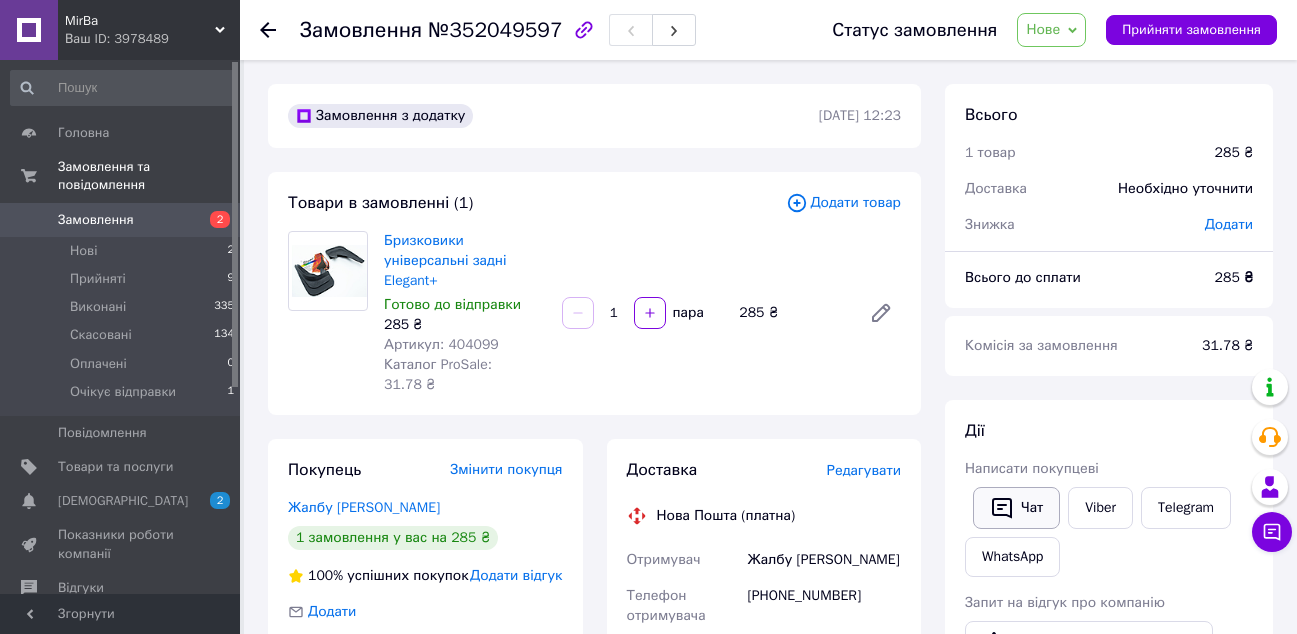 click on "Чат" at bounding box center (1016, 508) 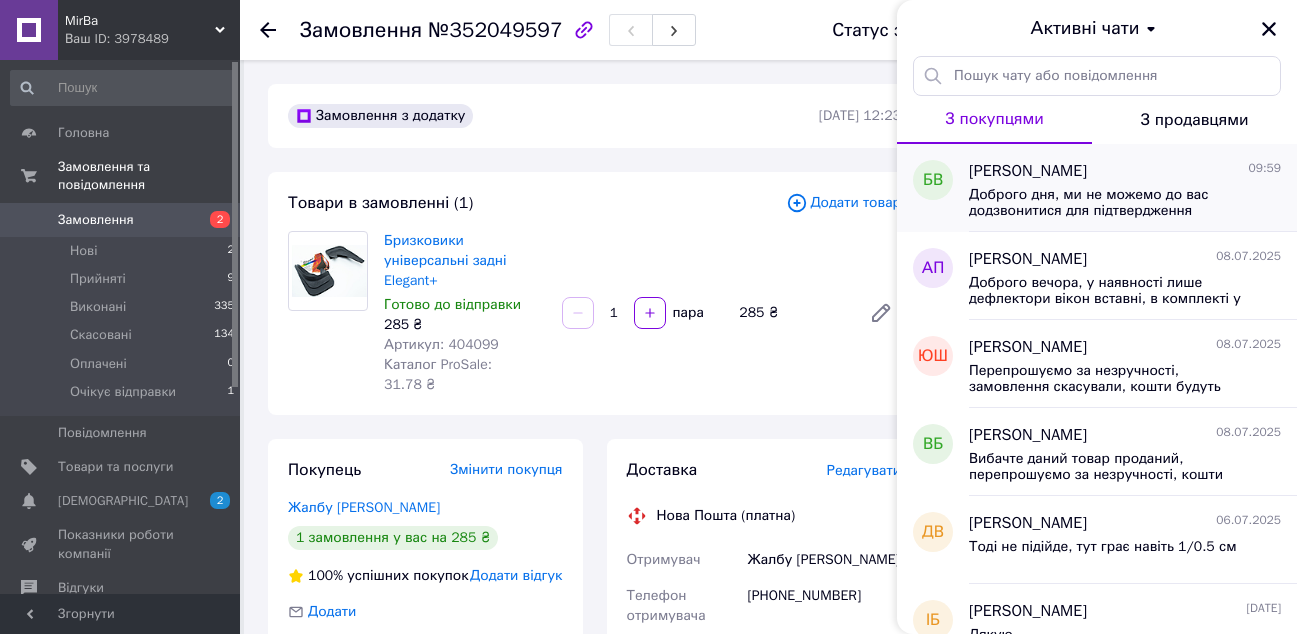 click on "Доброго дня, ми не можемо до вас додзвонитися для підтвердження замовлення, будь ласка увімкніть телефон та зателефонуйте 0987177158 або напишіть у цьому чаті, щоб підтвердити замовлення." at bounding box center [1111, 203] 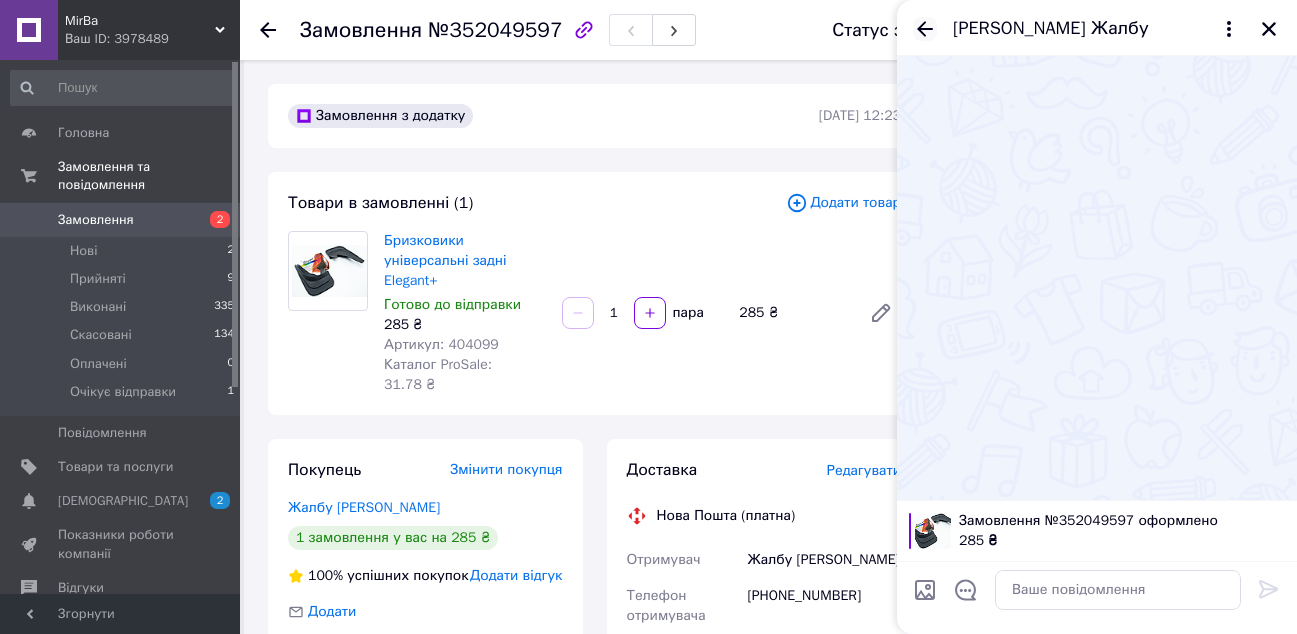 click 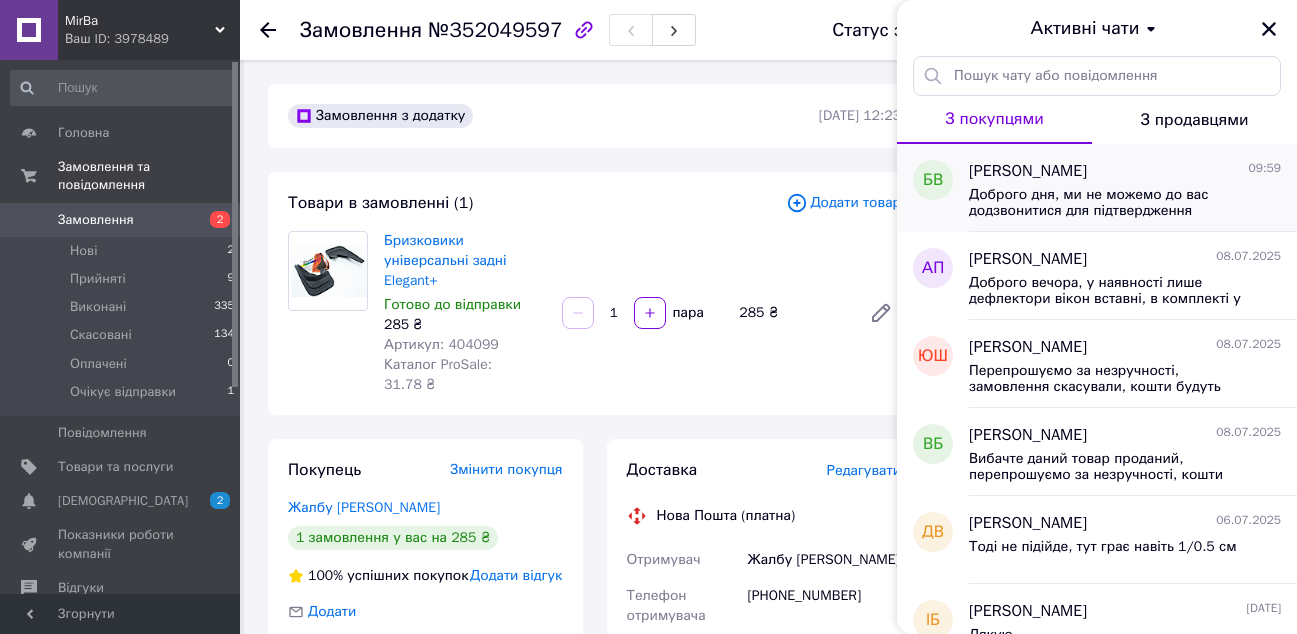 click on "Доброго дня, ми не можемо до вас додзвонитися для підтвердження замовлення, будь ласка увімкніть телефон та зателефонуйте 0987177158 або напишіть у цьому чаті, щоб підтвердити замовлення." at bounding box center [1111, 203] 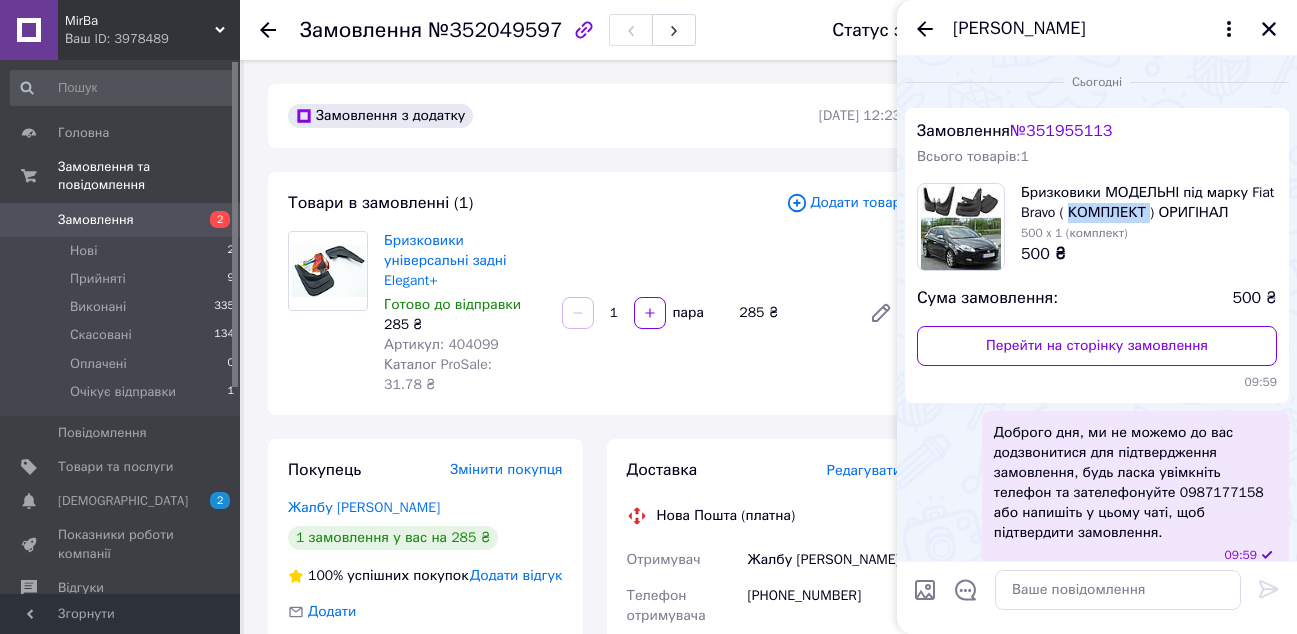 click on "Бризковики МОДЕЛЬНІ під марку Fiat Bravo ( КОМПЛЕКТ ) ОРИГІНАЛ ПОЛЬЩА" at bounding box center [1149, 203] 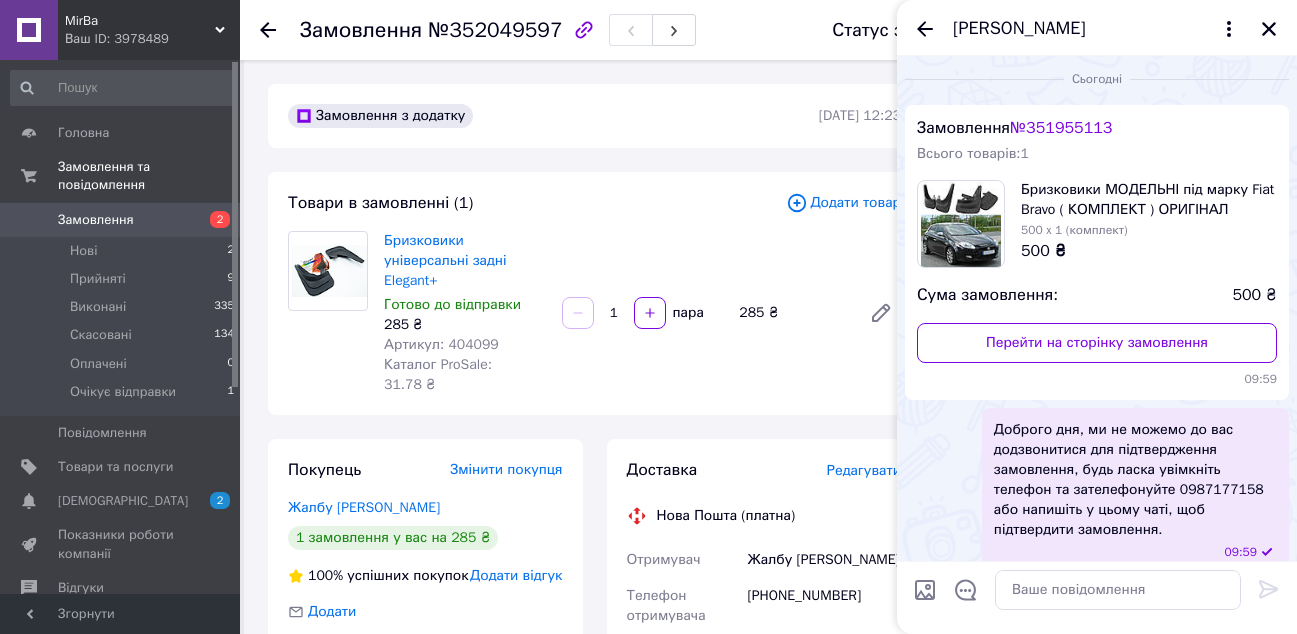 click on "Доброго дня, ми не можемо до вас додзвонитися для підтвердження замовлення, будь ласка увімкніть телефон та зателефонуйте 0987177158 або напишіть у цьому чаті, щоб підтвердити замовлення." at bounding box center [1135, 480] 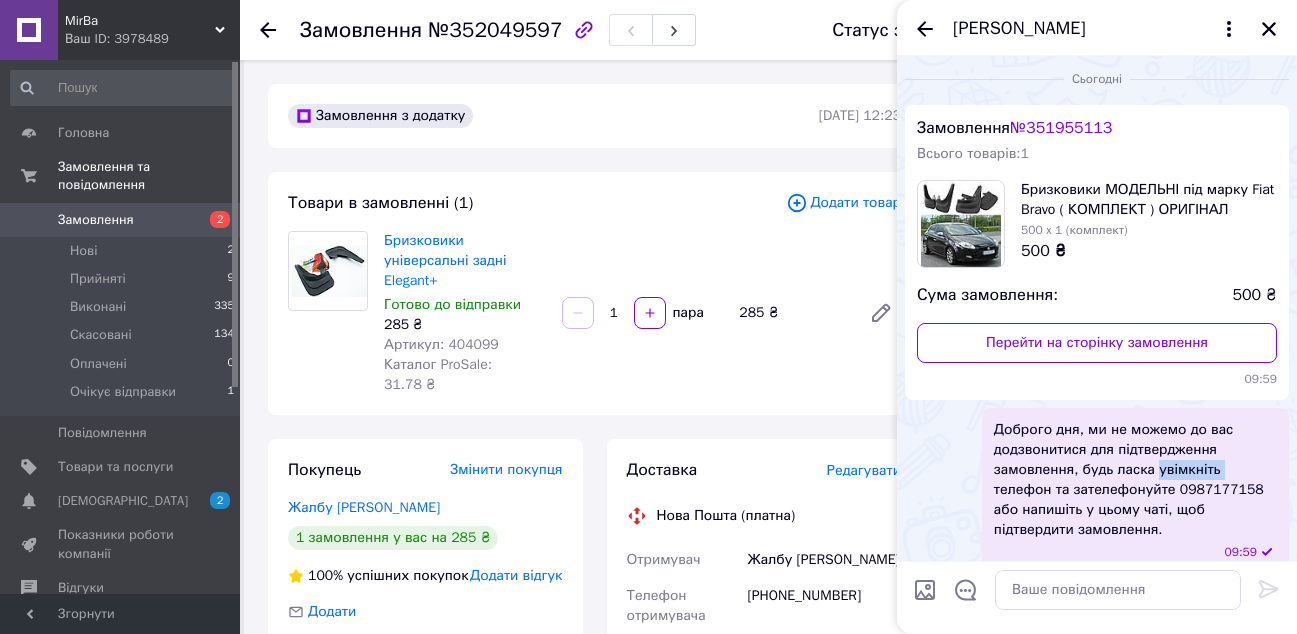 click on "Доброго дня, ми не можемо до вас додзвонитися для підтвердження замовлення, будь ласка увімкніть телефон та зателефонуйте 0987177158 або напишіть у цьому чаті, щоб підтвердити замовлення." at bounding box center (1135, 480) 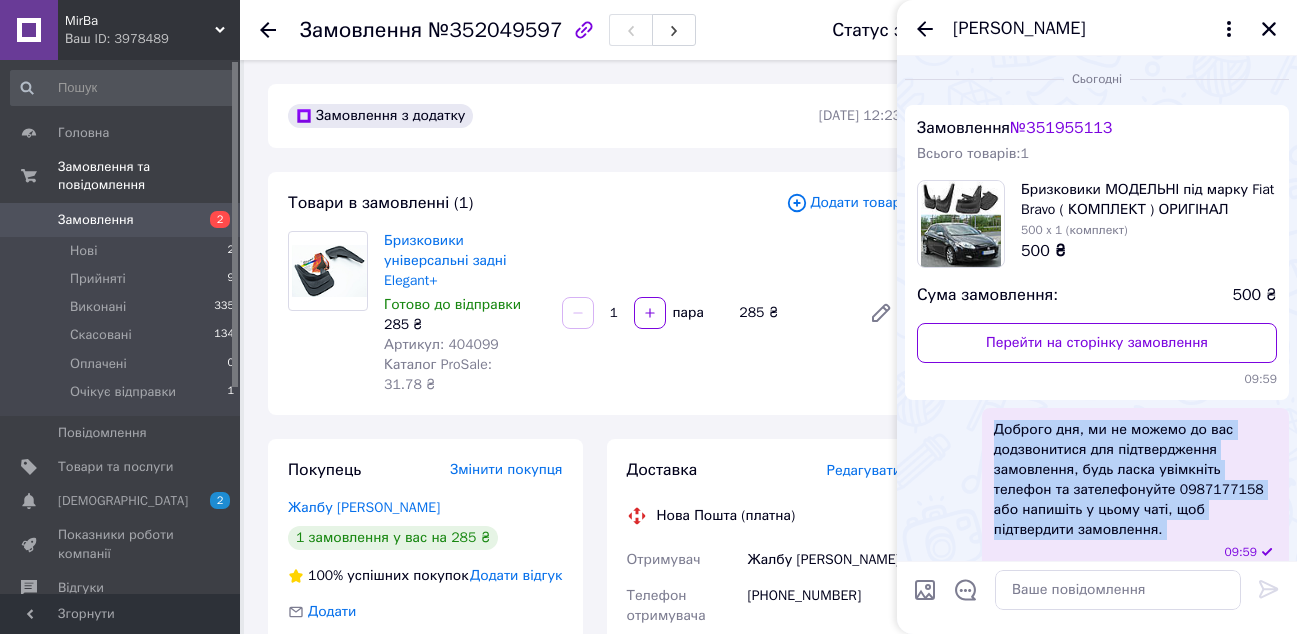 click on "Доброго дня, ми не можемо до вас додзвонитися для підтвердження замовлення, будь ласка увімкніть телефон та зателефонуйте 0987177158 або напишіть у цьому чаті, щоб підтвердити замовлення." at bounding box center [1135, 480] 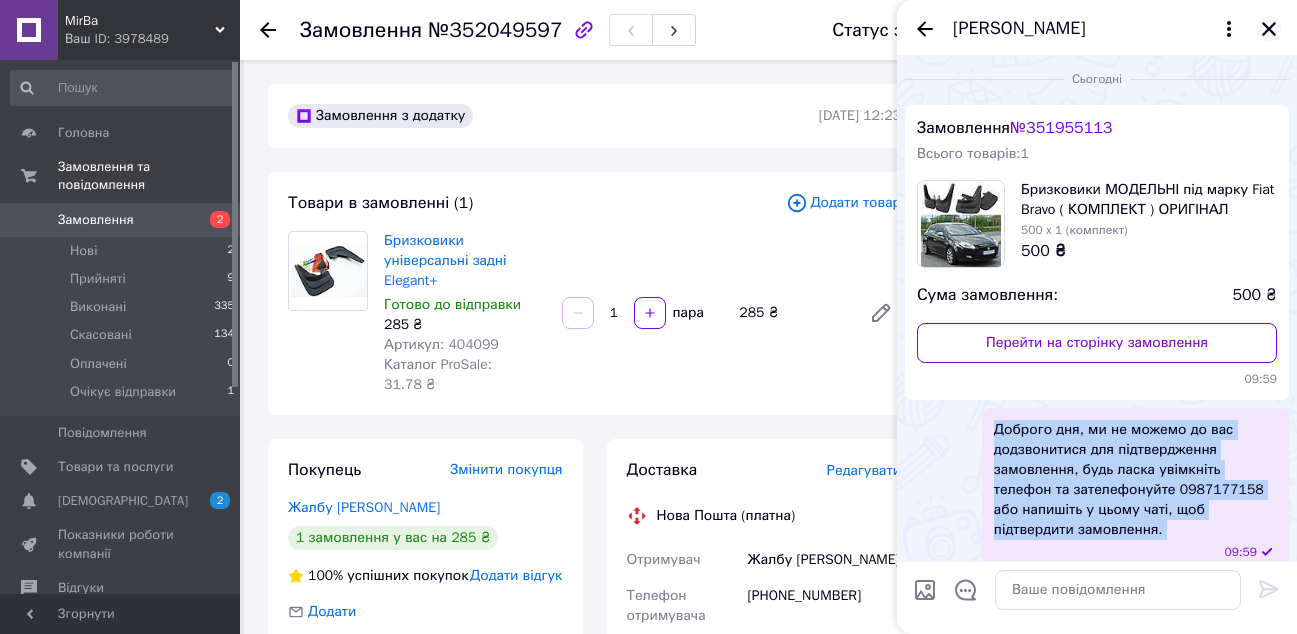 click 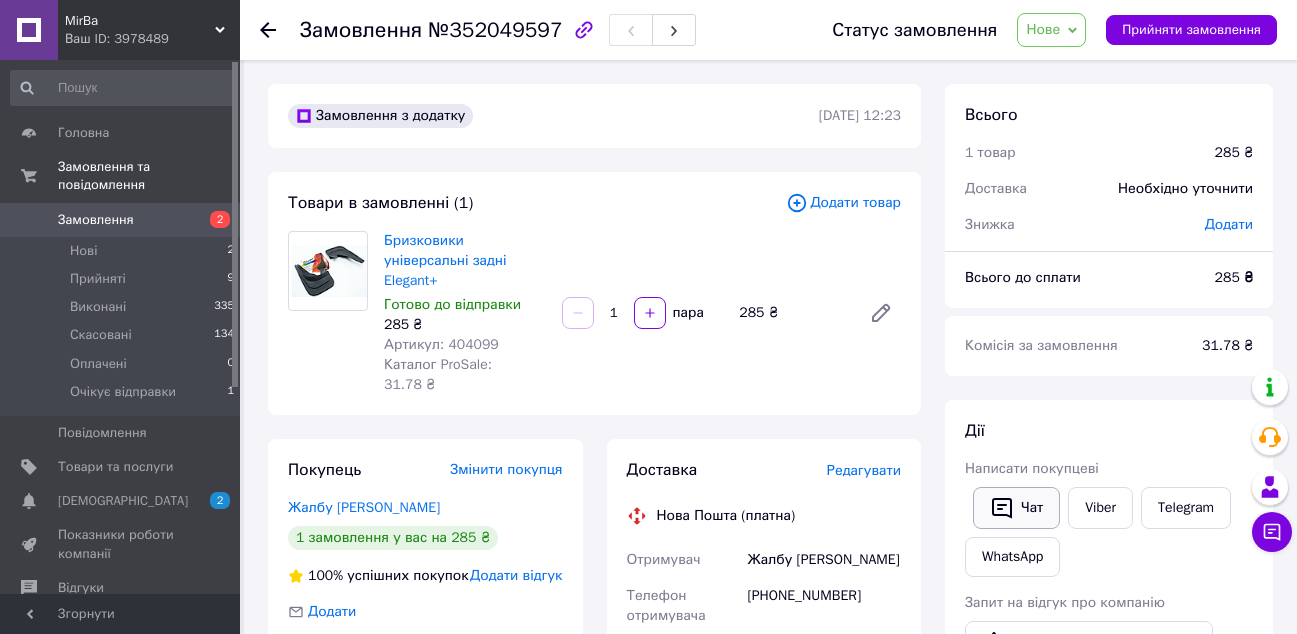 click on "Чат" at bounding box center [1016, 508] 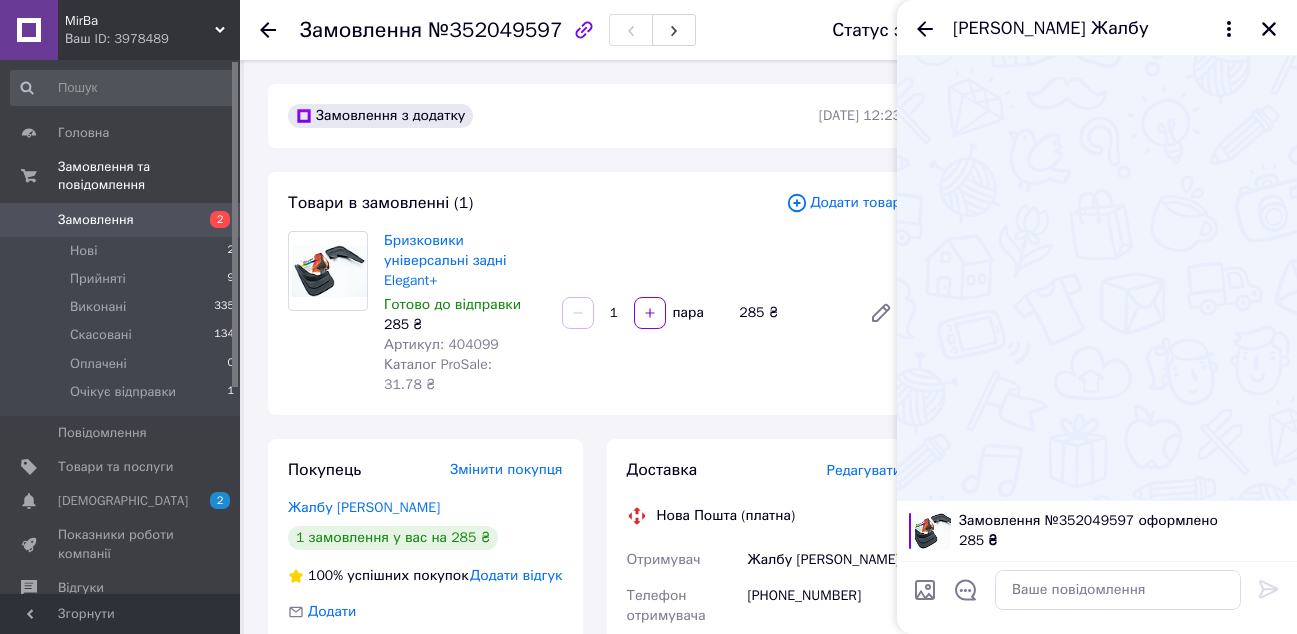 type 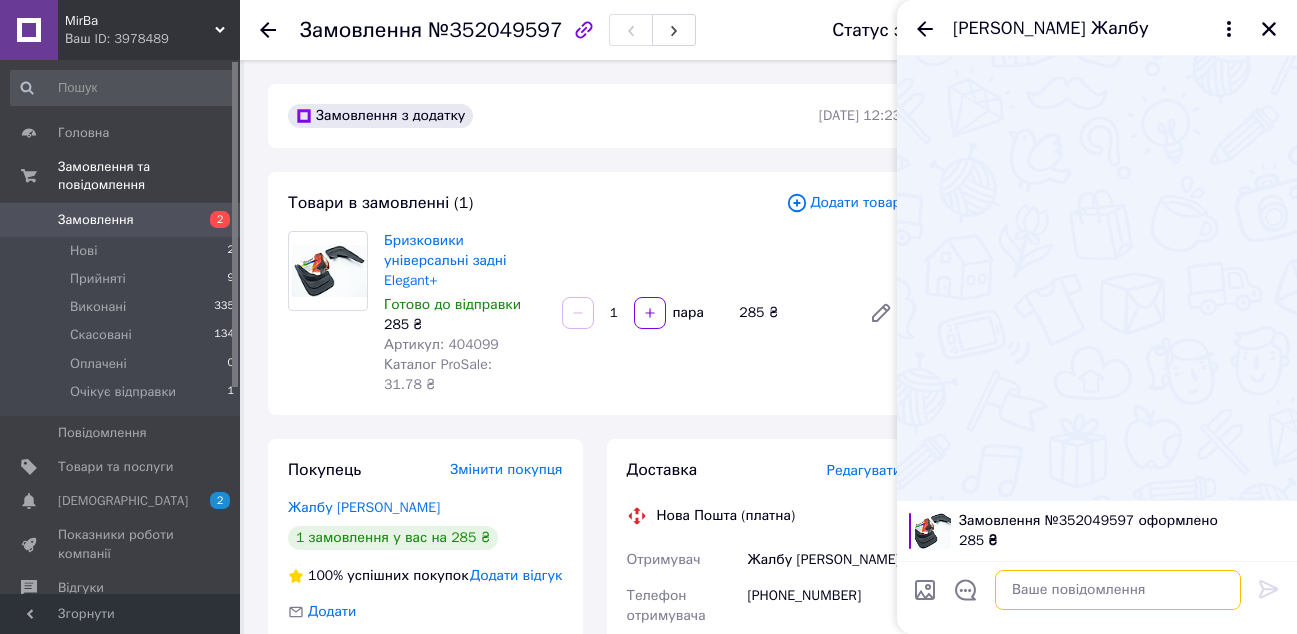 click at bounding box center (1118, 590) 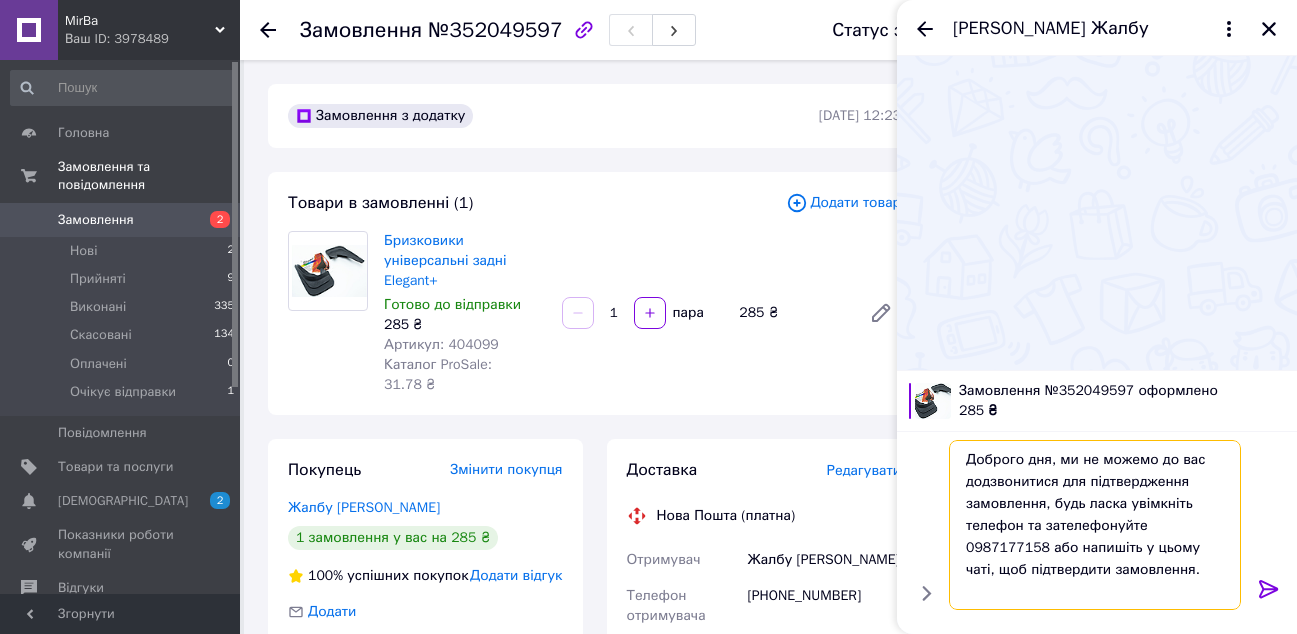 scroll, scrollTop: 2, scrollLeft: 0, axis: vertical 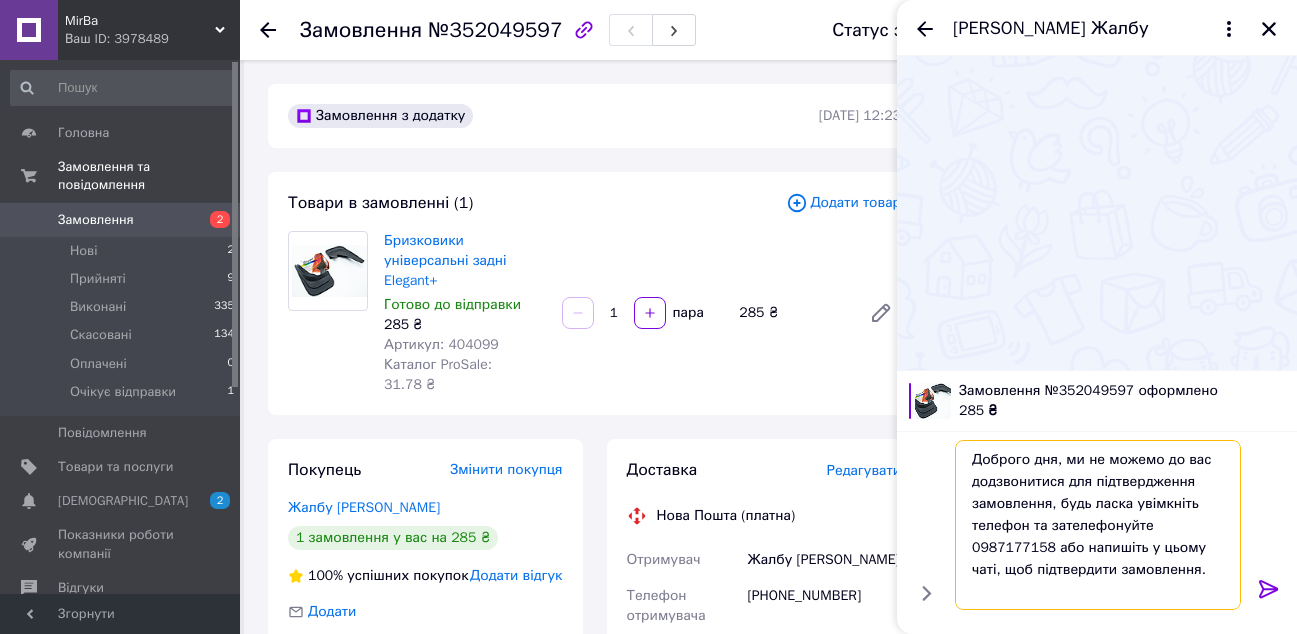 type on "Доброго дня, ми не можемо до вас додзвонитися для підтвердження замовлення, будь ласка увімкніть телефон та зателефонуйте 0987177158 або напишіть у цьому чаті, щоб підтвердити замовлення." 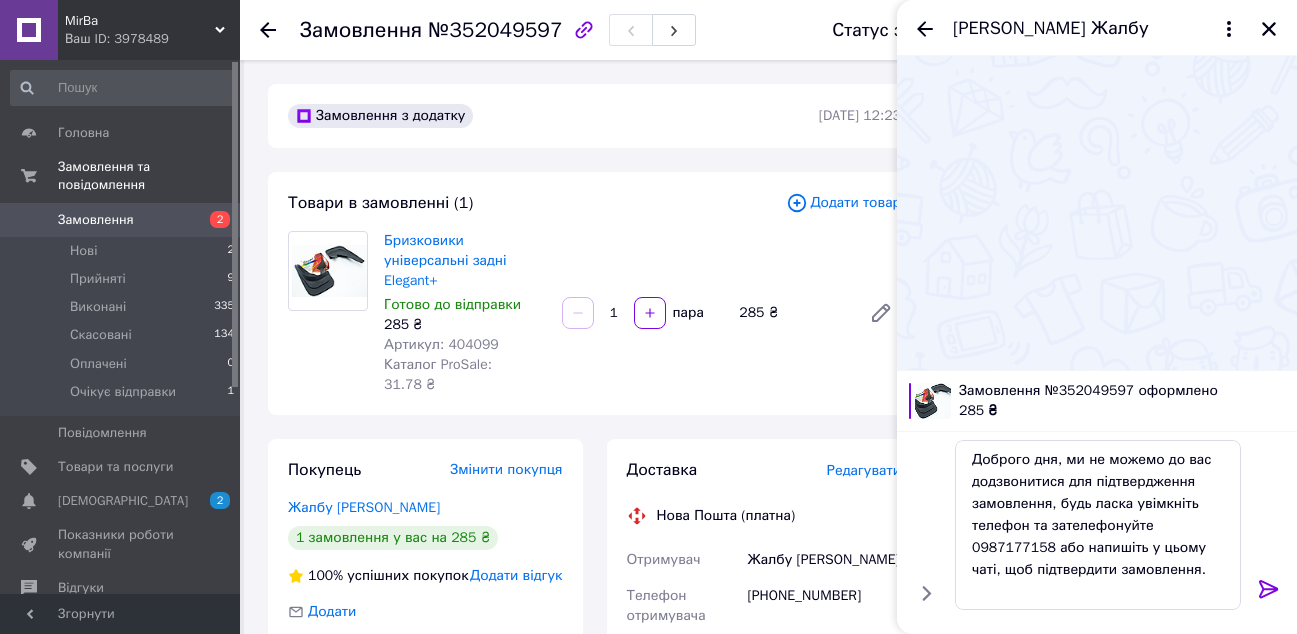 click 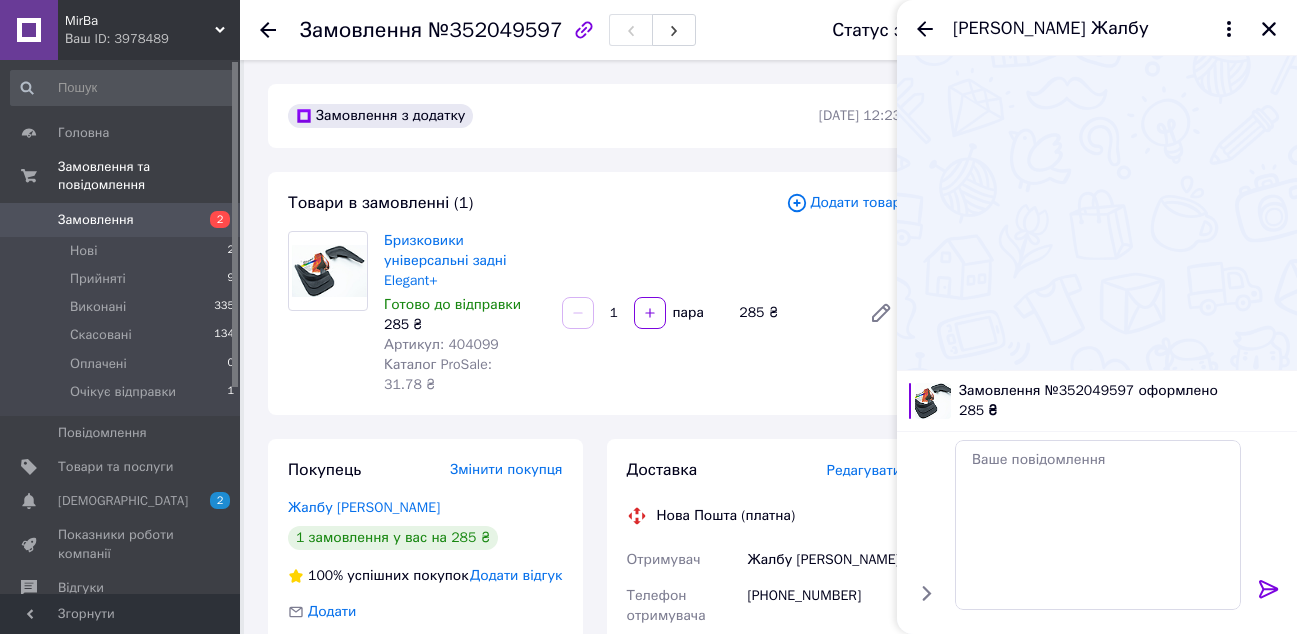 scroll, scrollTop: 0, scrollLeft: 0, axis: both 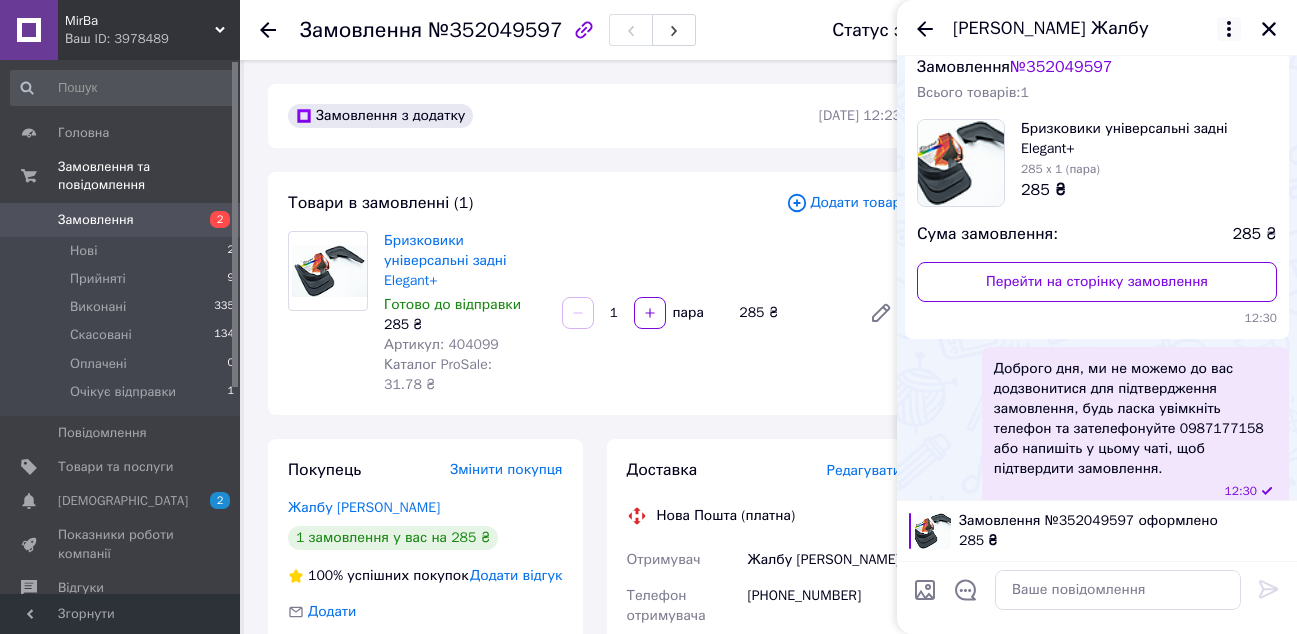 click 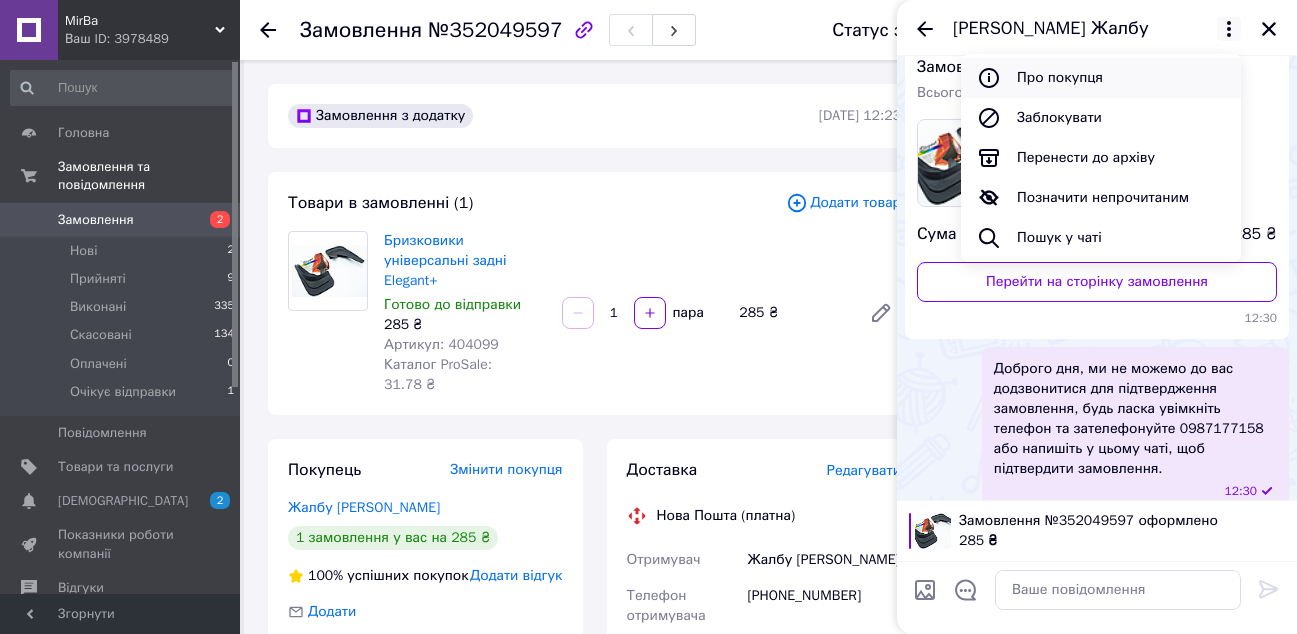 click on "Про покупця" at bounding box center (1101, 78) 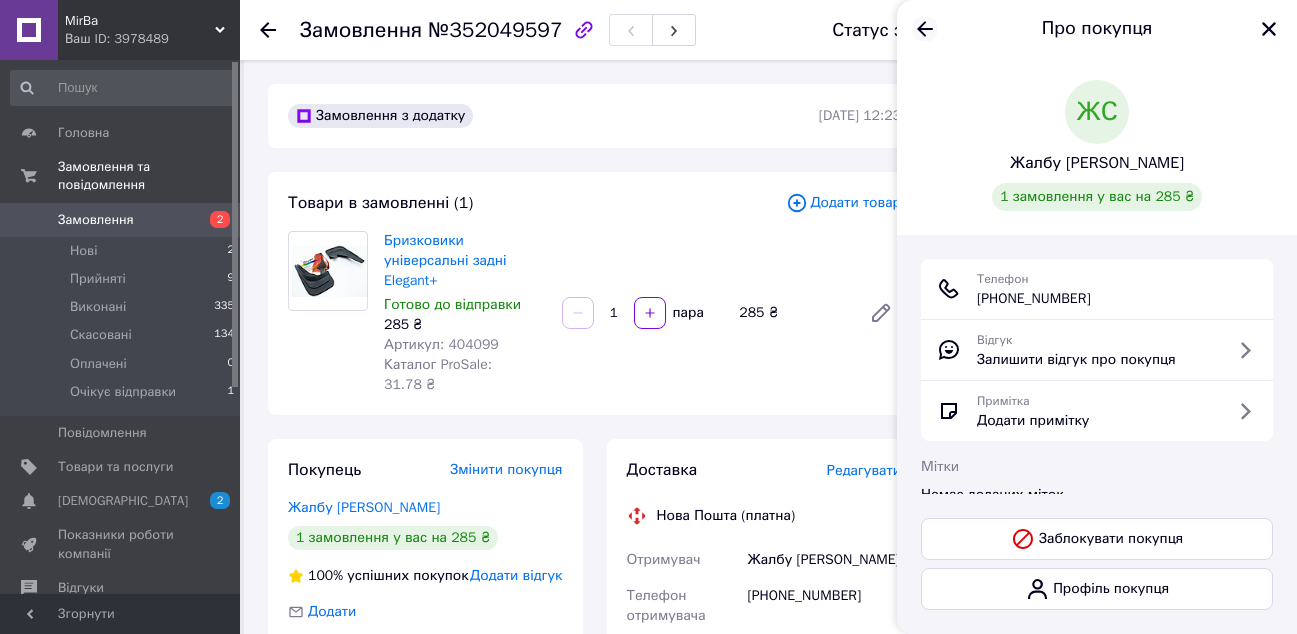 click 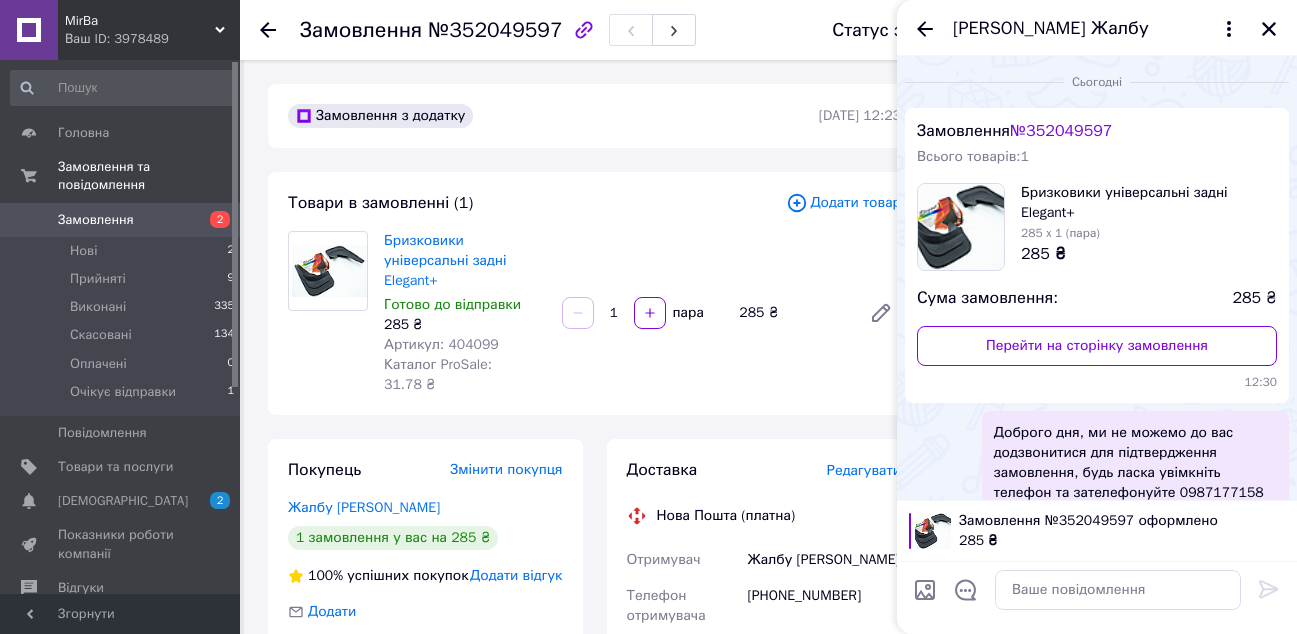 scroll, scrollTop: 64, scrollLeft: 0, axis: vertical 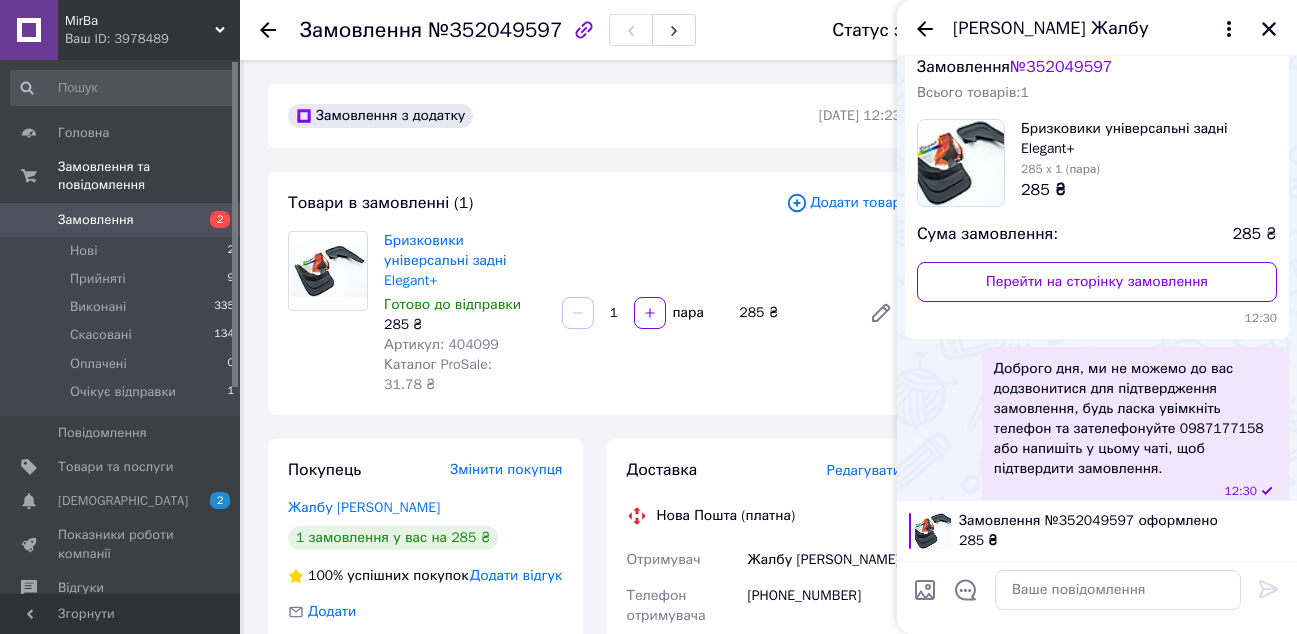 click on "Товари в замовленні (1) Додати товар Бризковики універсальні задні Elegant+ Готово до відправки 285 ₴ Артикул: 404099 Каталог ProSale: 31.78 ₴  1   пара 285 ₴" at bounding box center [594, 293] 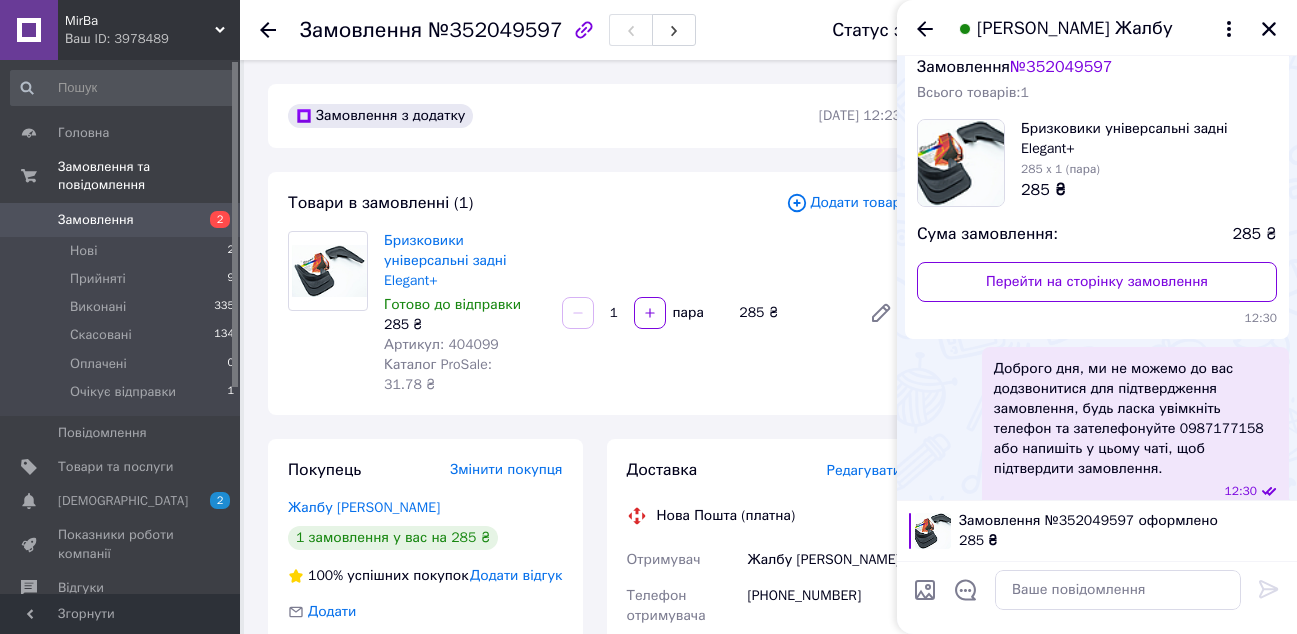 click on "Серега Жалбу" at bounding box center [1097, 28] 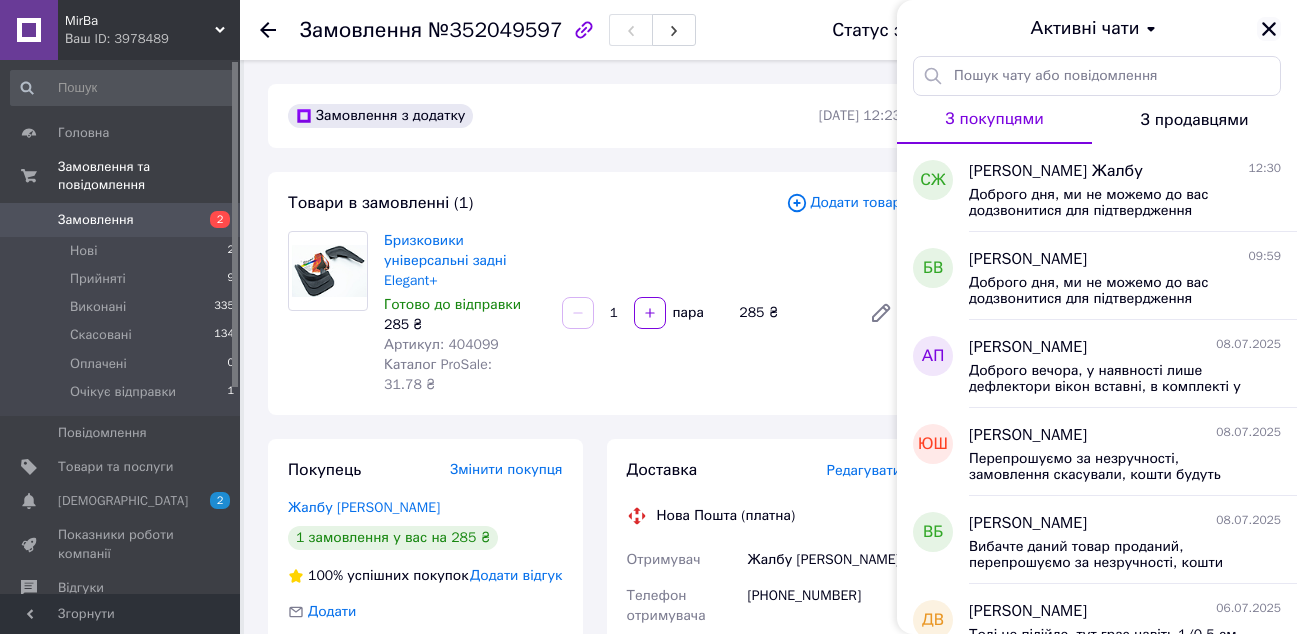 click at bounding box center (1269, 29) 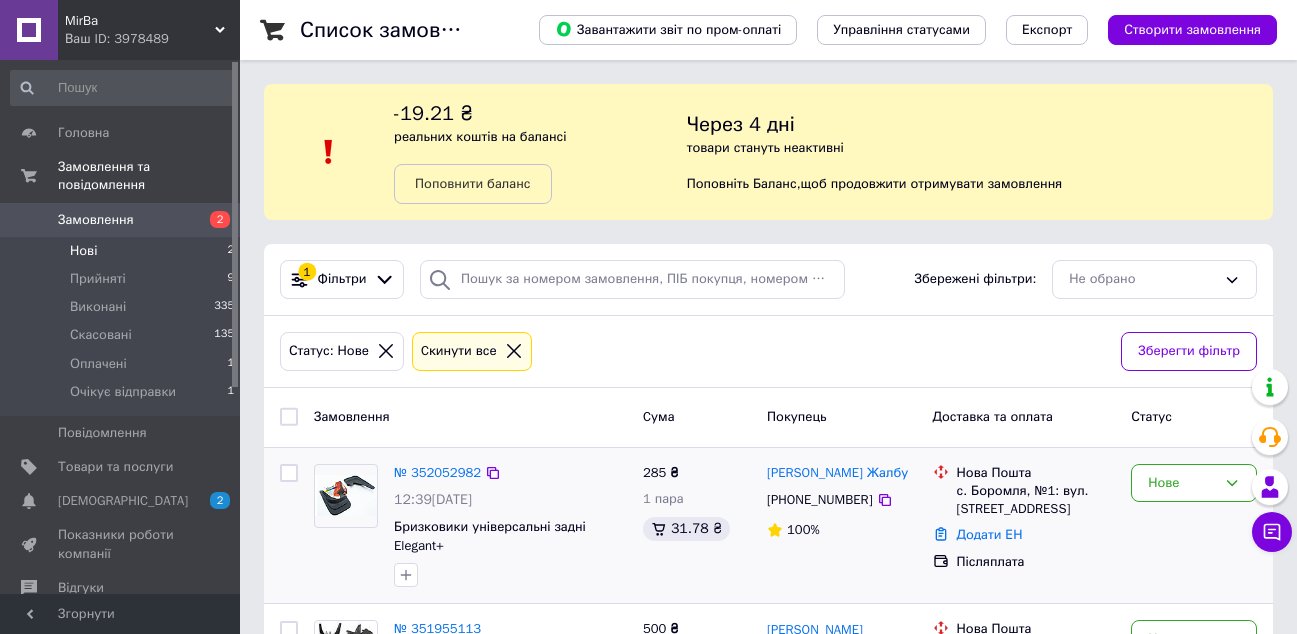 scroll, scrollTop: 170, scrollLeft: 0, axis: vertical 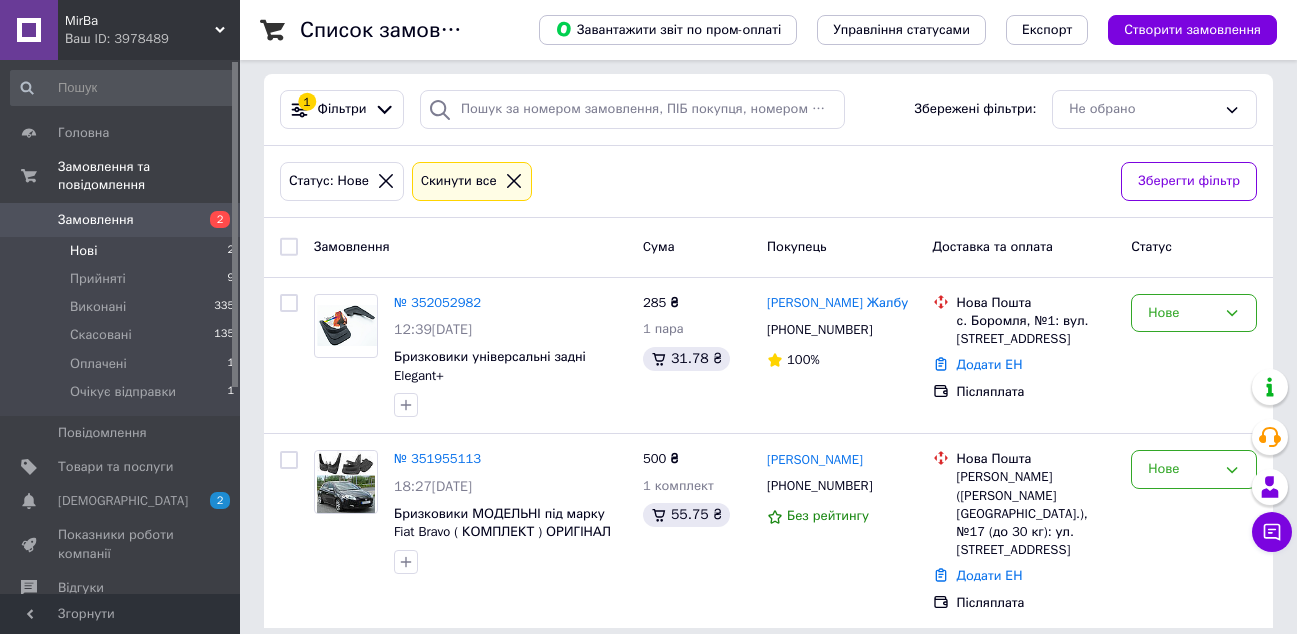click on "Нові 2" at bounding box center [123, 251] 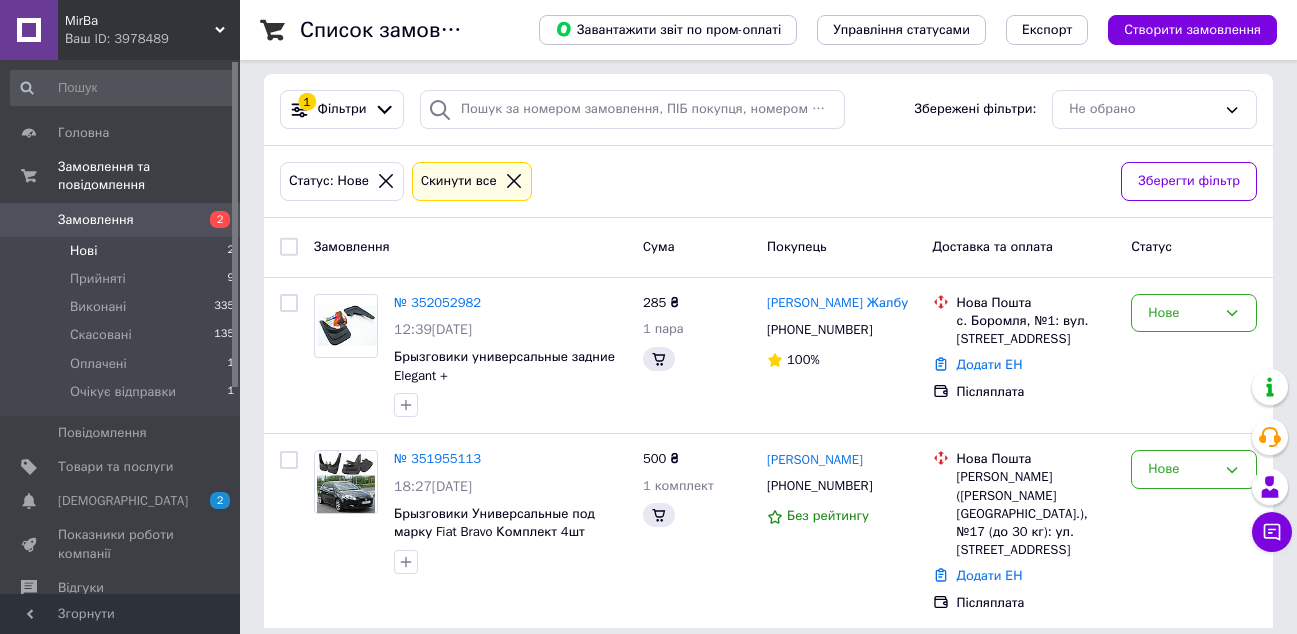 scroll, scrollTop: 0, scrollLeft: 0, axis: both 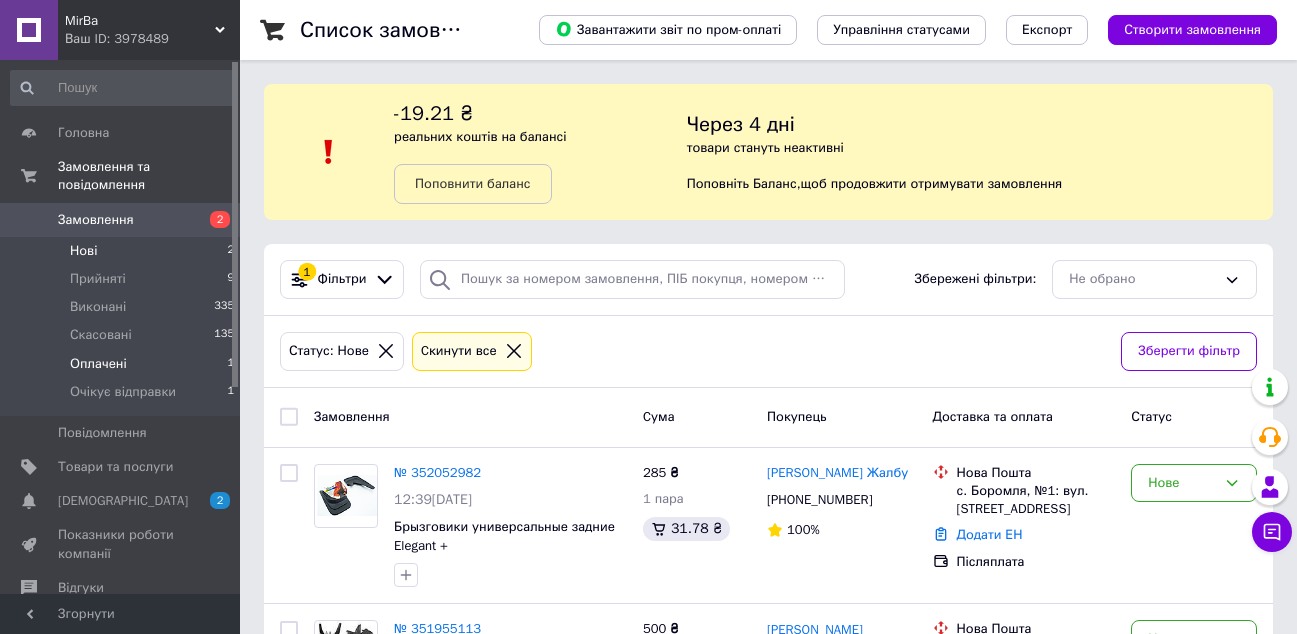 click on "Оплачені 1" at bounding box center (123, 364) 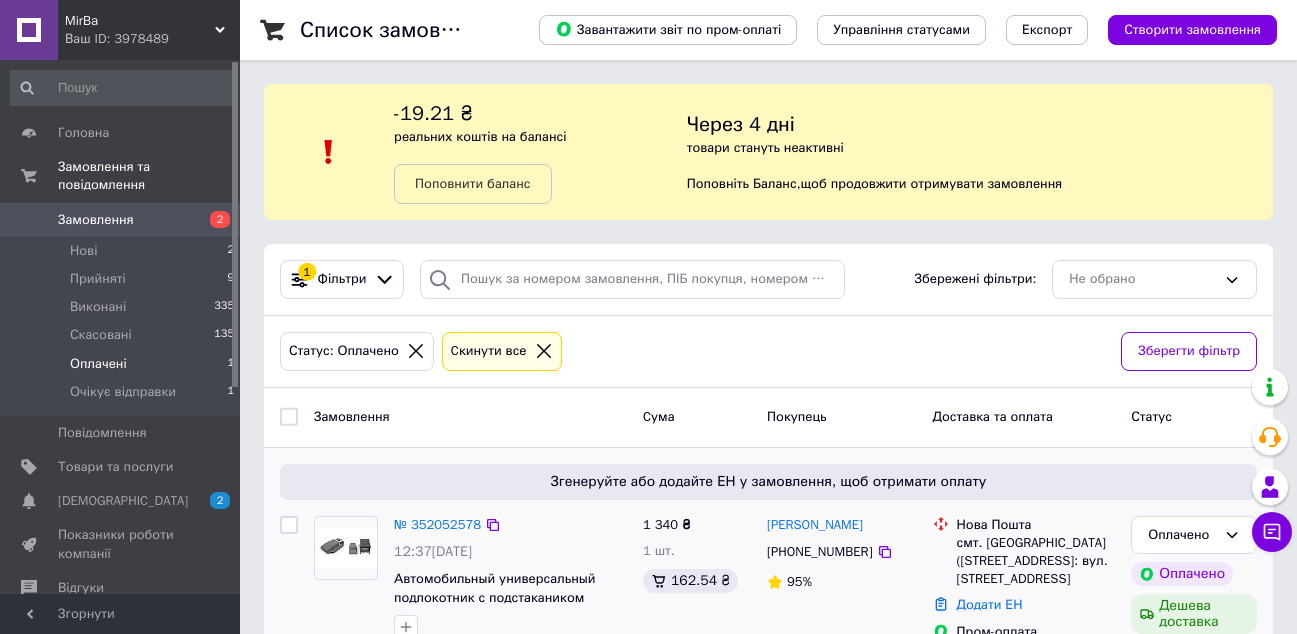 scroll, scrollTop: 47, scrollLeft: 0, axis: vertical 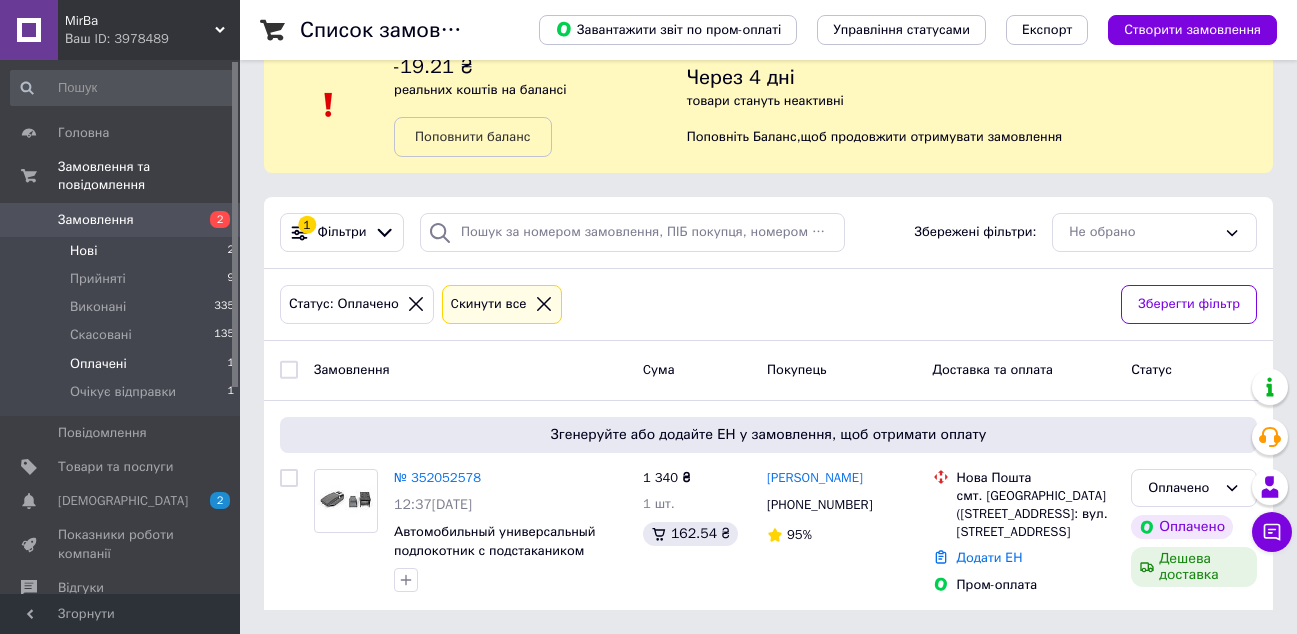 click on "Нові 2" at bounding box center [123, 251] 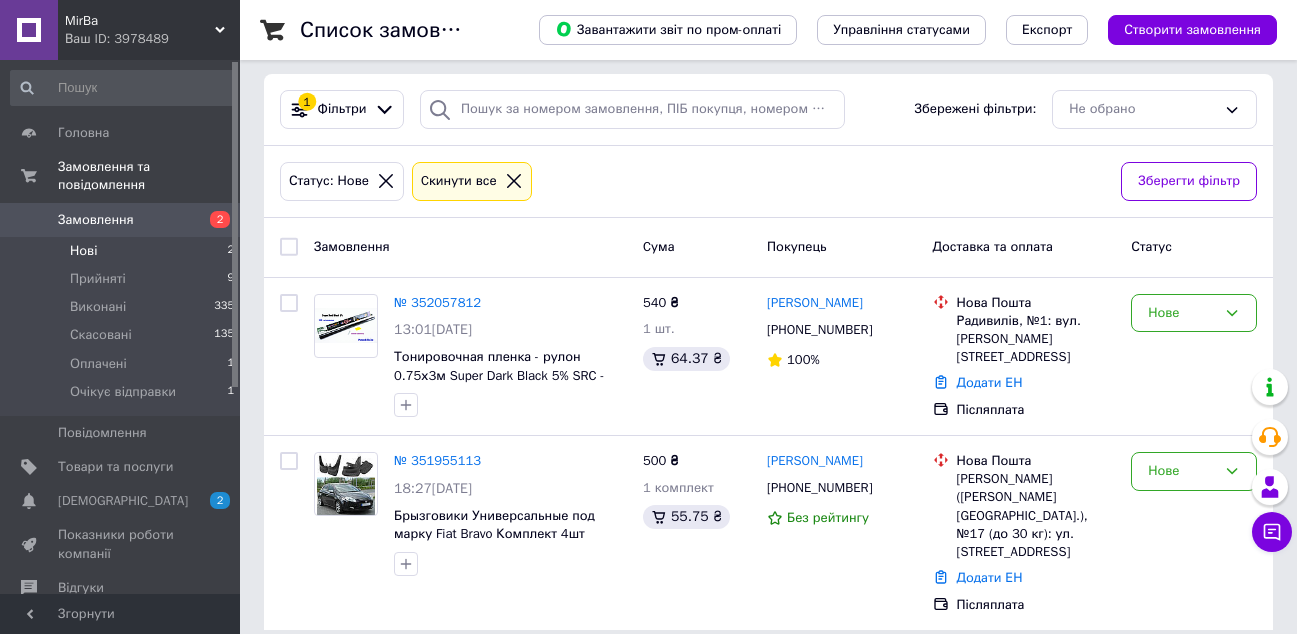 scroll, scrollTop: 0, scrollLeft: 0, axis: both 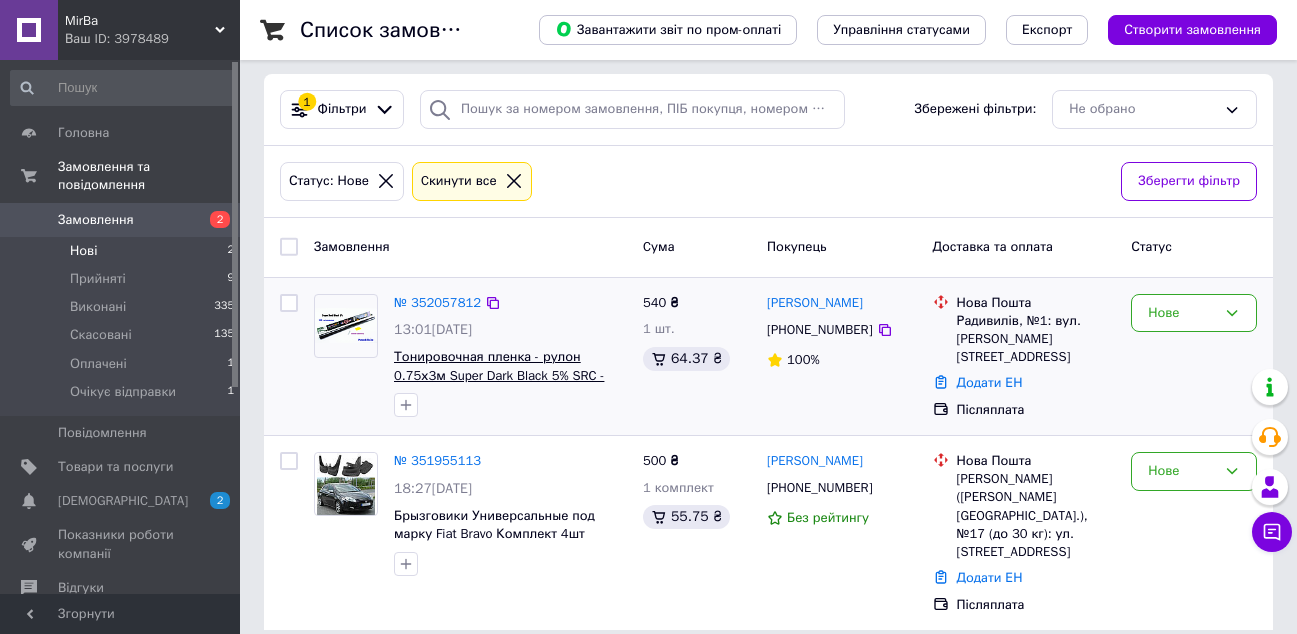 drag, startPoint x: 541, startPoint y: 347, endPoint x: 475, endPoint y: 353, distance: 66.27216 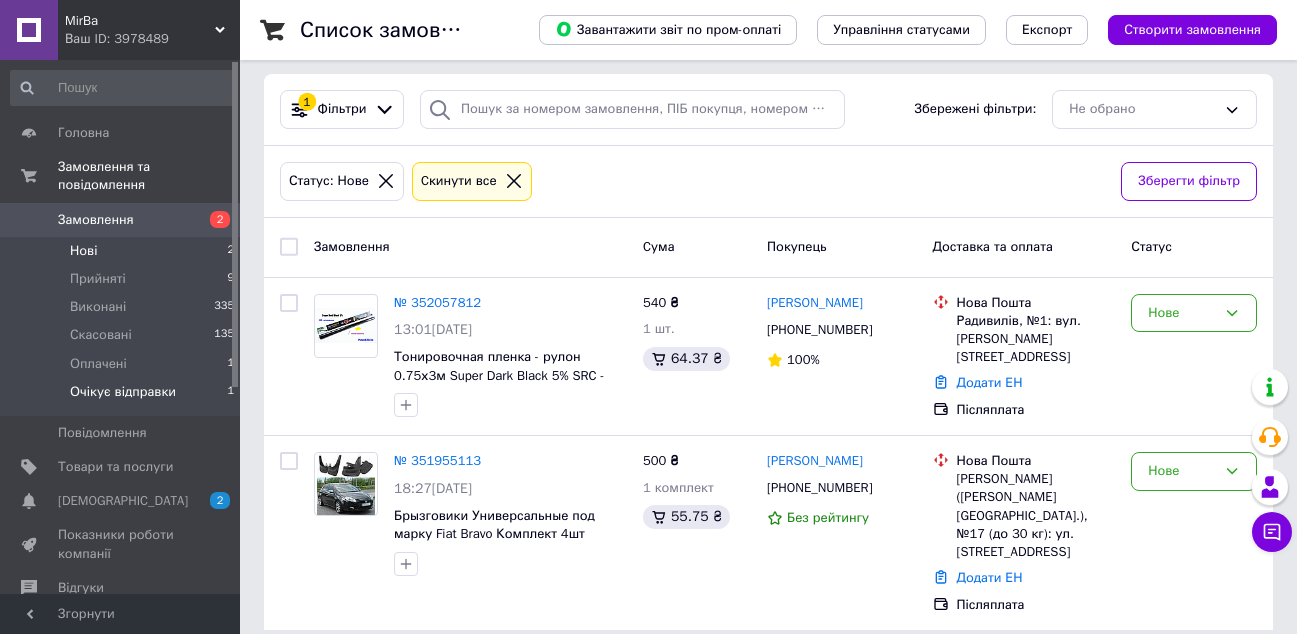 click on "Очікує відправки 1" at bounding box center [123, 397] 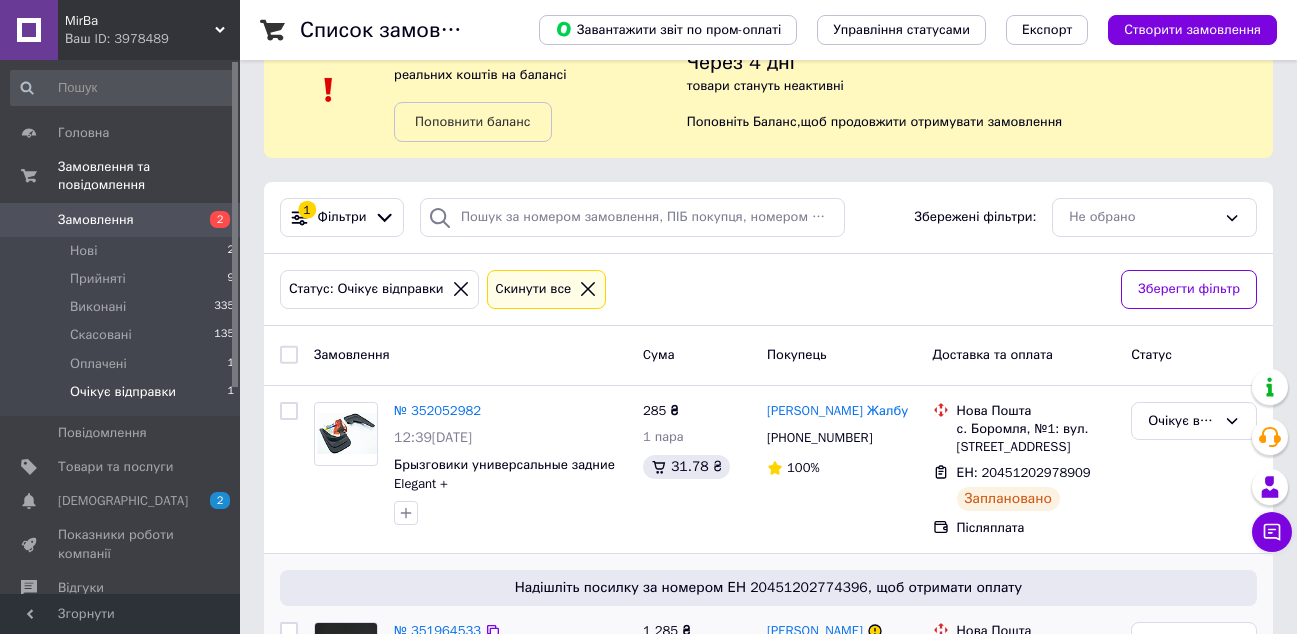 scroll, scrollTop: 0, scrollLeft: 0, axis: both 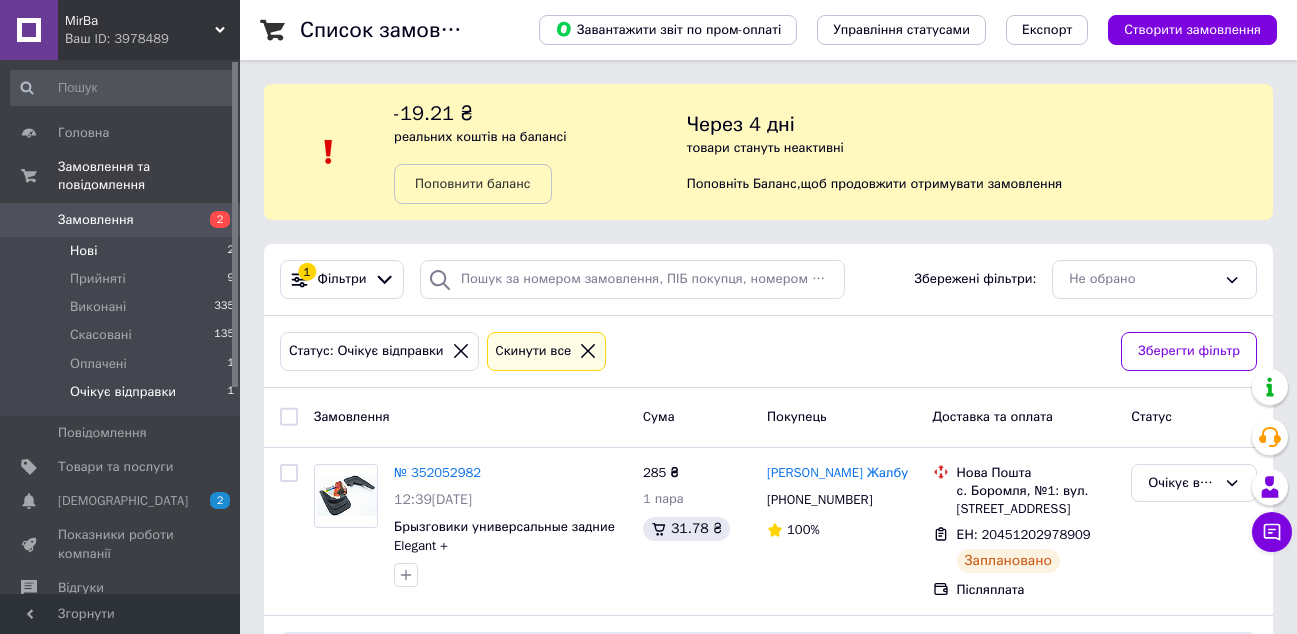 click on "Нові 2" at bounding box center (123, 251) 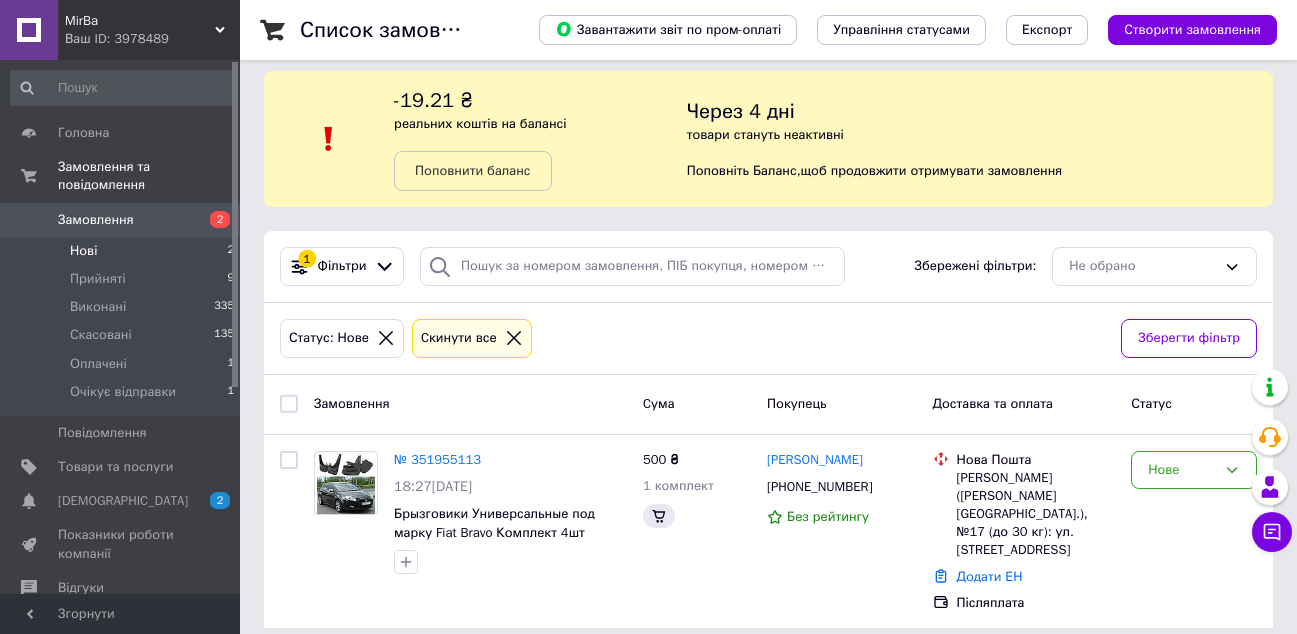 scroll, scrollTop: 0, scrollLeft: 0, axis: both 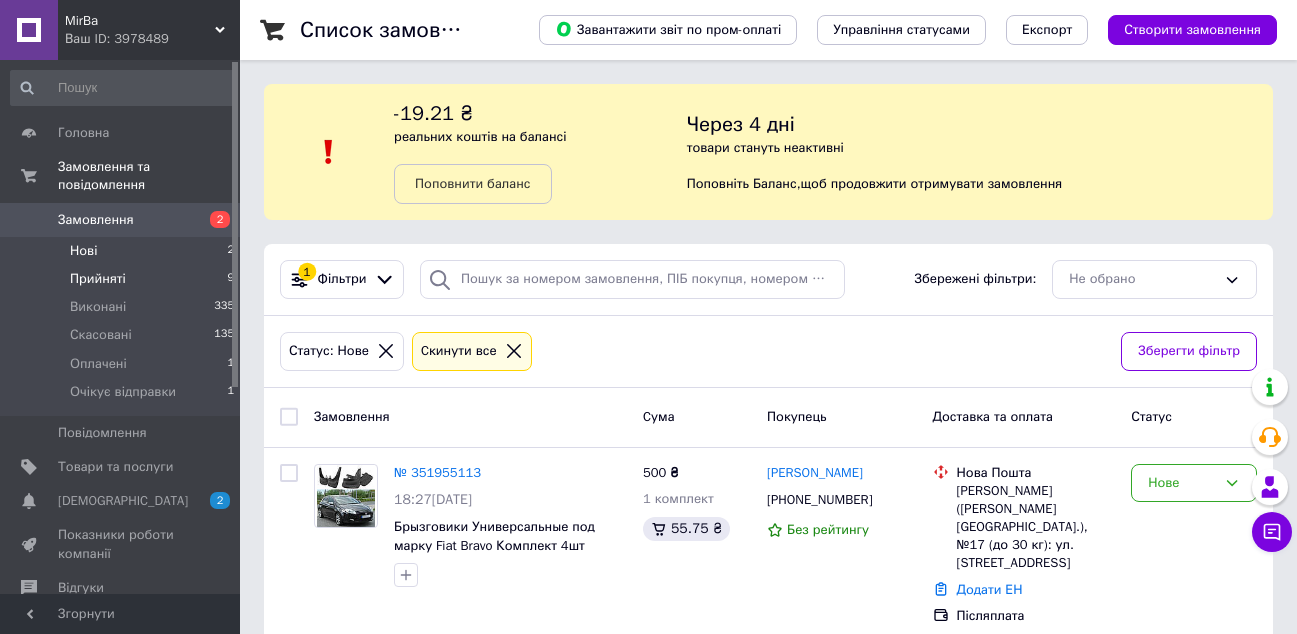 click on "Прийняті 9" at bounding box center (123, 279) 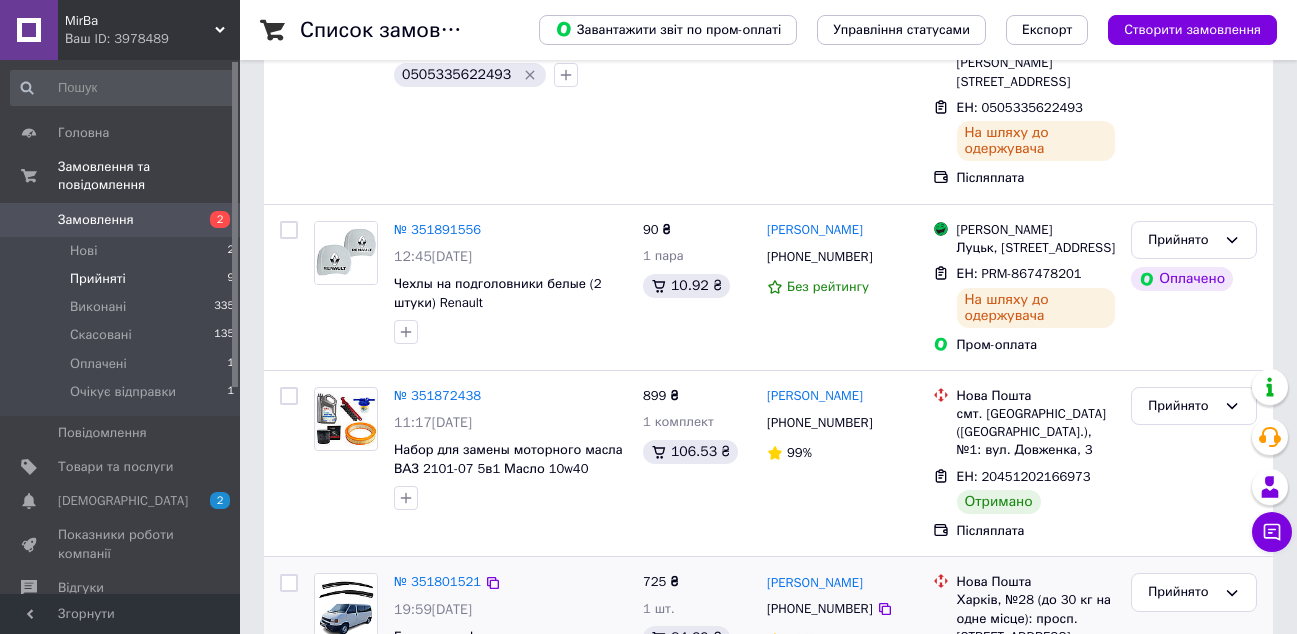 scroll, scrollTop: 700, scrollLeft: 0, axis: vertical 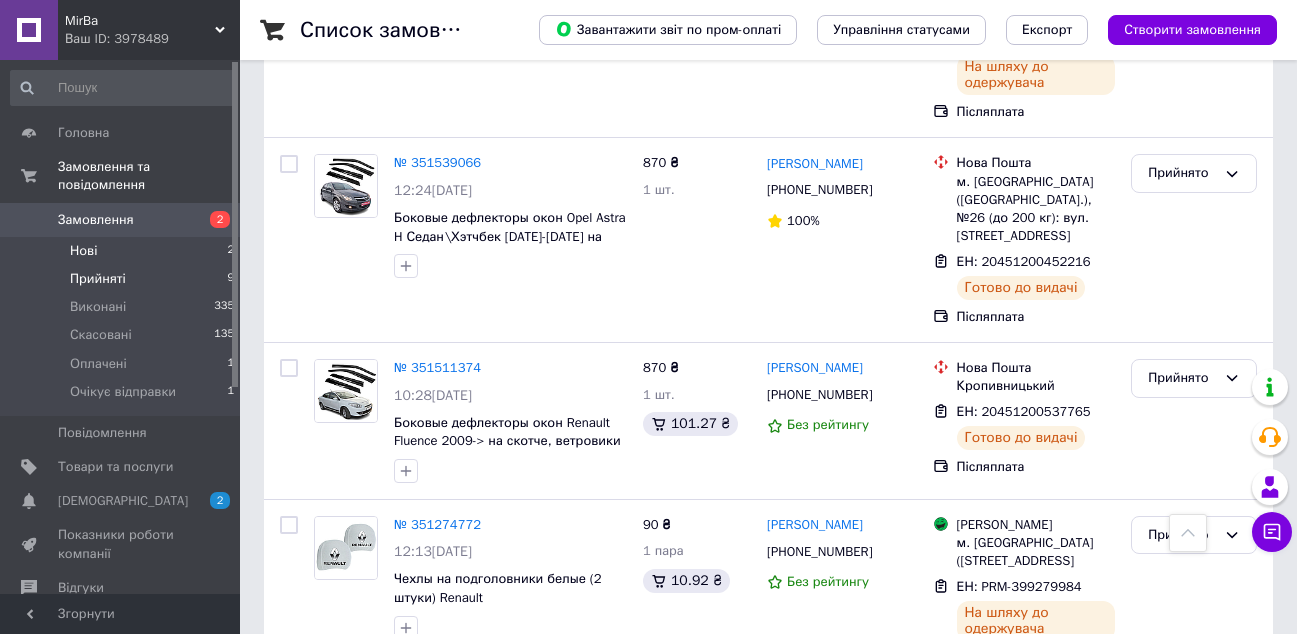 click on "Нові 2" at bounding box center [123, 251] 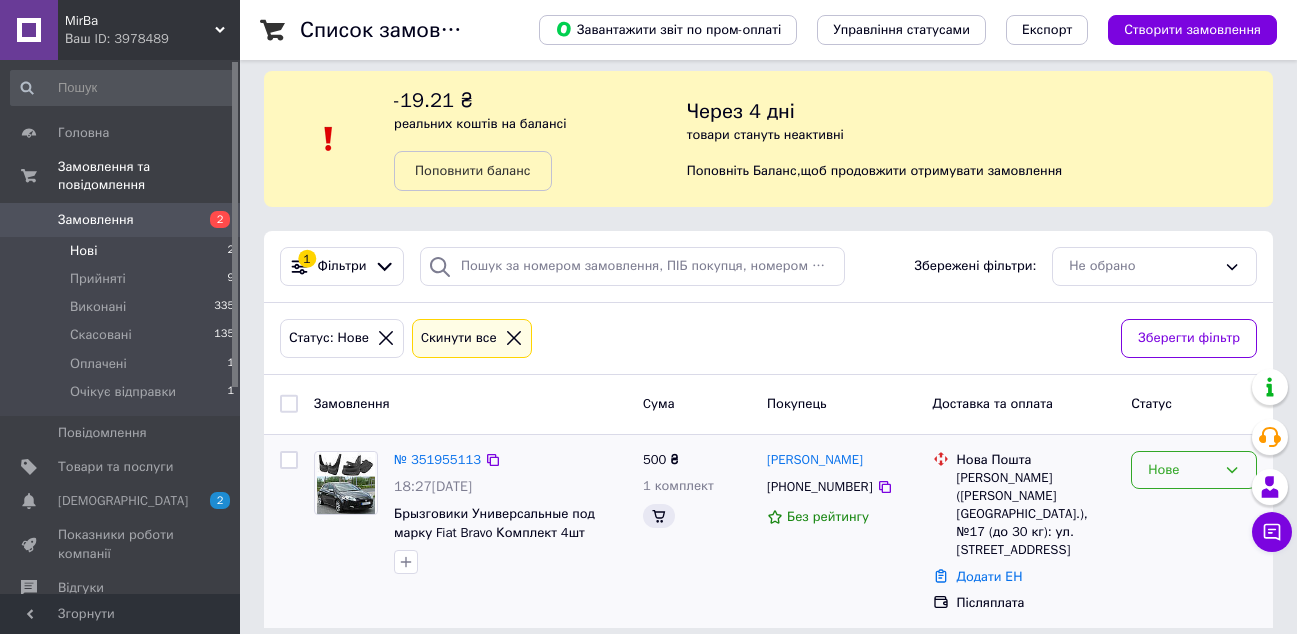 scroll, scrollTop: 0, scrollLeft: 0, axis: both 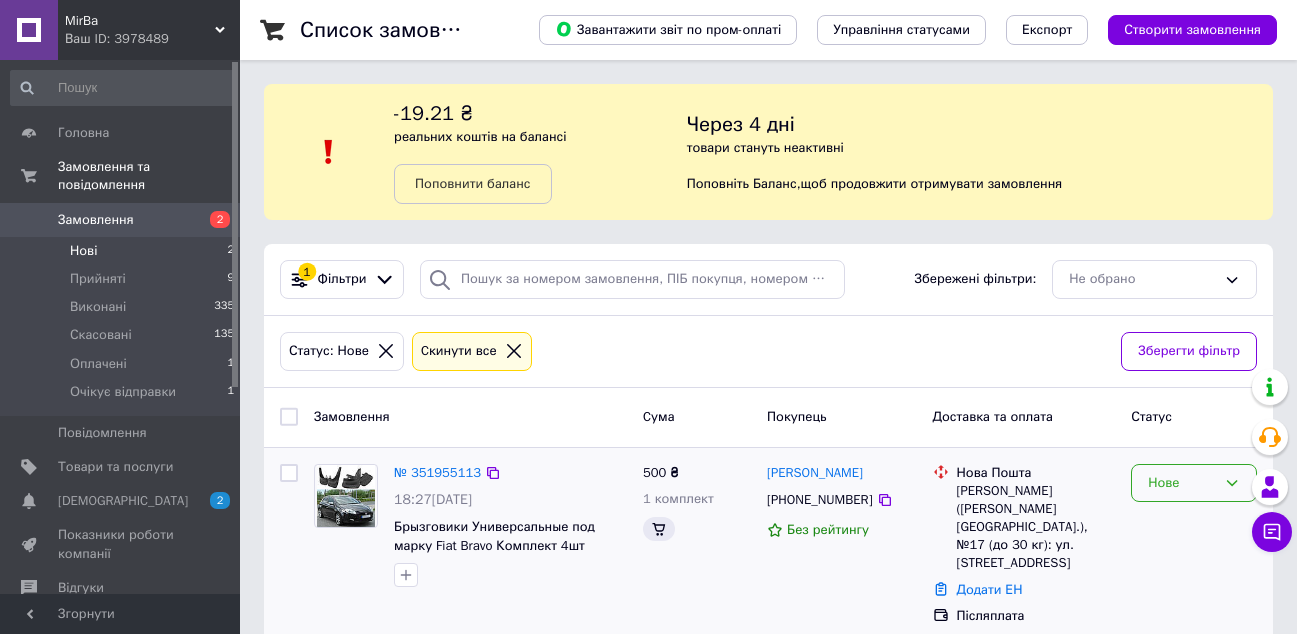 click on "Нове" at bounding box center [1182, 483] 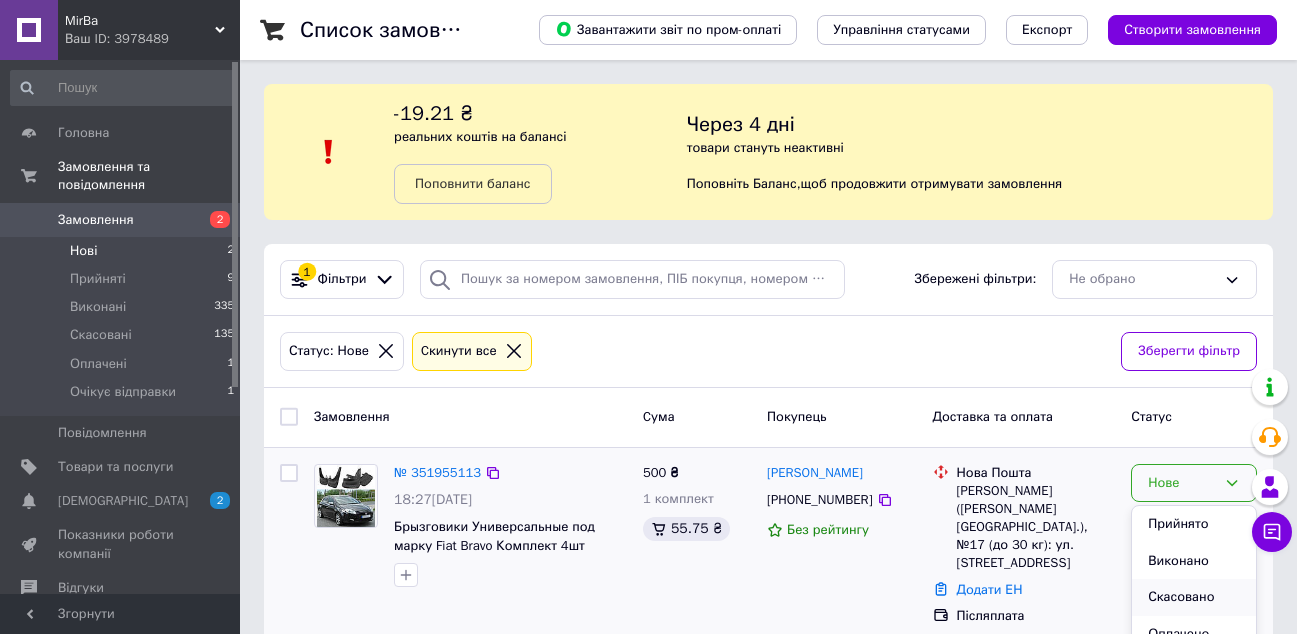 click on "Скасовано" at bounding box center [1194, 597] 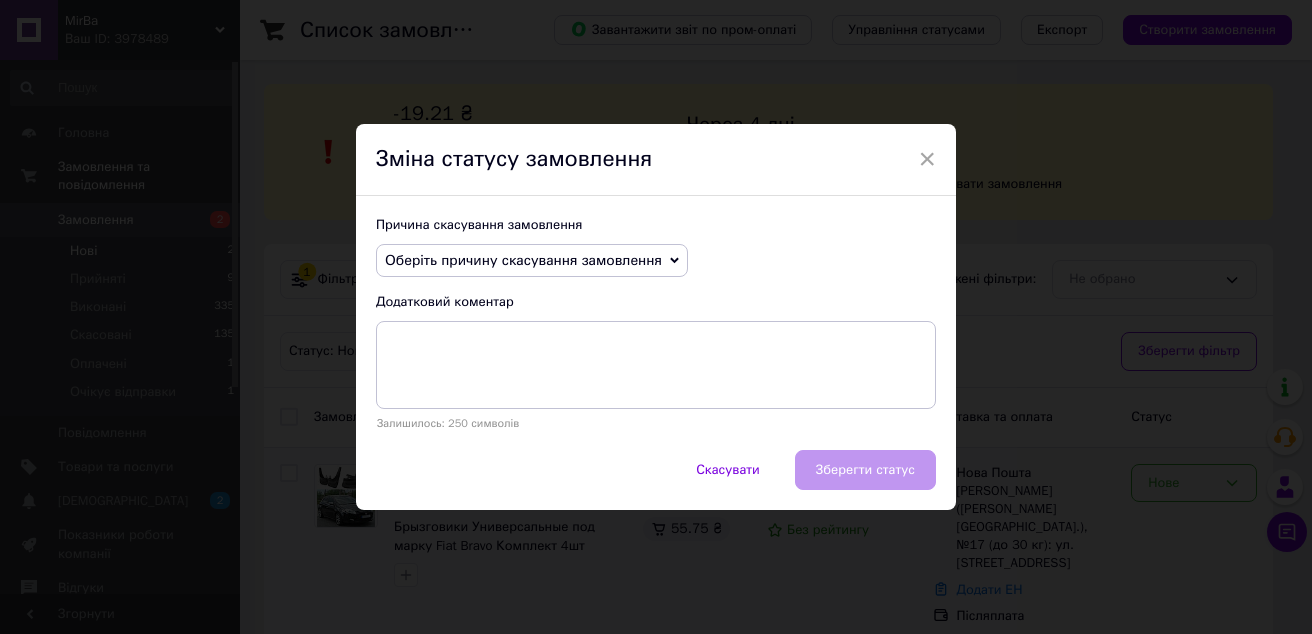 click on "Оберіть причину скасування замовлення" at bounding box center [523, 260] 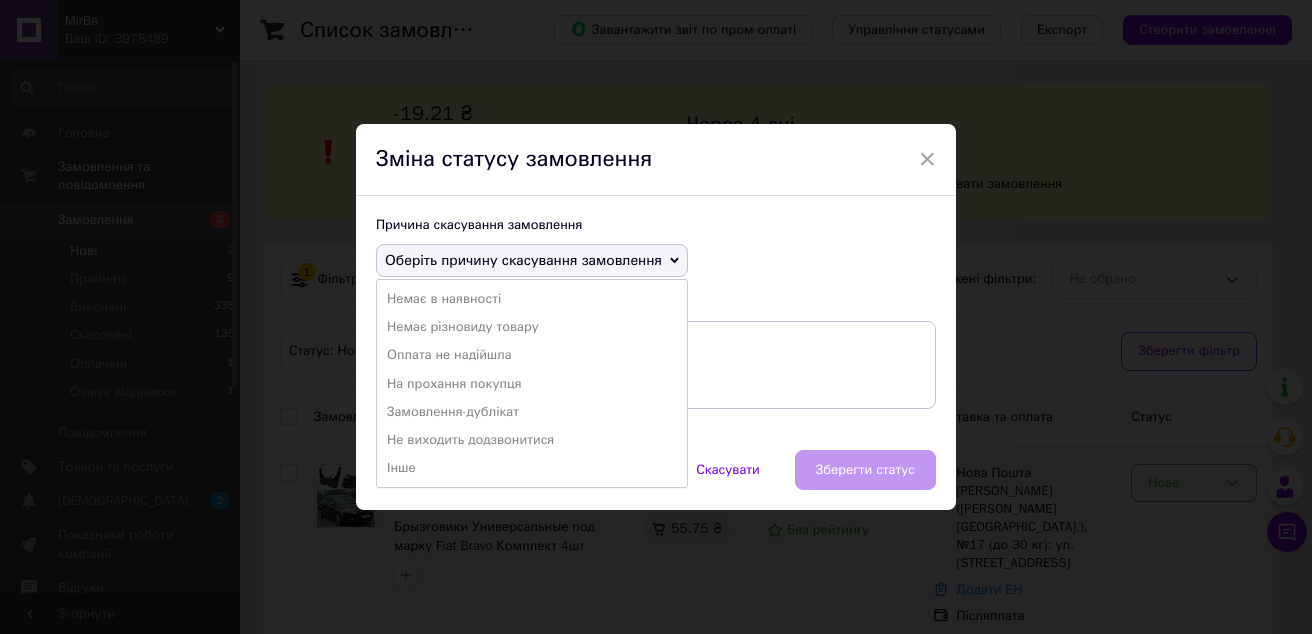 click on "Не виходить додзвонитися" at bounding box center (532, 440) 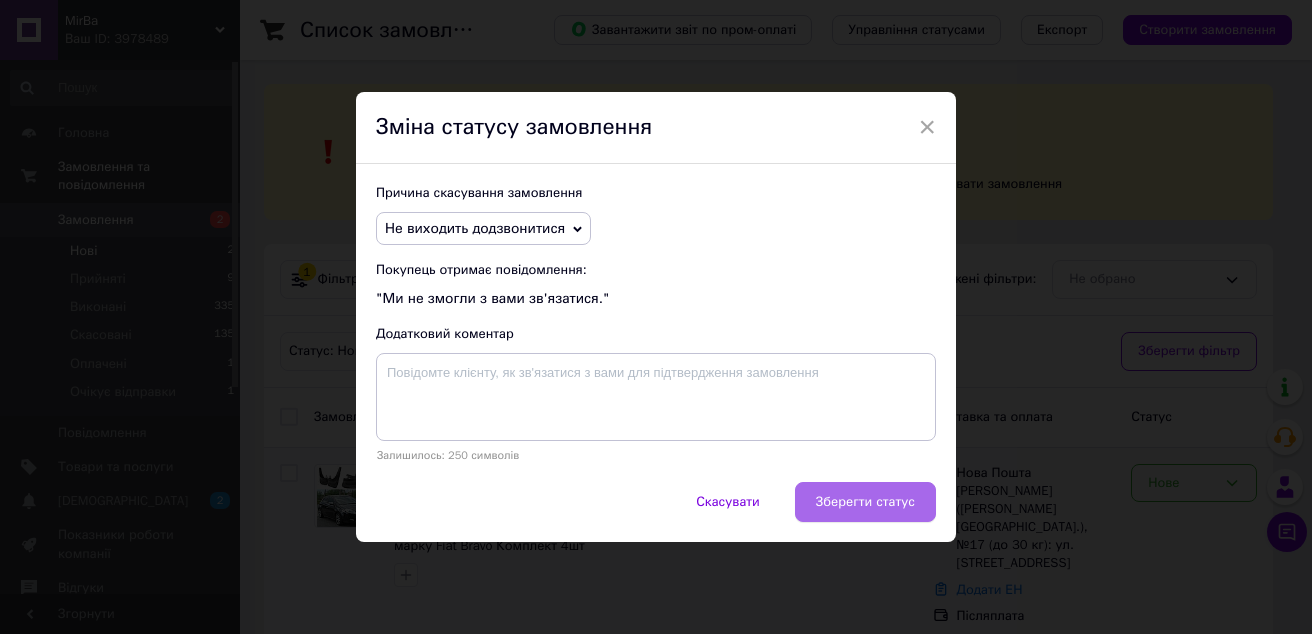 click on "Зберегти статус" at bounding box center [865, 502] 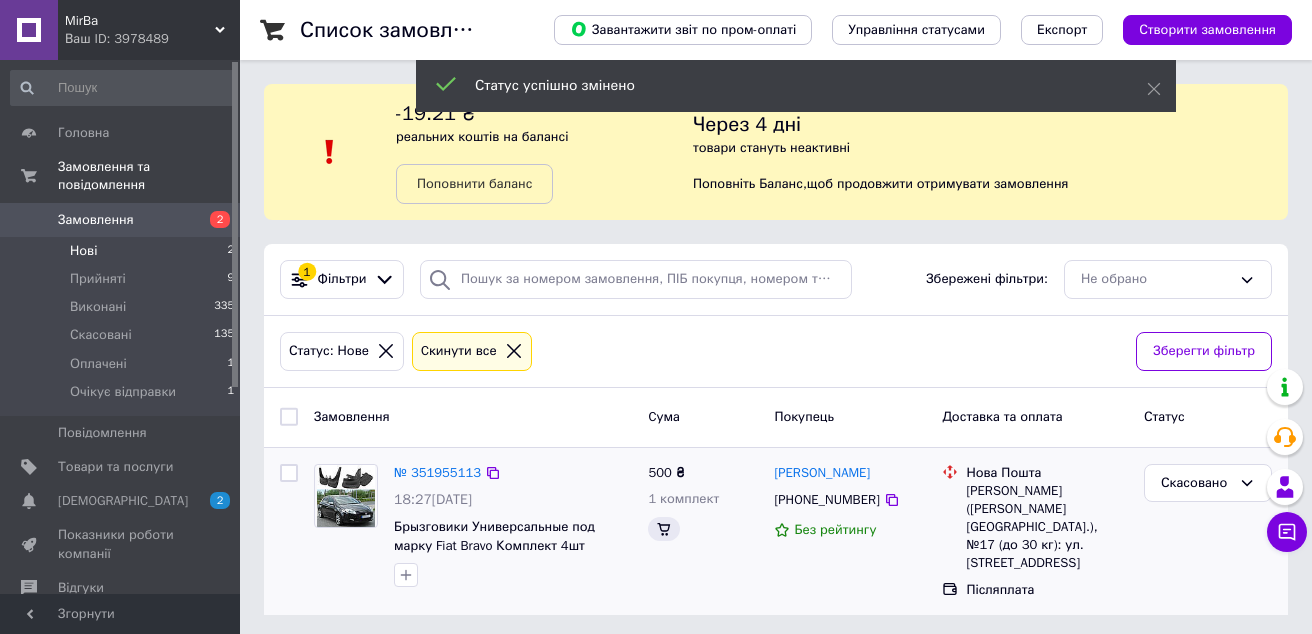 click on "Замовлення" at bounding box center (121, 220) 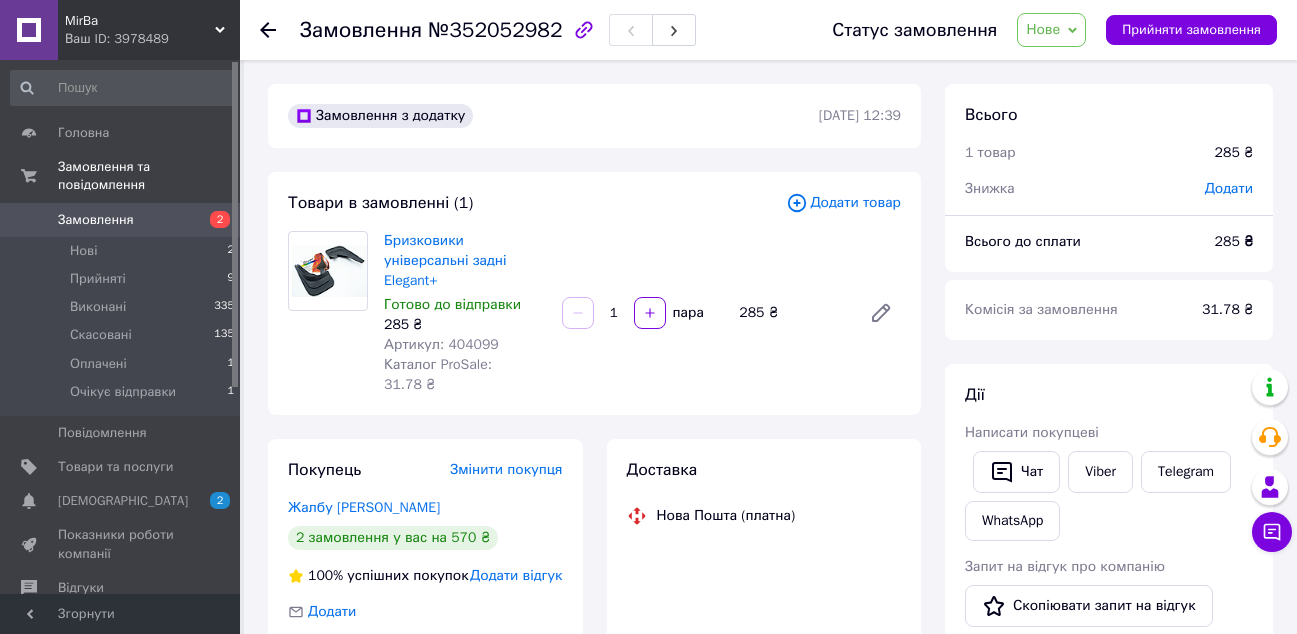 scroll, scrollTop: 200, scrollLeft: 0, axis: vertical 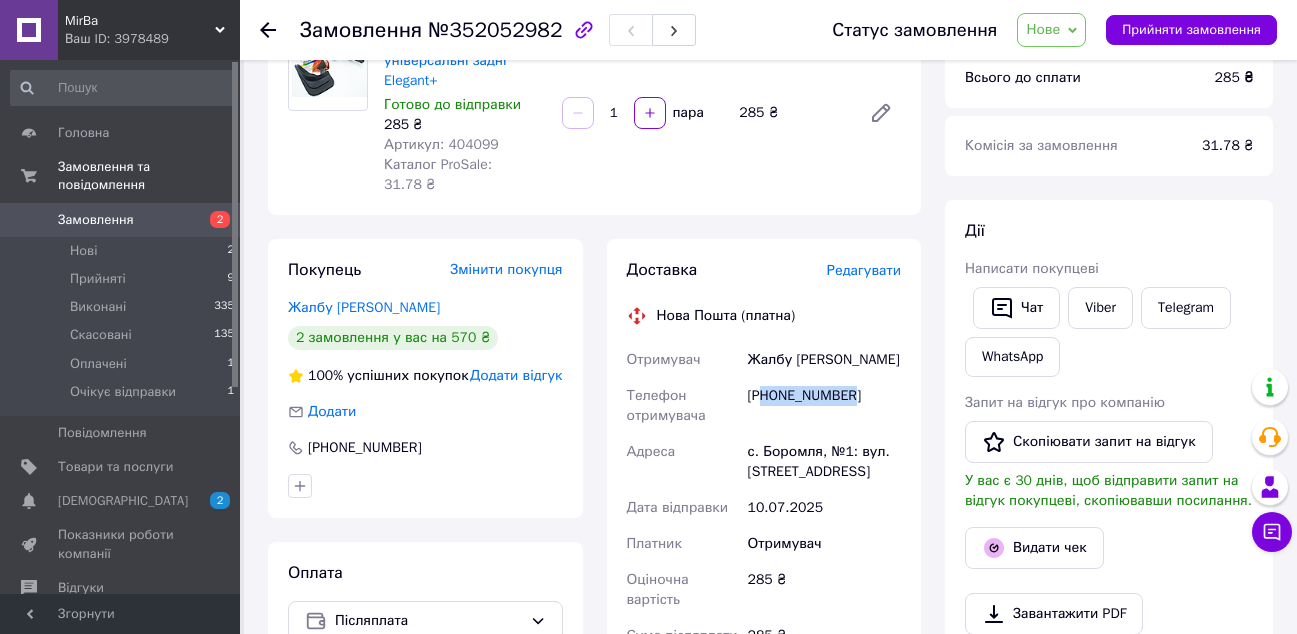 drag, startPoint x: 768, startPoint y: 357, endPoint x: 857, endPoint y: 357, distance: 89 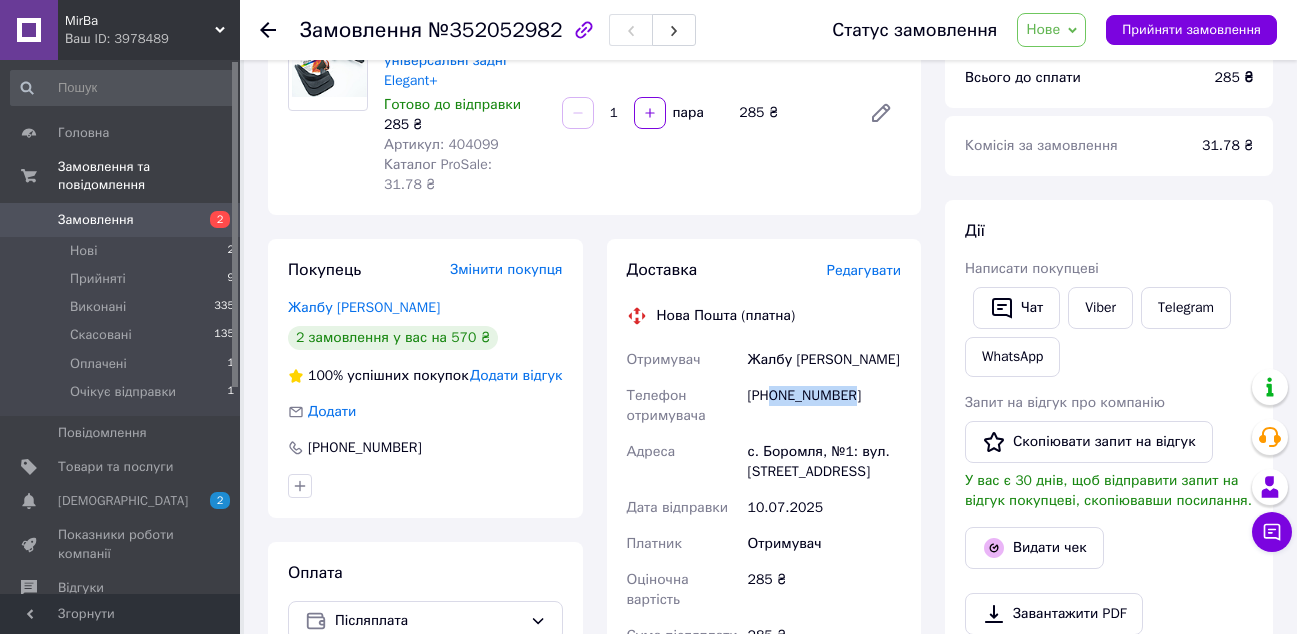 drag, startPoint x: 773, startPoint y: 357, endPoint x: 863, endPoint y: 363, distance: 90.199776 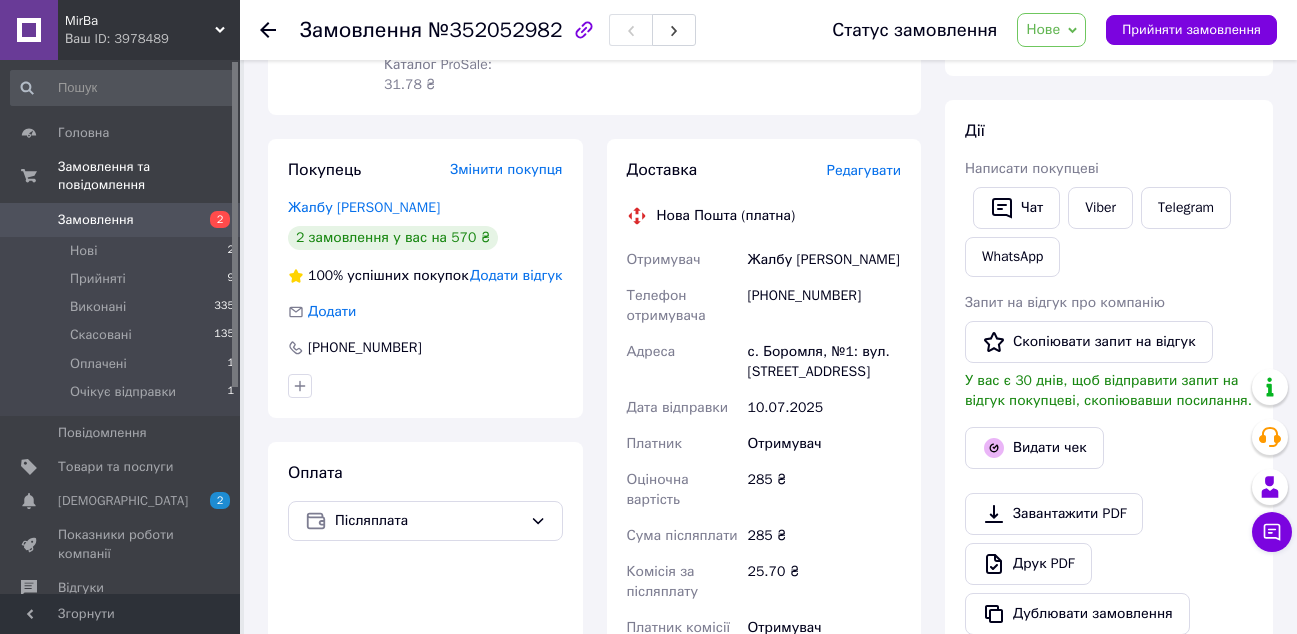 click on "Платник" at bounding box center [683, 444] 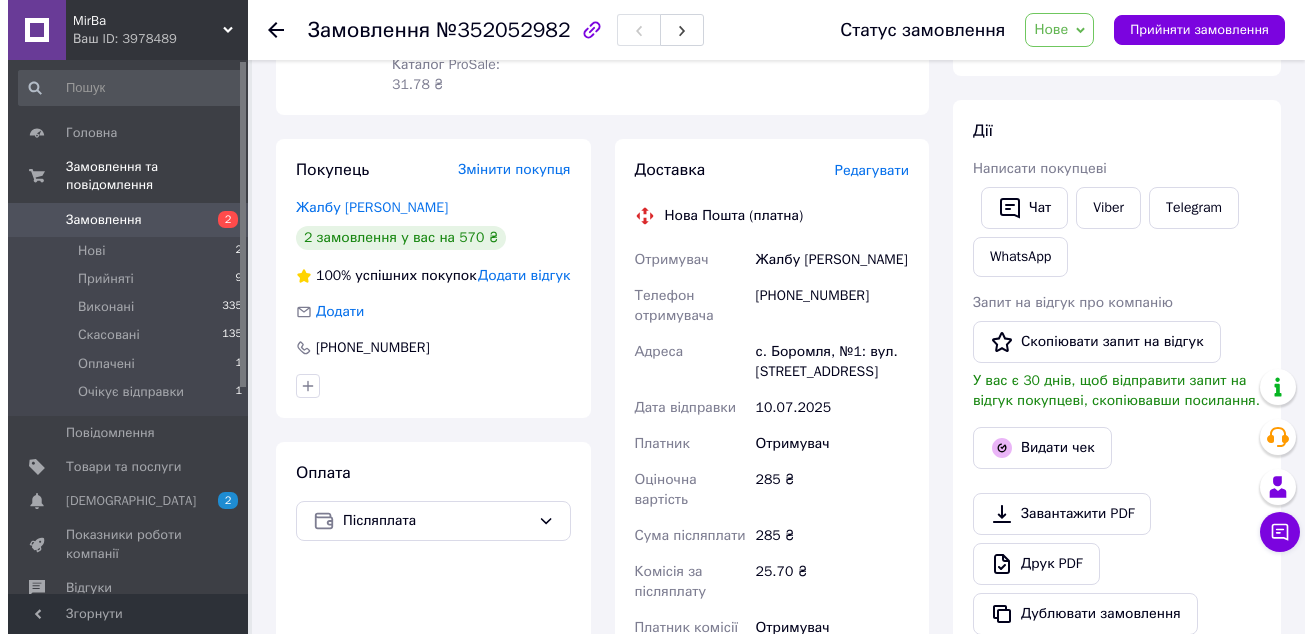 scroll, scrollTop: 0, scrollLeft: 0, axis: both 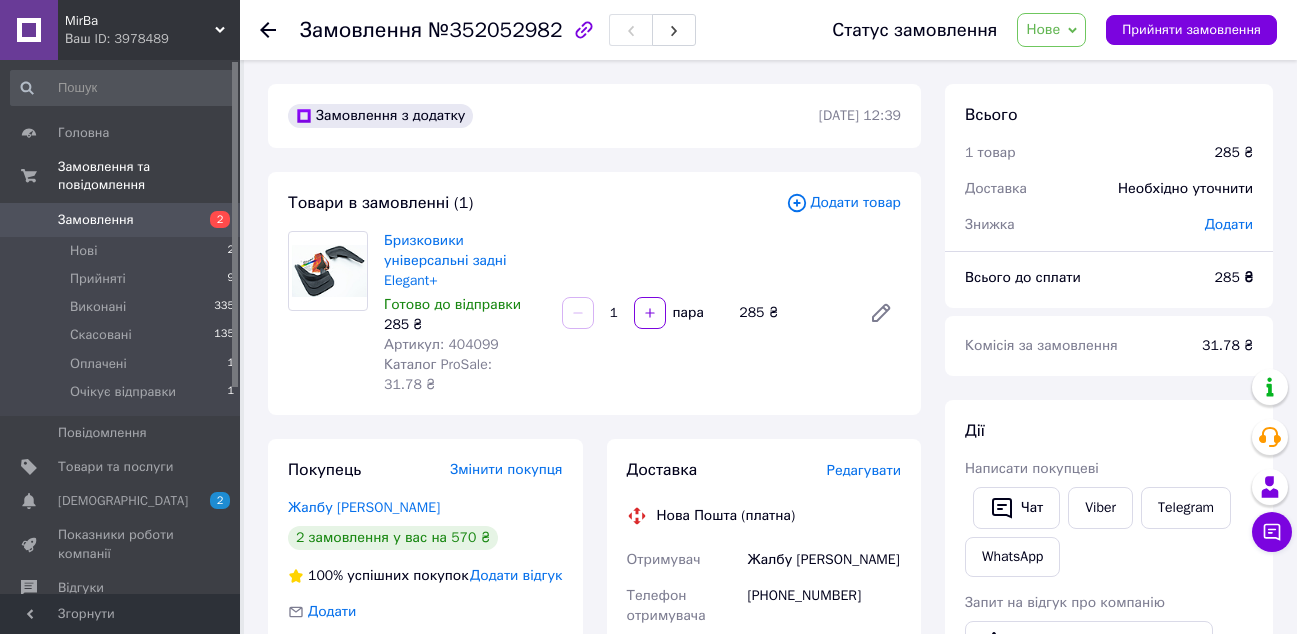 click on "Редагувати" at bounding box center (864, 470) 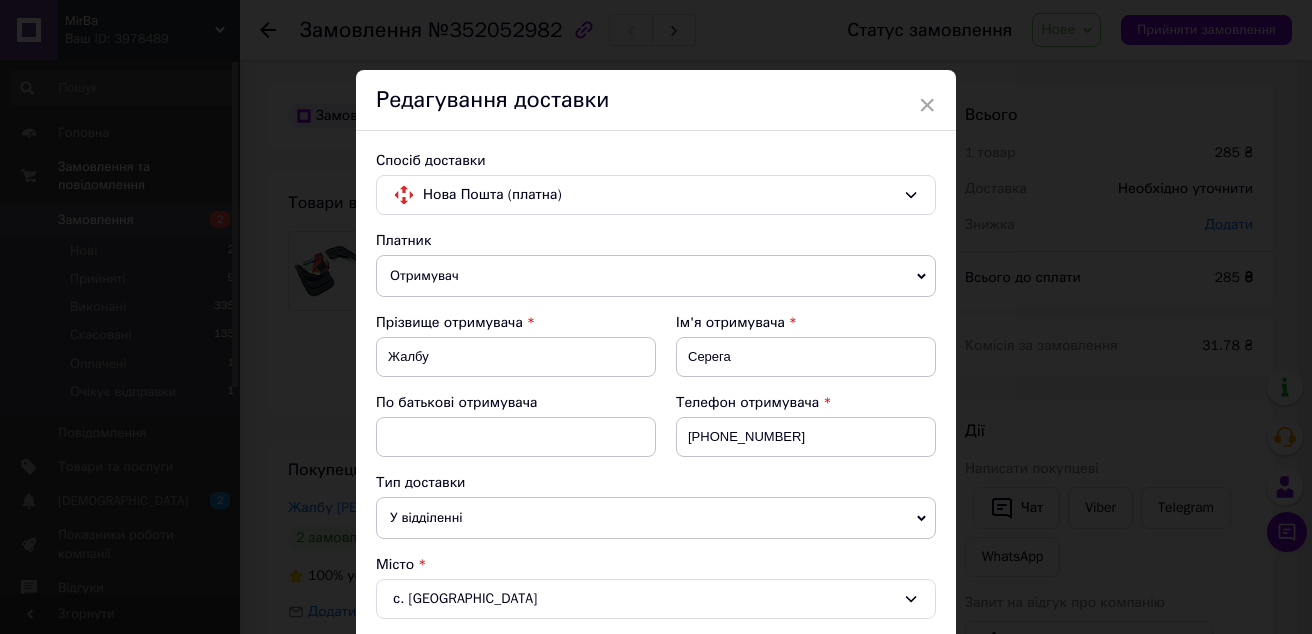 scroll, scrollTop: 600, scrollLeft: 0, axis: vertical 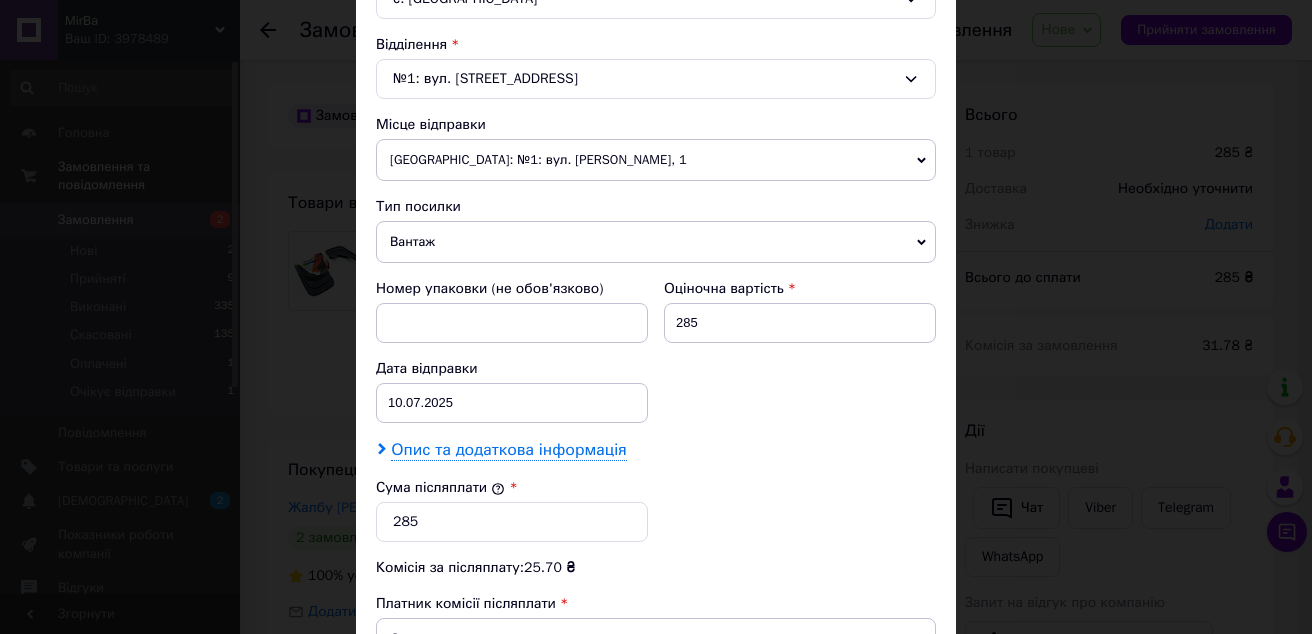 click on "Опис та додаткова інформація" at bounding box center [508, 450] 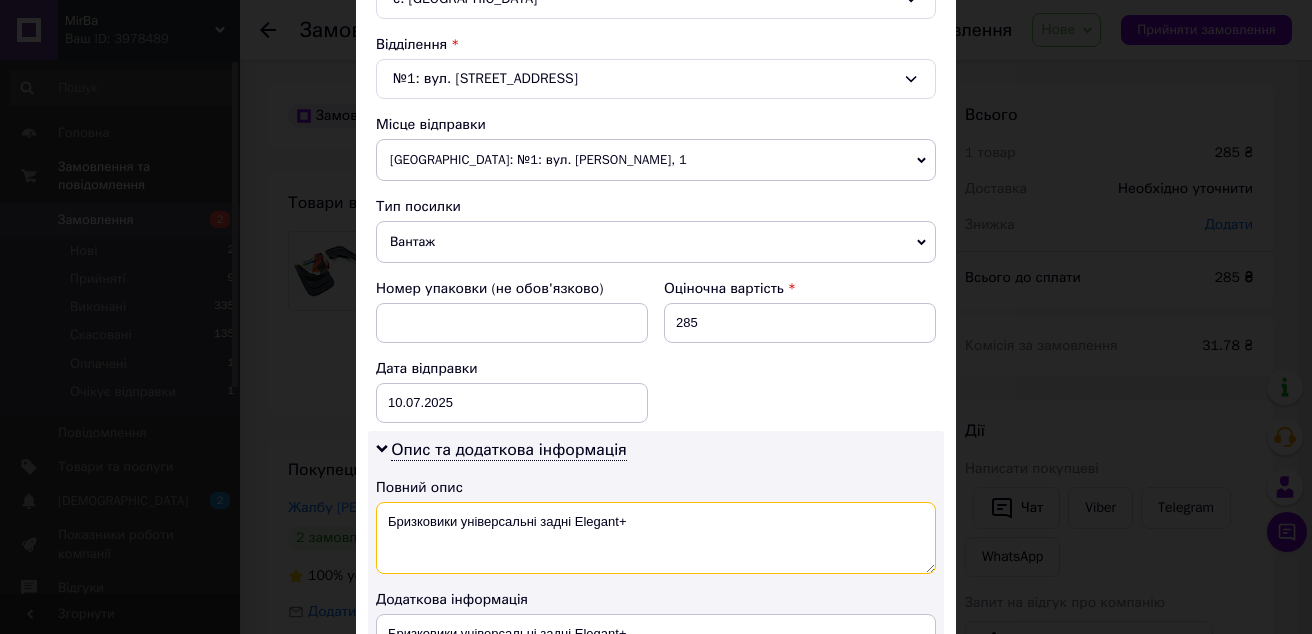click on "Бризковики універсальні задні Elegant+" at bounding box center (656, 538) 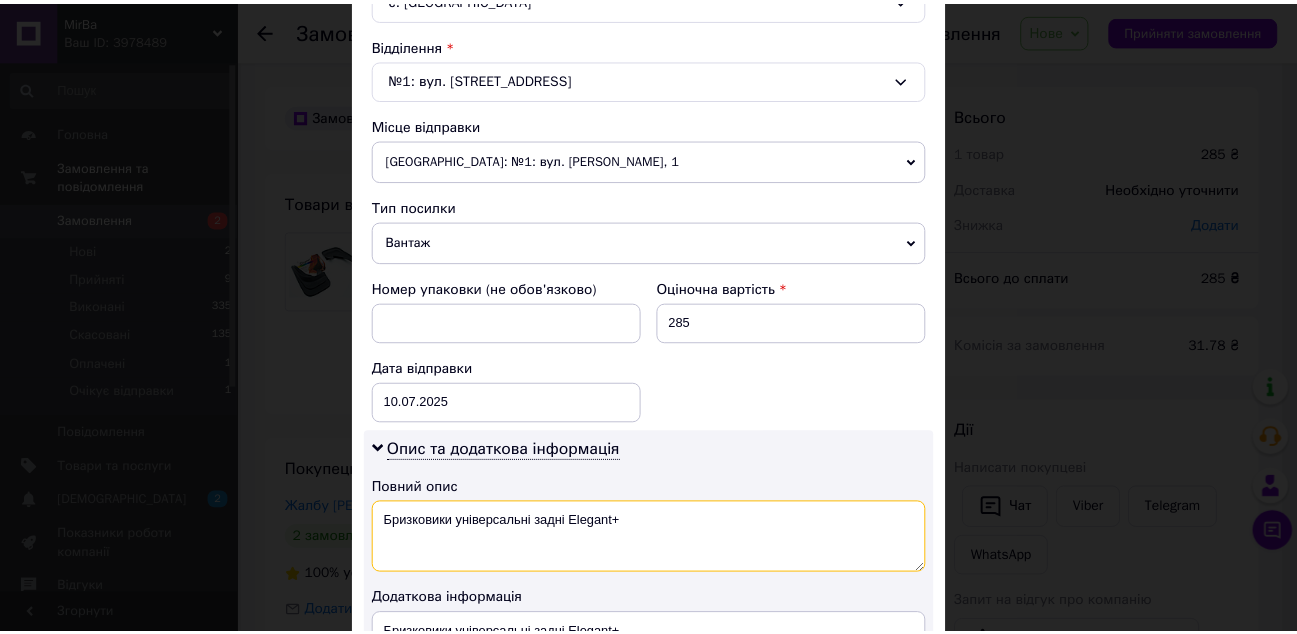 scroll, scrollTop: 1116, scrollLeft: 0, axis: vertical 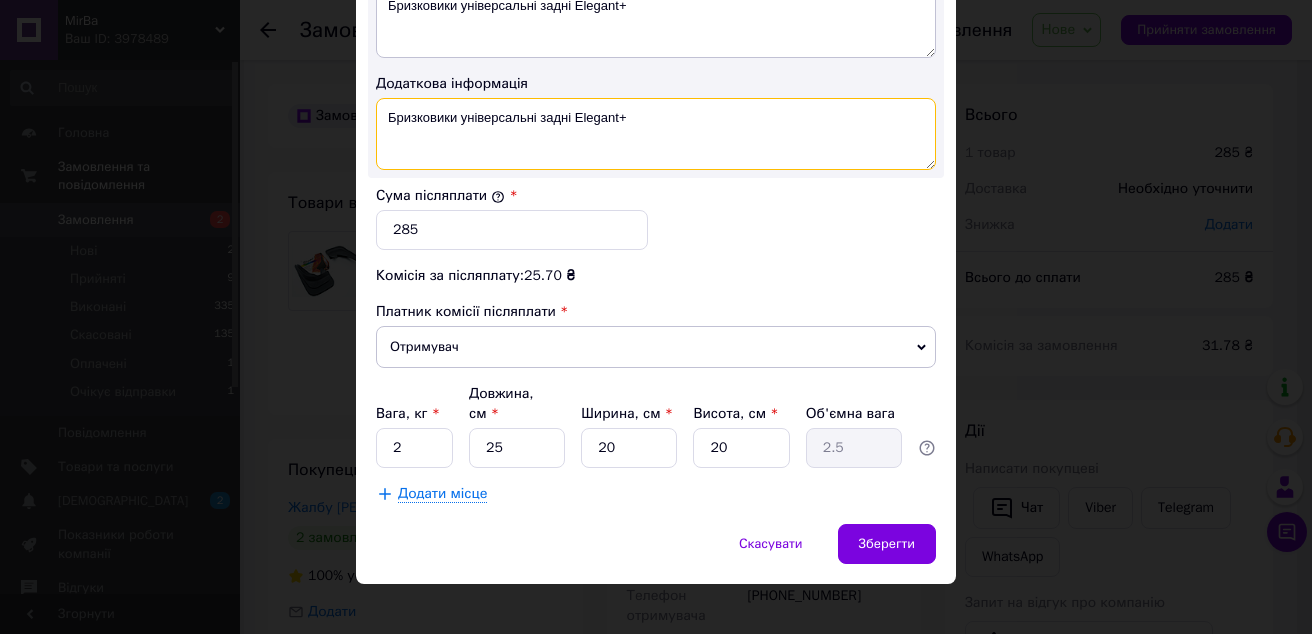 click on "Бризковики універсальні задні Elegant+" at bounding box center [656, 134] 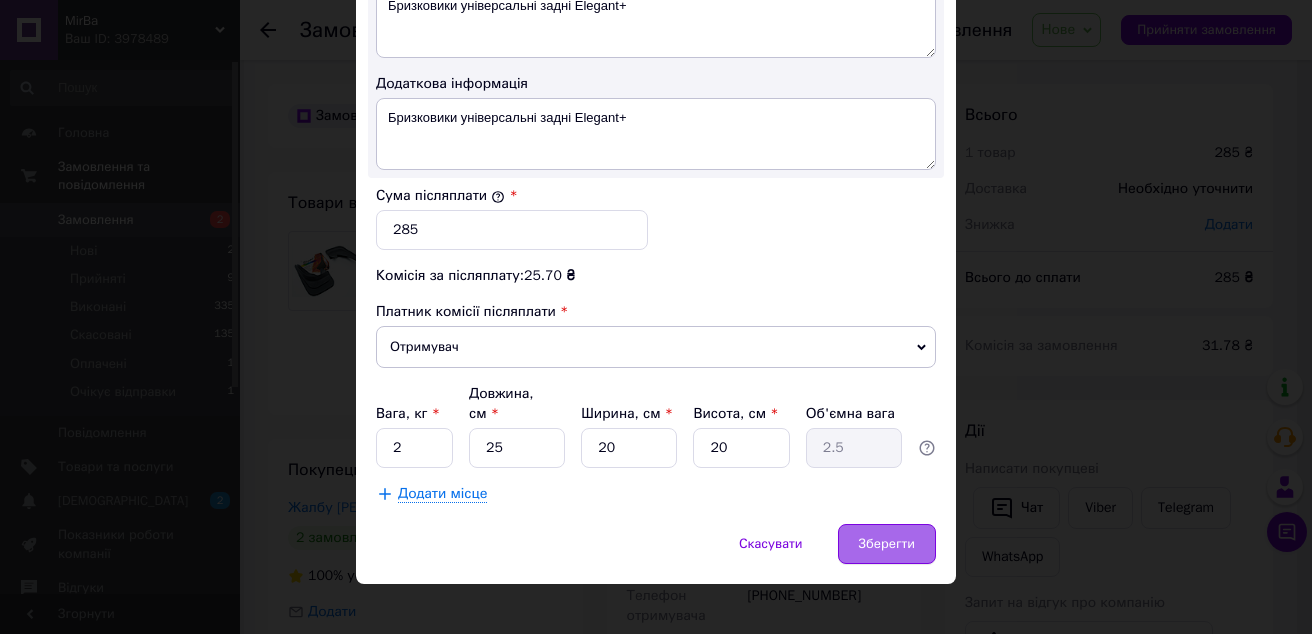 click on "Зберегти" at bounding box center (887, 544) 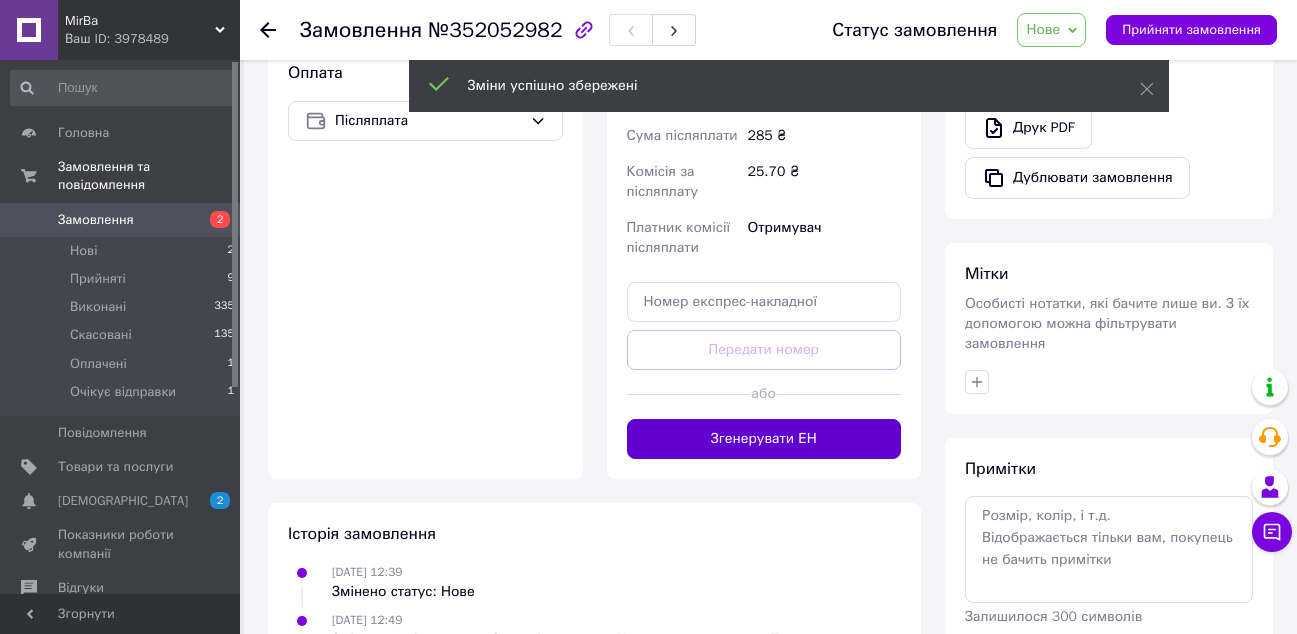 click on "Згенерувати ЕН" at bounding box center [764, 439] 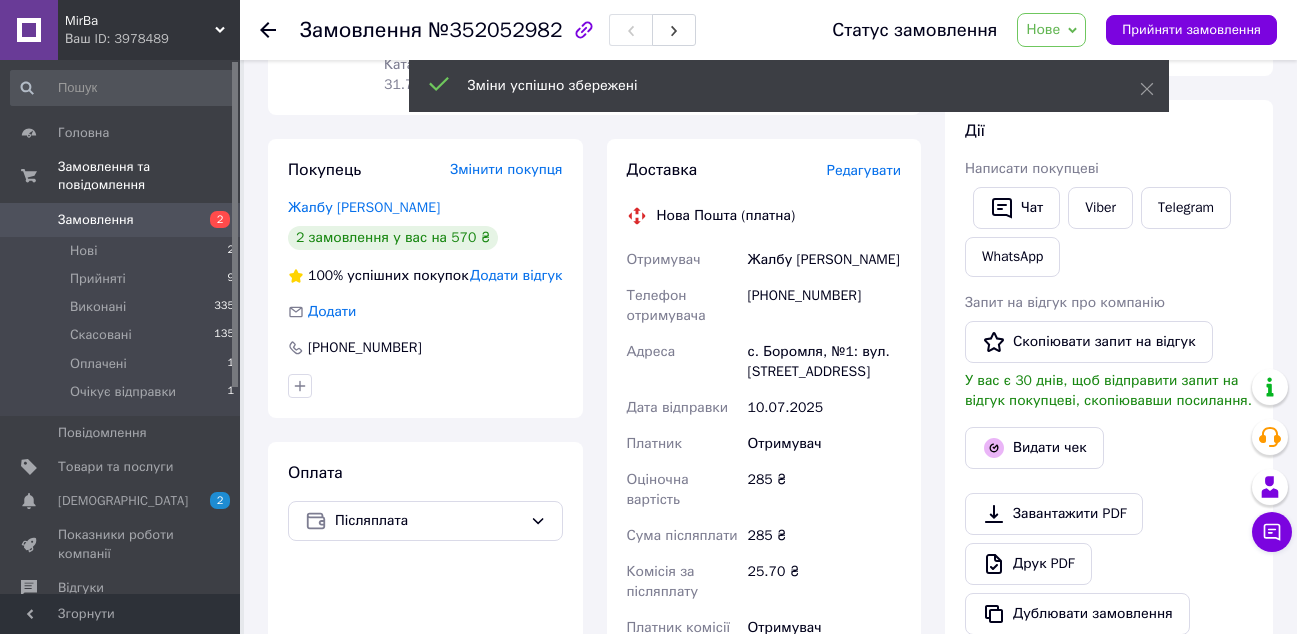 scroll, scrollTop: 0, scrollLeft: 0, axis: both 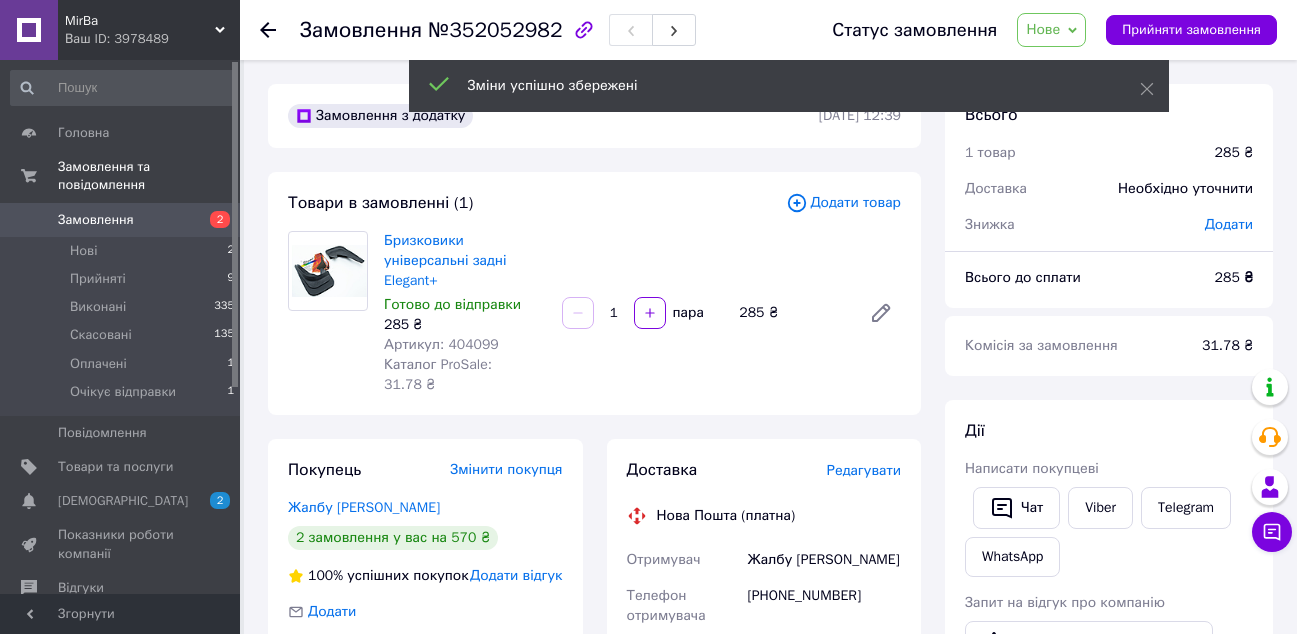 click 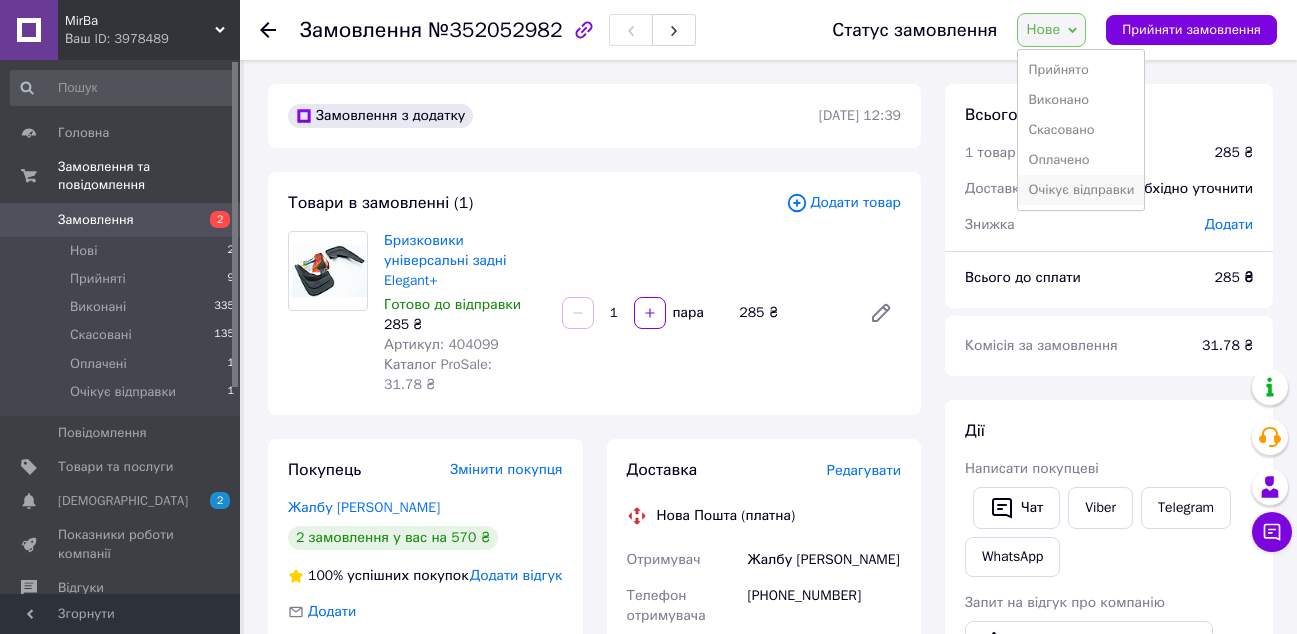 click on "Очікує відправки" at bounding box center (1081, 190) 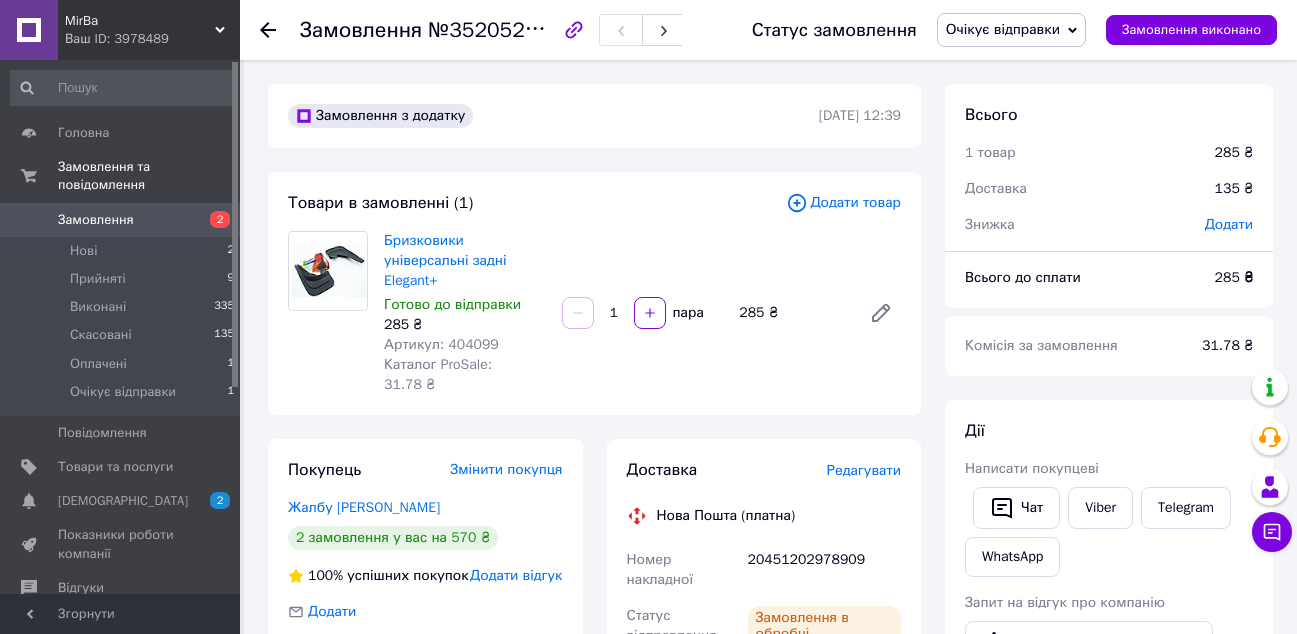 click on "Артикул: 404099" at bounding box center (441, 344) 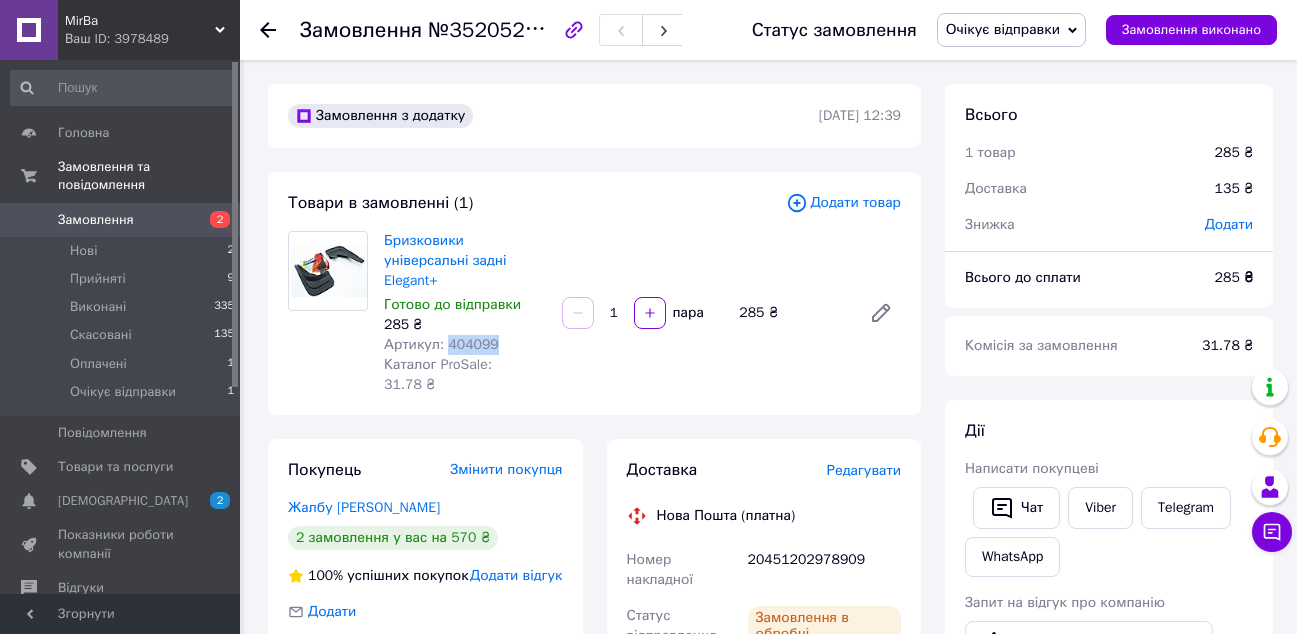 click on "Артикул: 404099" at bounding box center [441, 344] 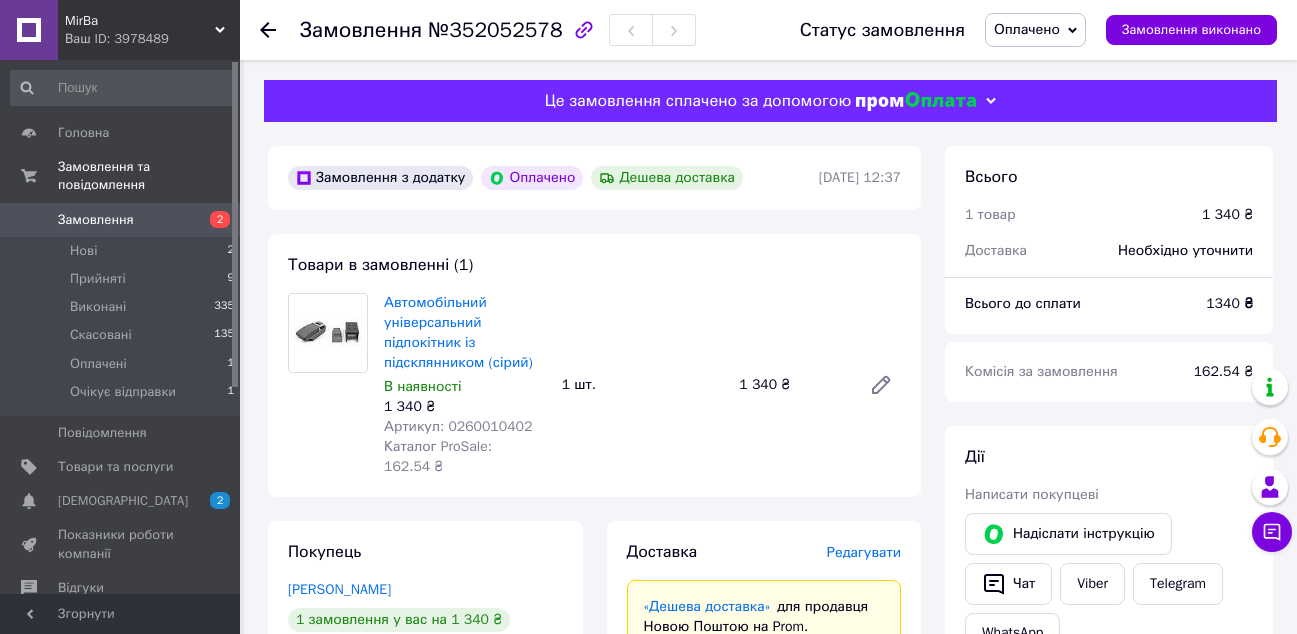 scroll, scrollTop: 100, scrollLeft: 0, axis: vertical 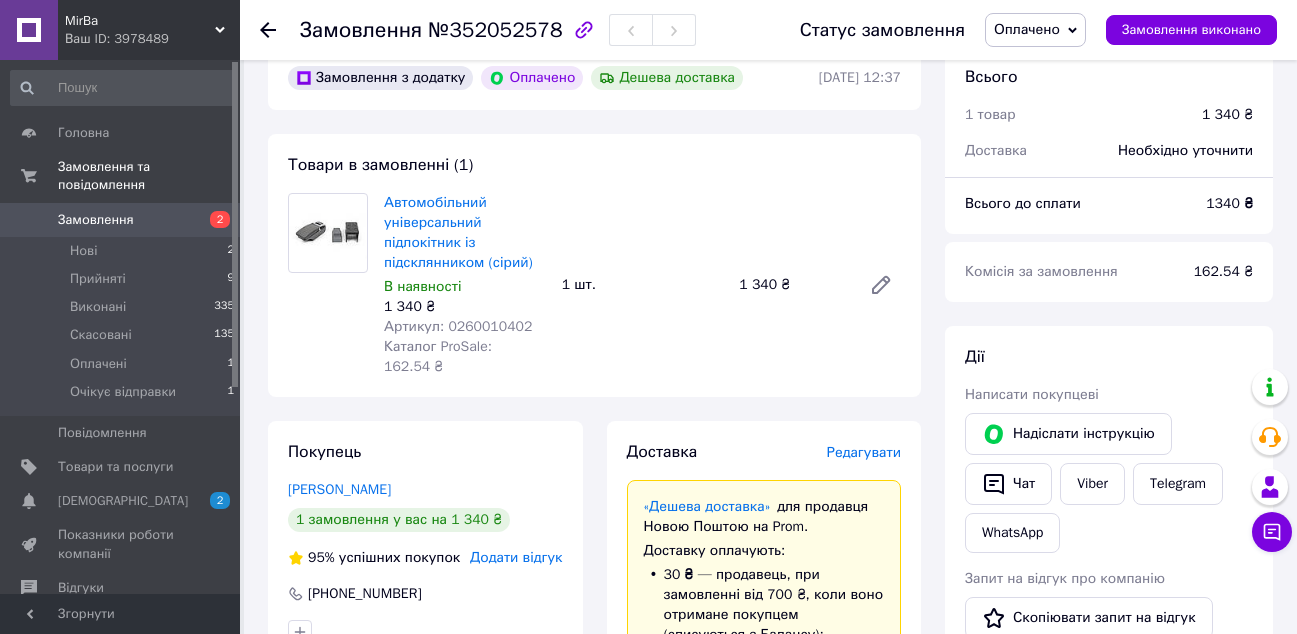 click on "Артикул: 0260010402" at bounding box center (458, 326) 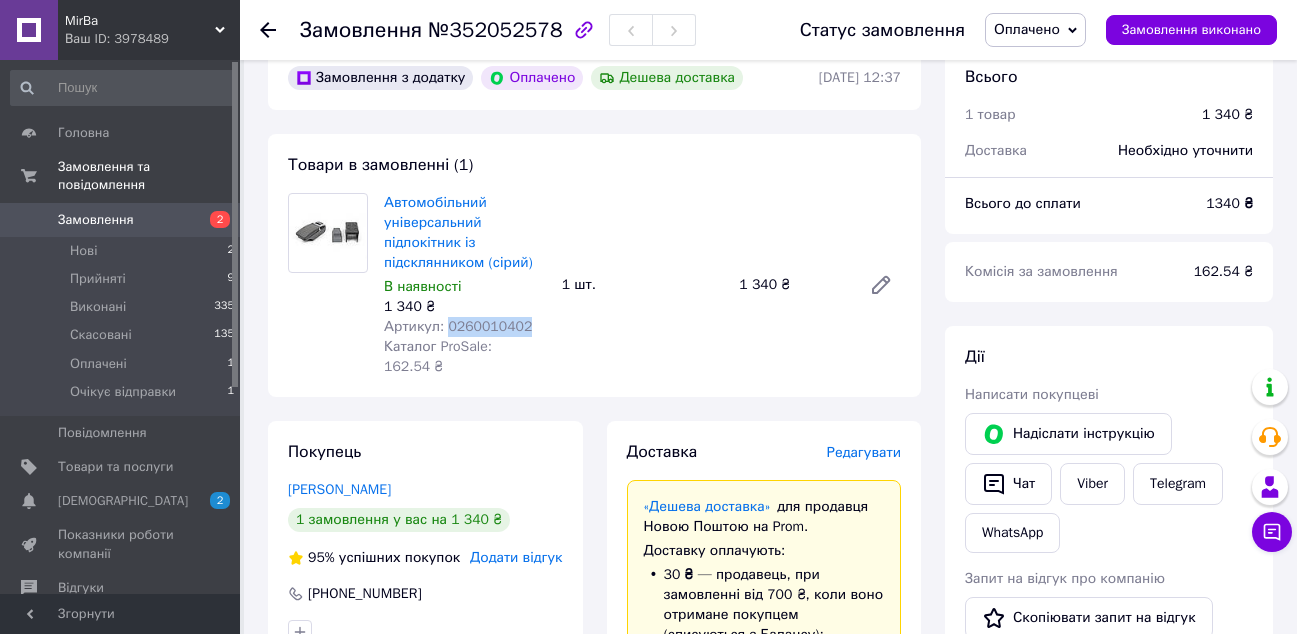 click on "Артикул: 0260010402" at bounding box center (458, 326) 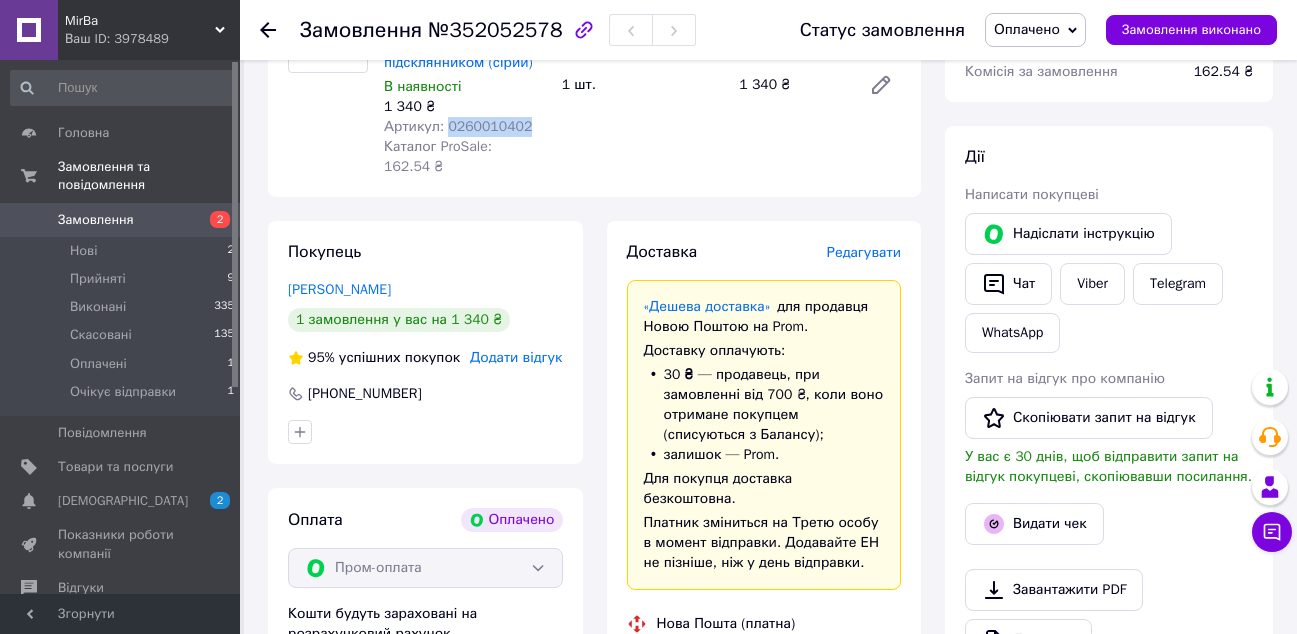 scroll, scrollTop: 500, scrollLeft: 0, axis: vertical 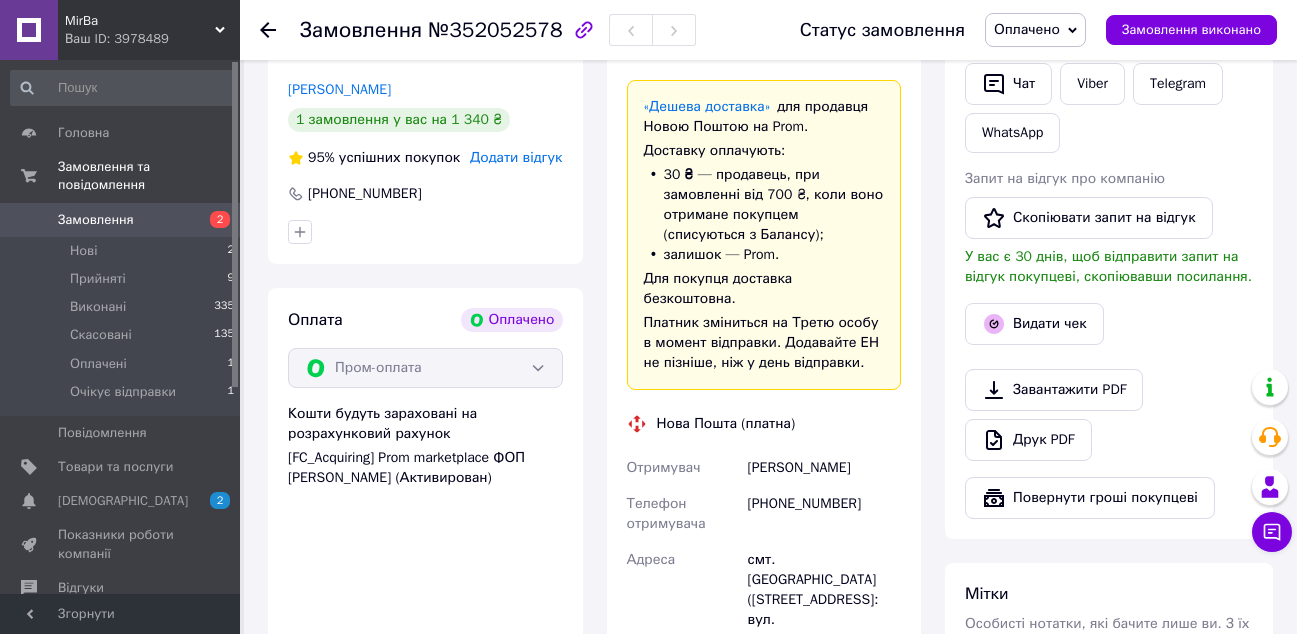 click on "смт. Демидівка (Рівненська обл.), №1: вул. Луцька, 10" at bounding box center (824, 600) 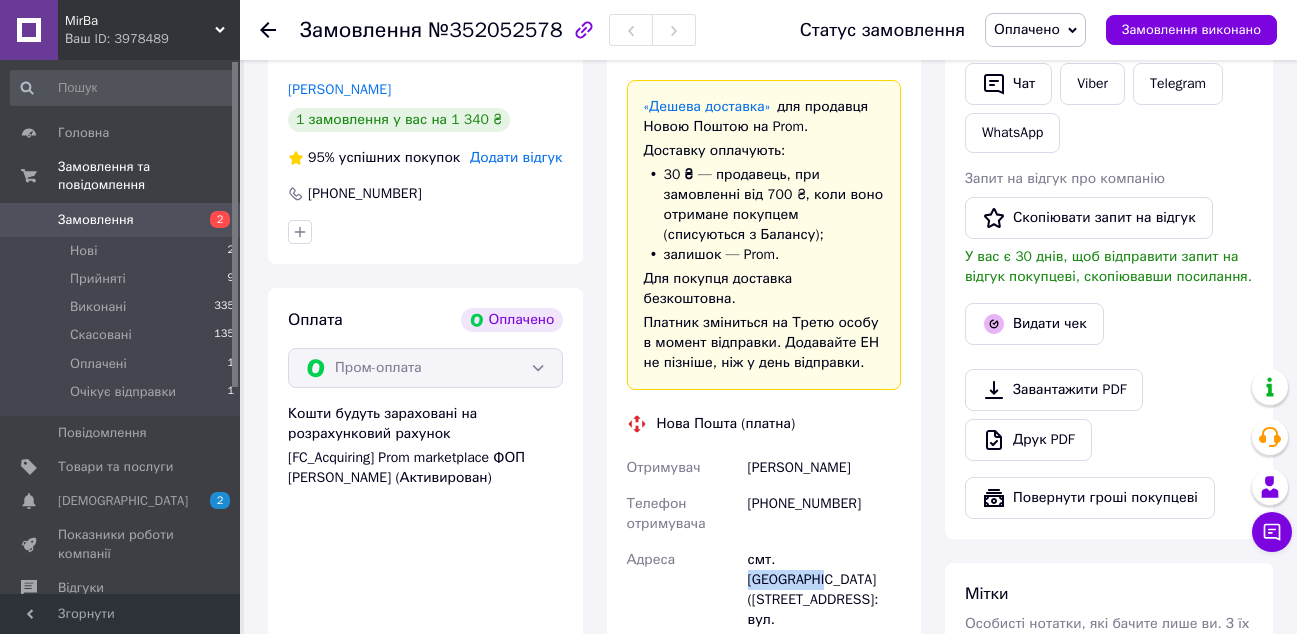 click on "смт. Демидівка (Рівненська обл.), №1: вул. Луцька, 10" at bounding box center (824, 600) 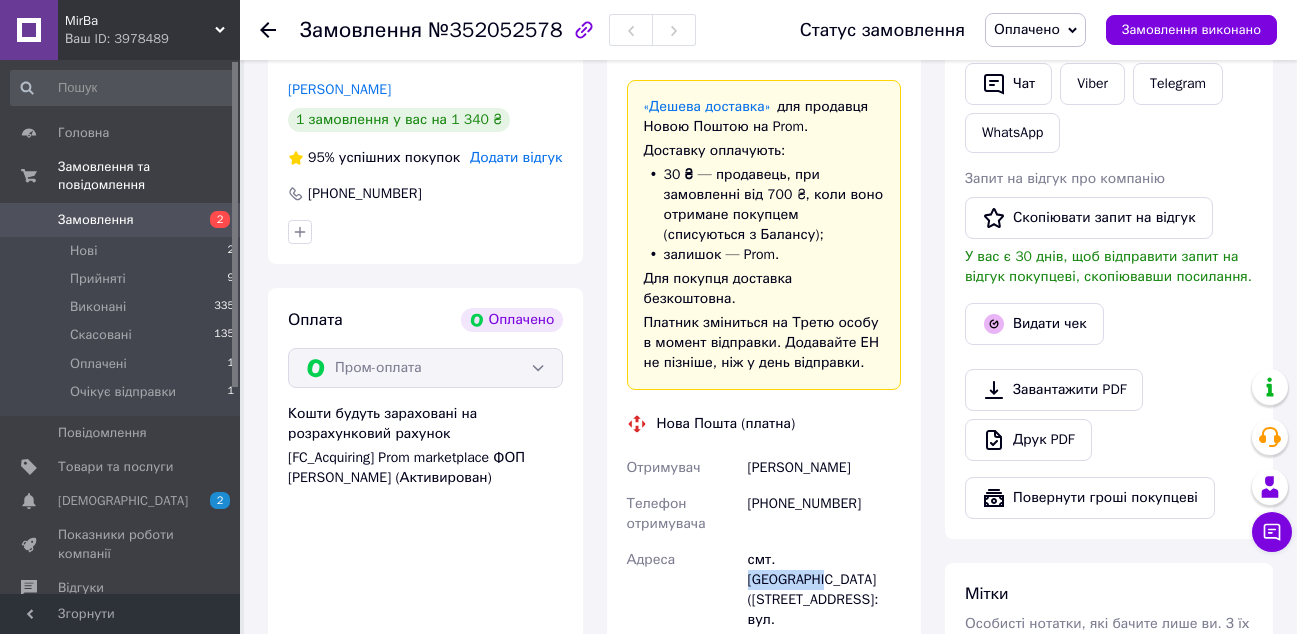 scroll, scrollTop: 600, scrollLeft: 0, axis: vertical 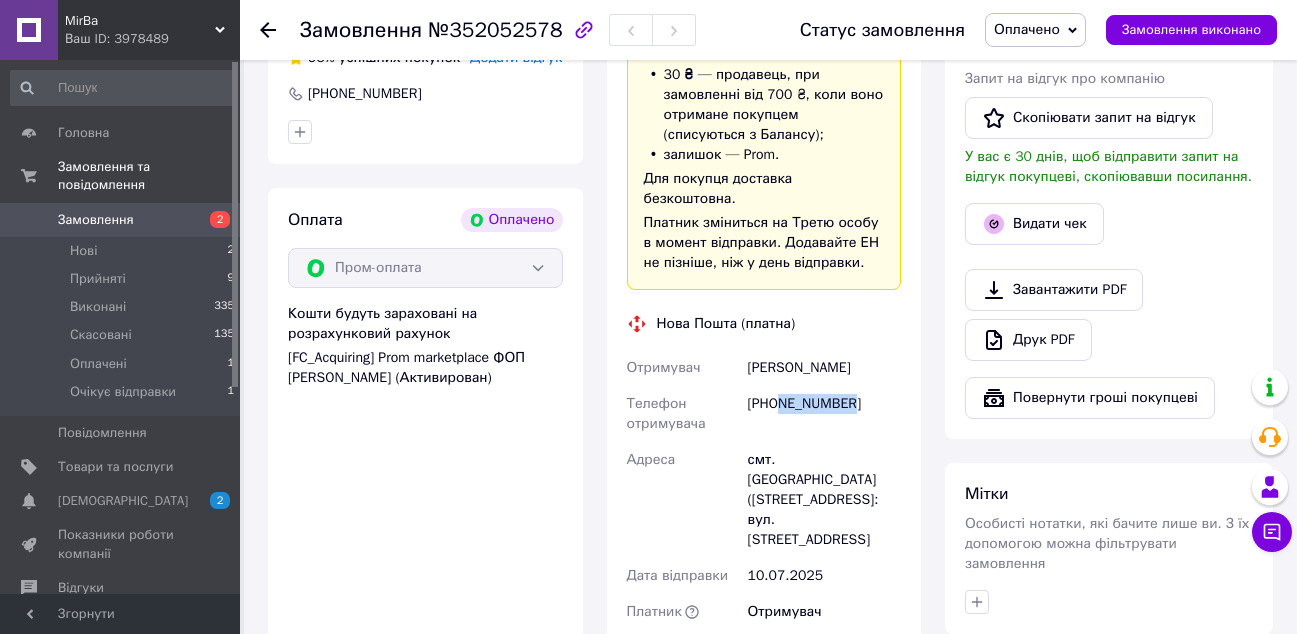 drag, startPoint x: 782, startPoint y: 361, endPoint x: 874, endPoint y: 365, distance: 92.086914 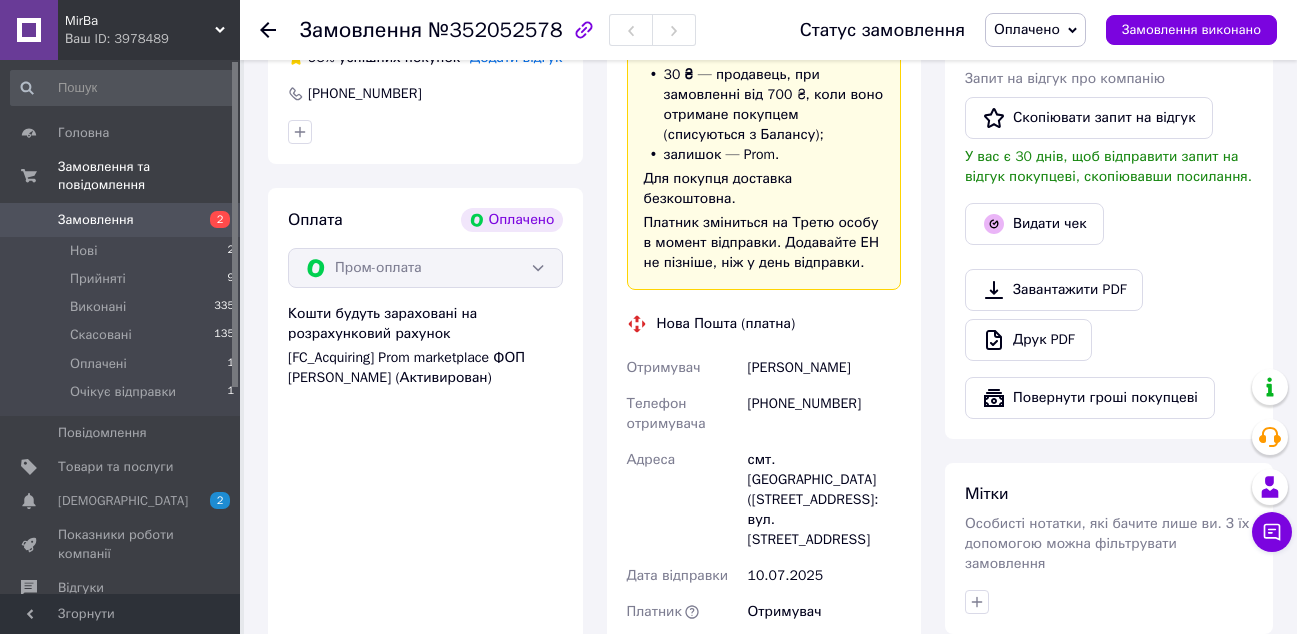 click on "Невада Наталья" at bounding box center (824, 368) 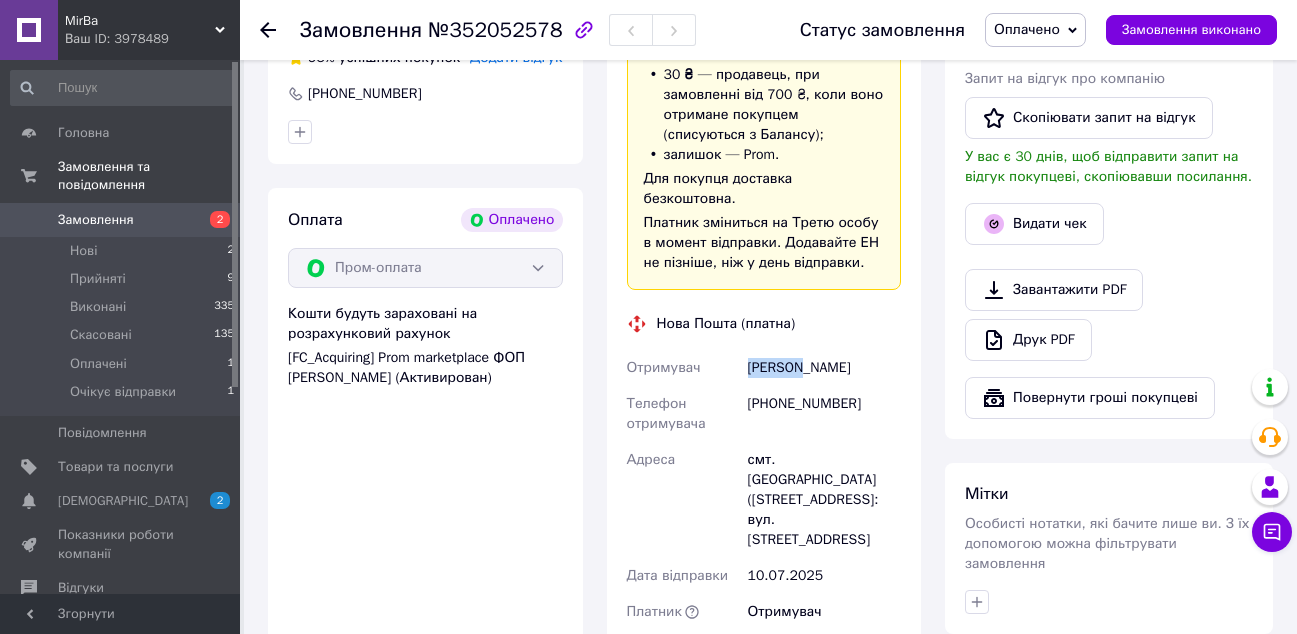 click on "Невада Наталья" at bounding box center (824, 368) 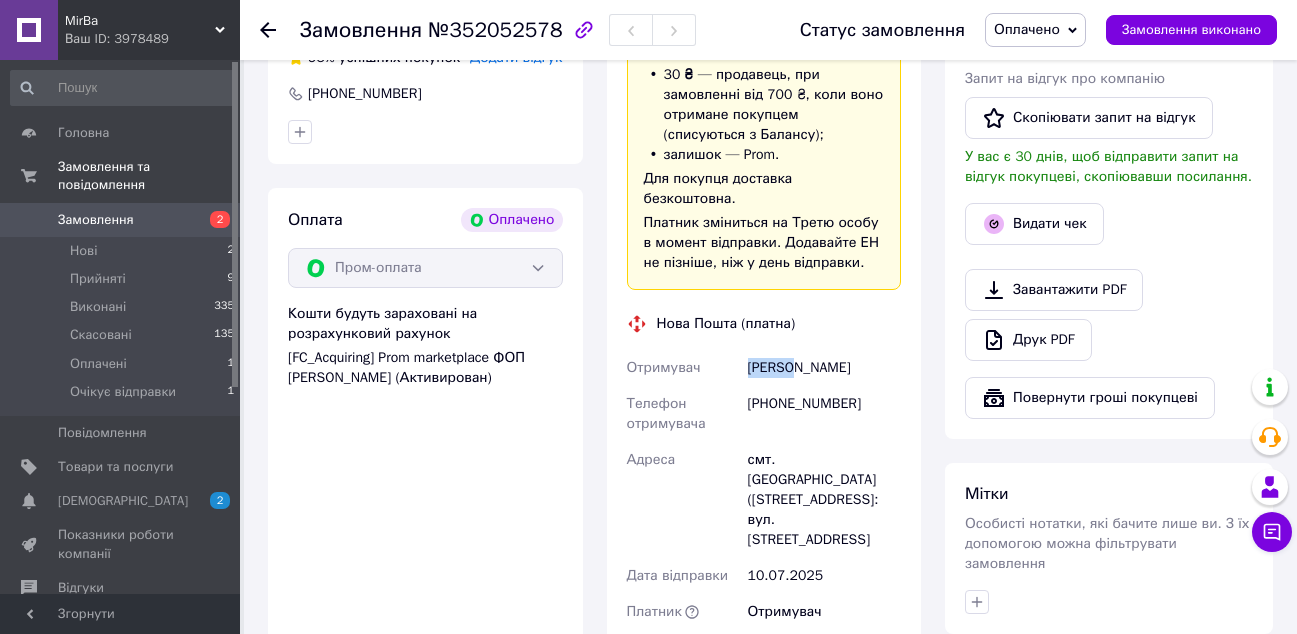 click on "Невада Наталья" at bounding box center [824, 368] 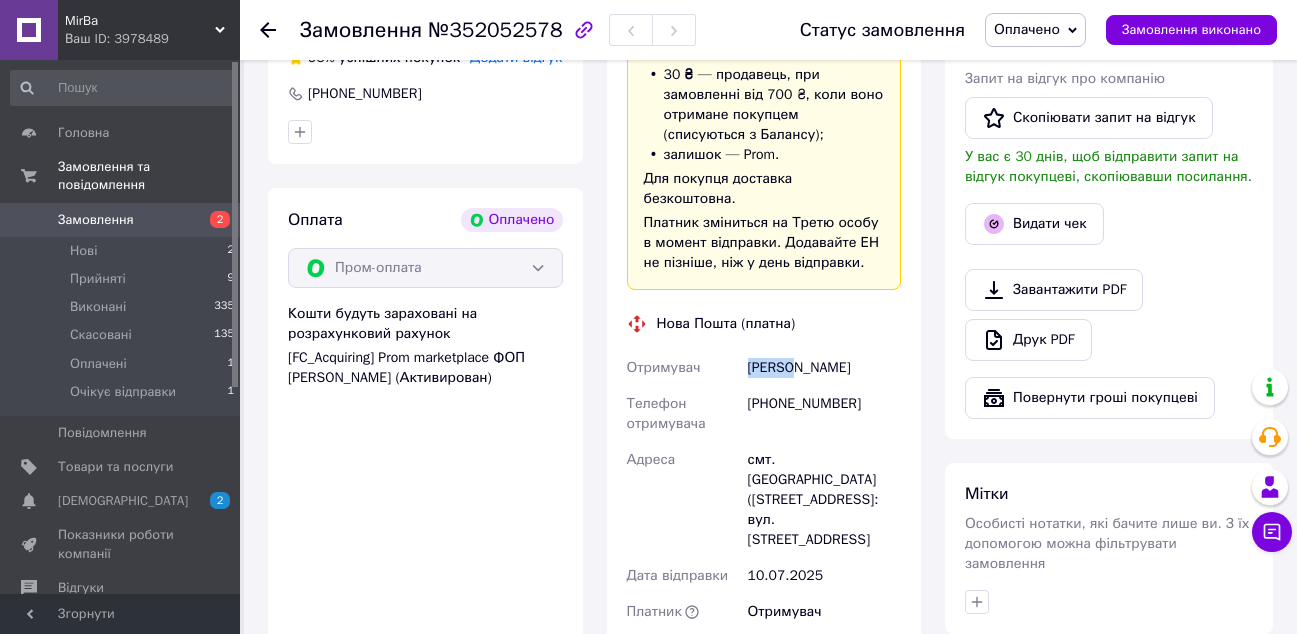 scroll, scrollTop: 200, scrollLeft: 0, axis: vertical 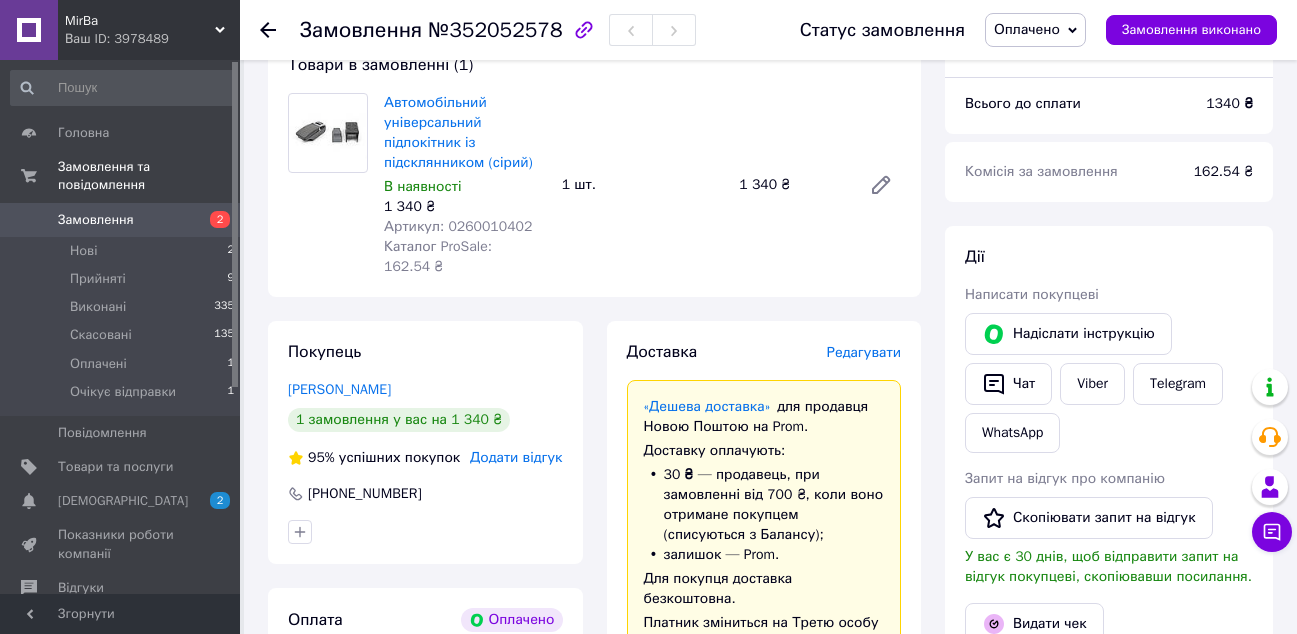 click on "Автомобільний універсальний підлокітник із підсклянником (сірий) В наявності 1 340 ₴ Артикул: 0260010402 Каталог ProSale: 162.54 ₴  1 шт. 1 340 ₴" at bounding box center [642, 185] 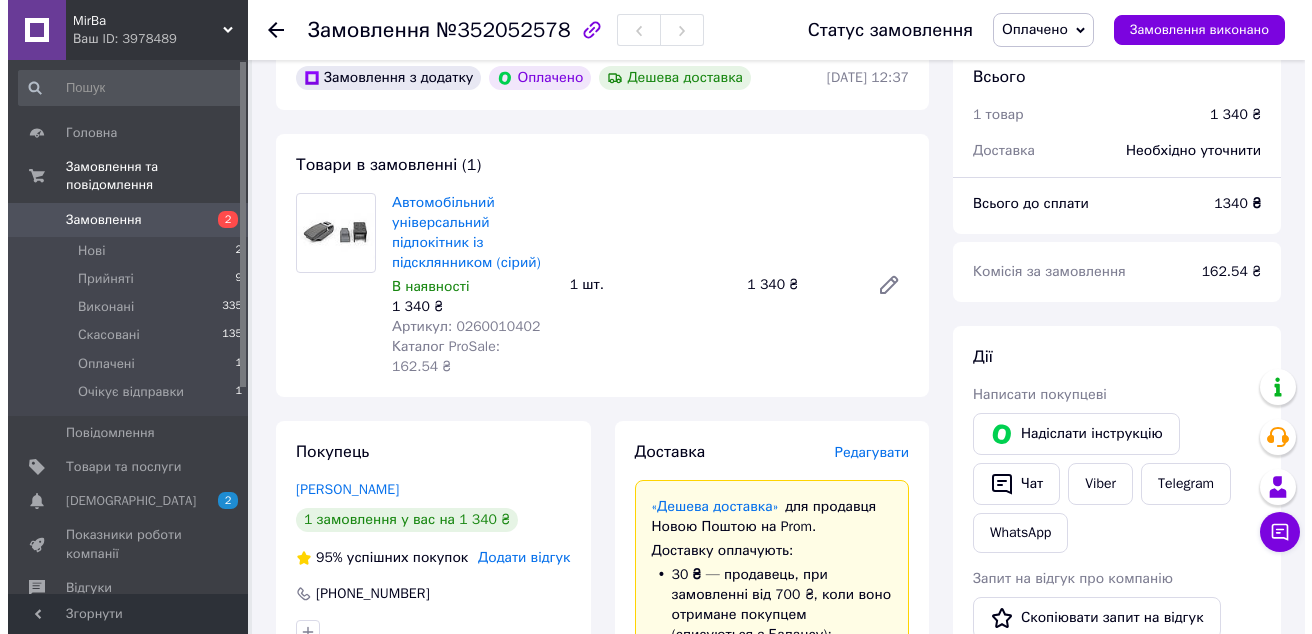 scroll, scrollTop: 200, scrollLeft: 0, axis: vertical 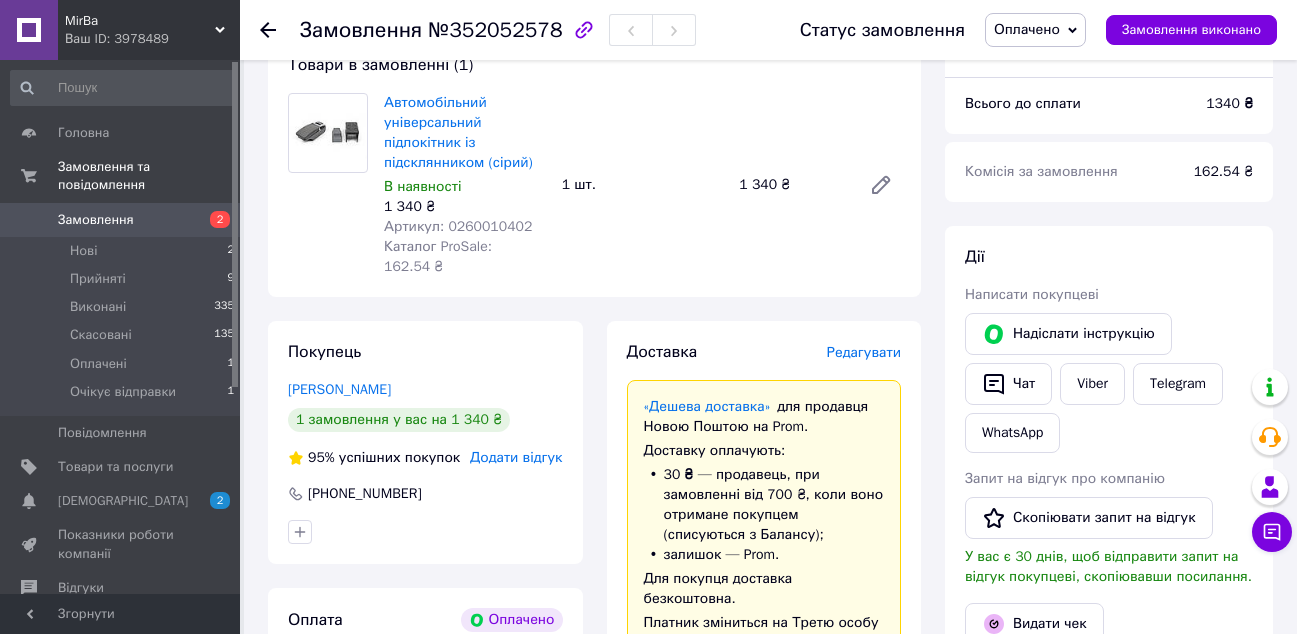 click on "Редагувати" at bounding box center (864, 352) 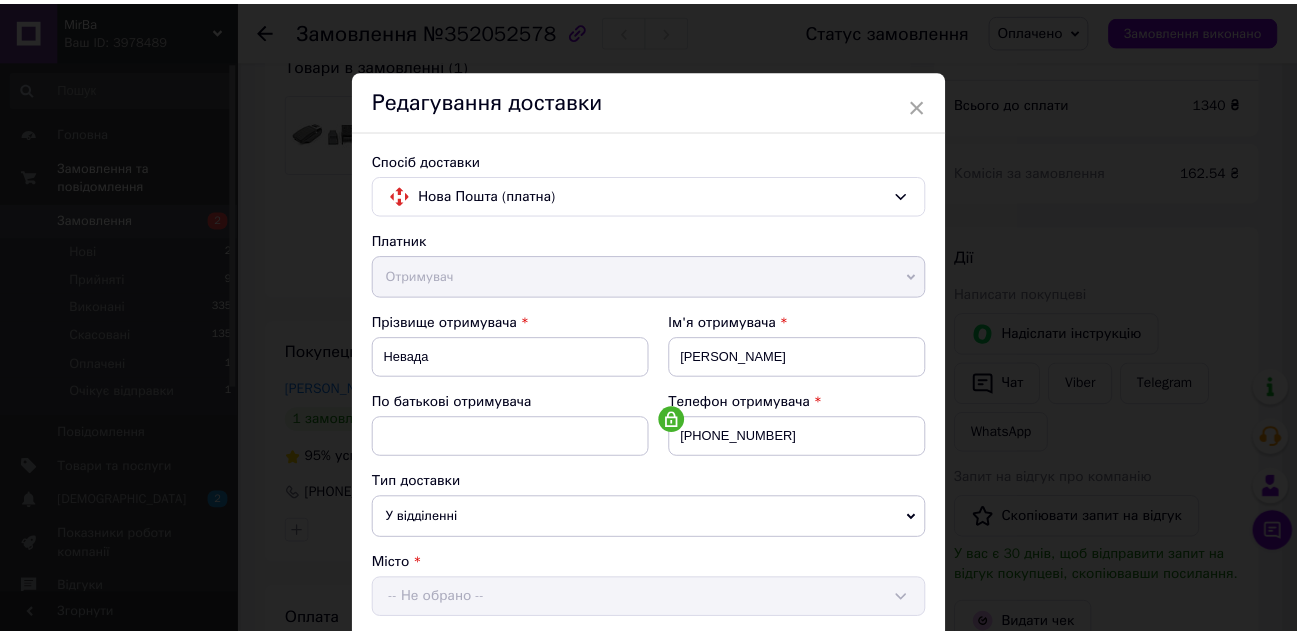 scroll, scrollTop: 800, scrollLeft: 0, axis: vertical 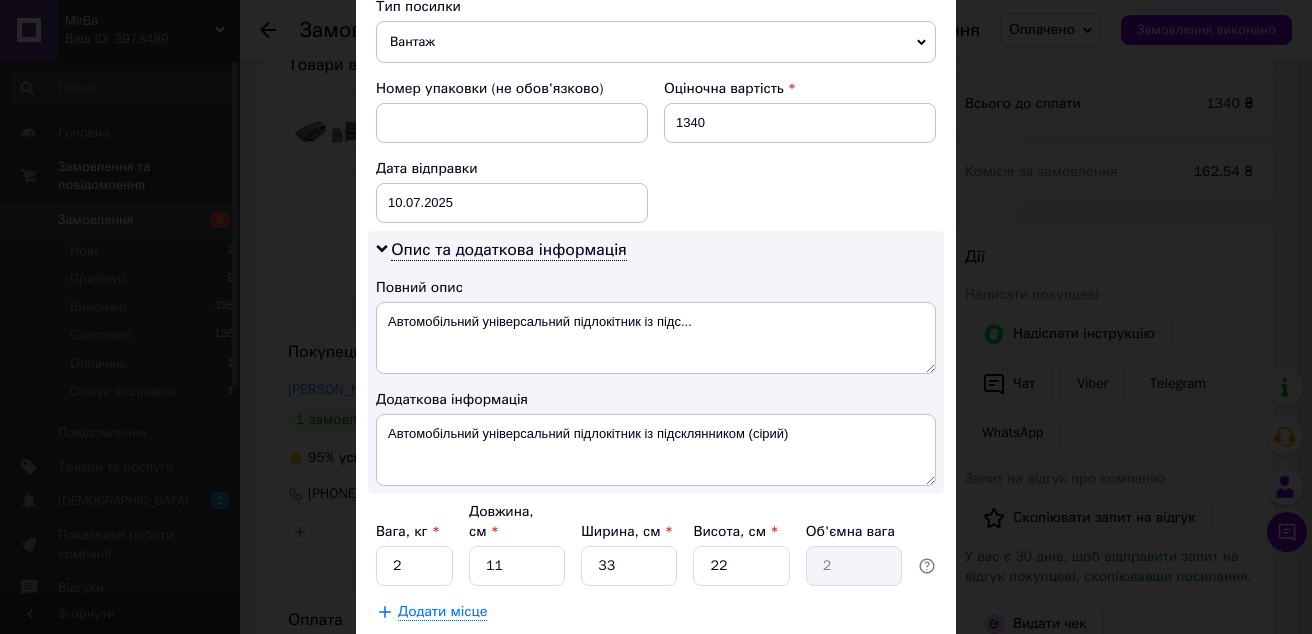 click on "× Редагування доставки Спосіб доставки Нова Пошта (платна) Платник Отримувач Відправник Прізвище отримувача Невада Ім'я отримувача Наталья По батькові отримувача Телефон отримувача +380994078103 Тип доставки У відділенні Кур'єром В поштоматі Місто смт. Демидівка (Рівненська обл.) Відділення №1: вул. Луцька, 10 Місце відправки Вінниця: №1: вул. Якова Шепеля, 1 Вінниця: №3 (до 30 кг): вул. Соборна, 89 Додати ще місце відправки Тип посилки Вантаж Документи Номер упаковки (не обов'язково) Оціночна вартість 1340 Дата відправки 10.07.2025 < 2025 > < Июль > Пн Вт Ср Чт Пт Сб Вс 30 1 2 3 4 5 6 7 8 9" at bounding box center (656, 317) 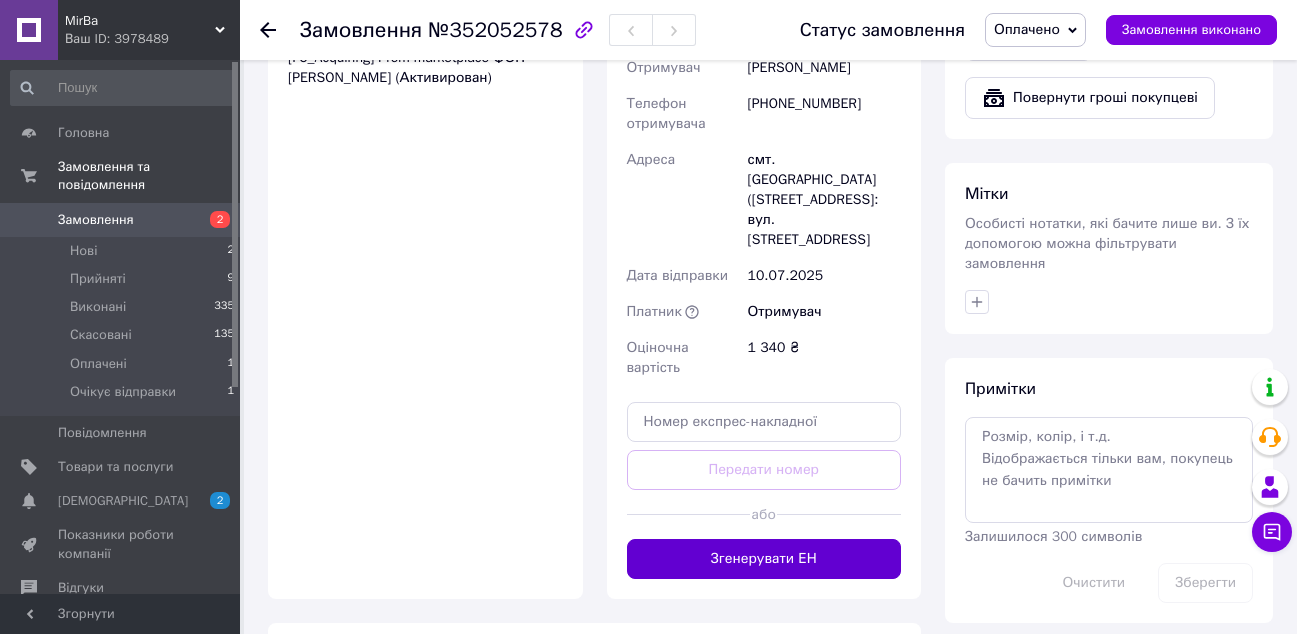 click on "Згенерувати ЕН" at bounding box center [764, 559] 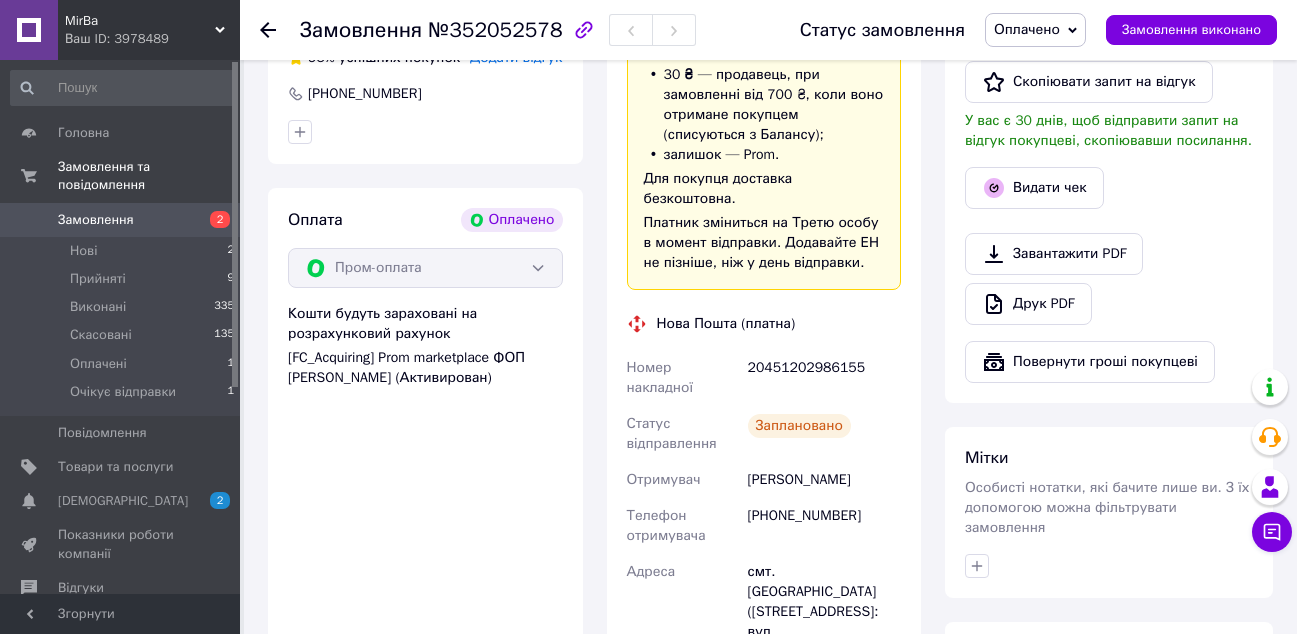scroll, scrollTop: 0, scrollLeft: 0, axis: both 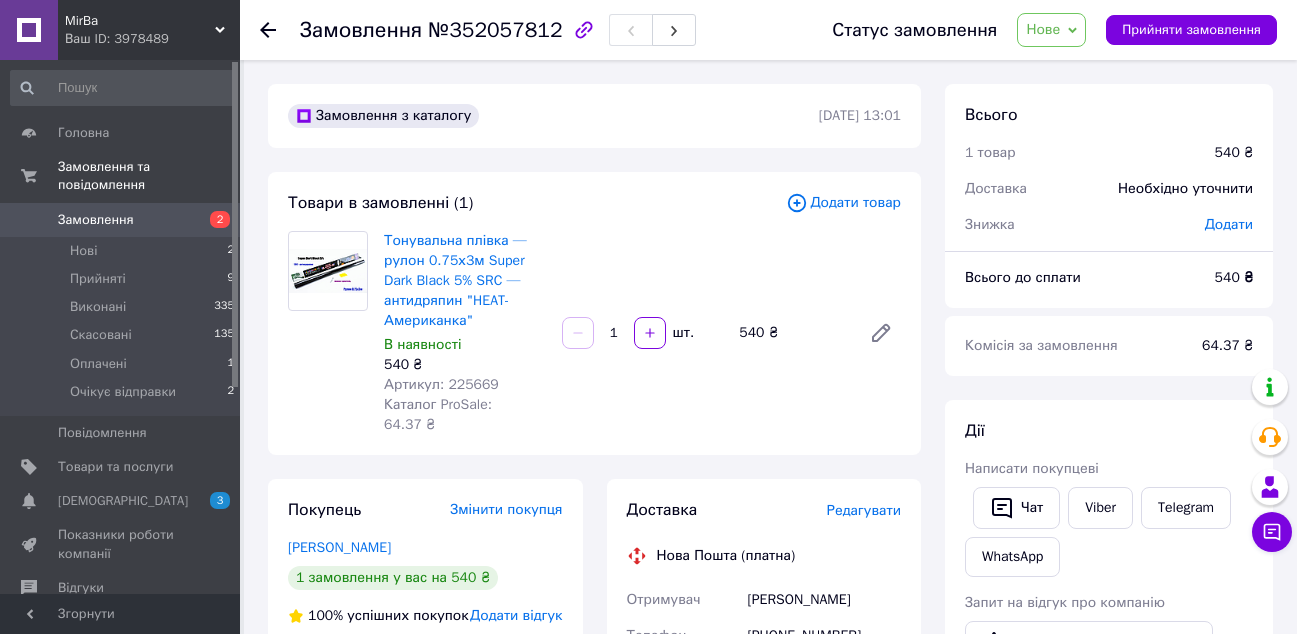 click on "Артикул: 225669" at bounding box center (441, 384) 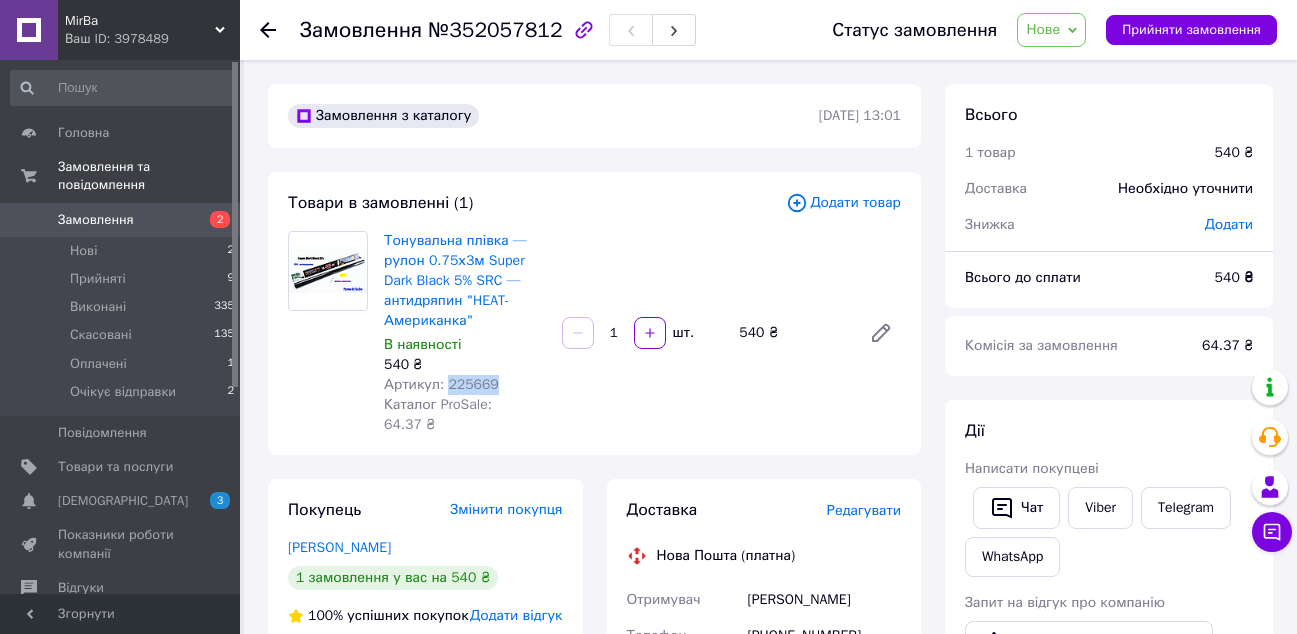 click on "Артикул: 225669" at bounding box center (441, 384) 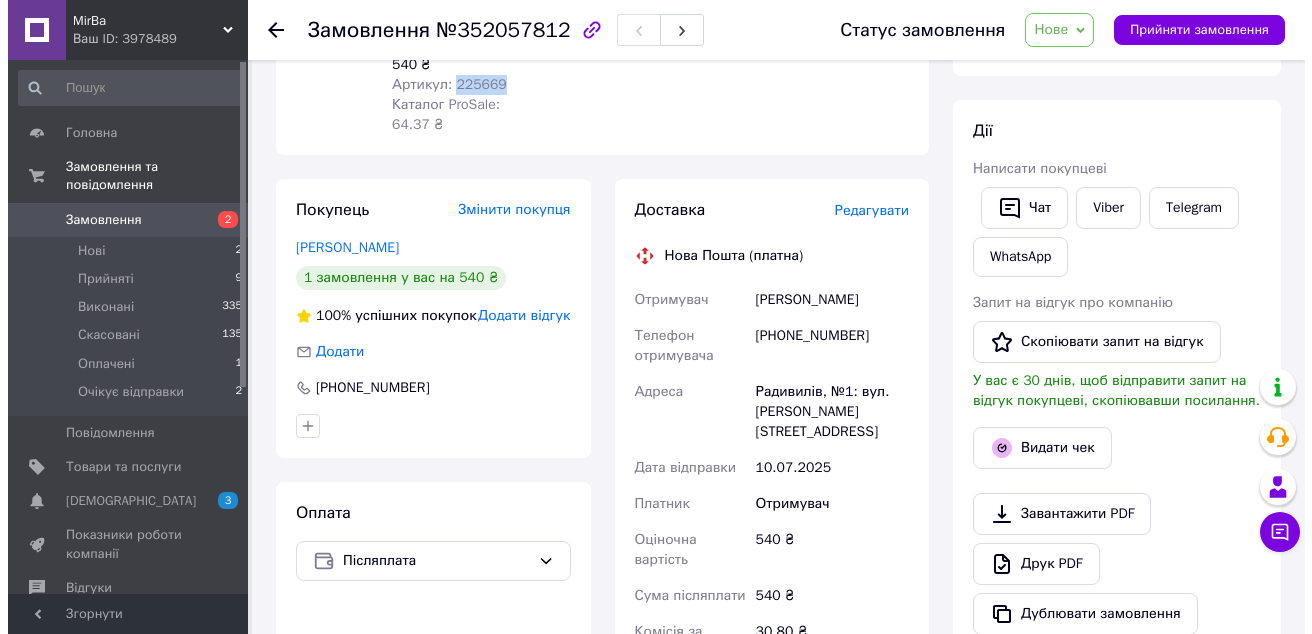 scroll, scrollTop: 100, scrollLeft: 0, axis: vertical 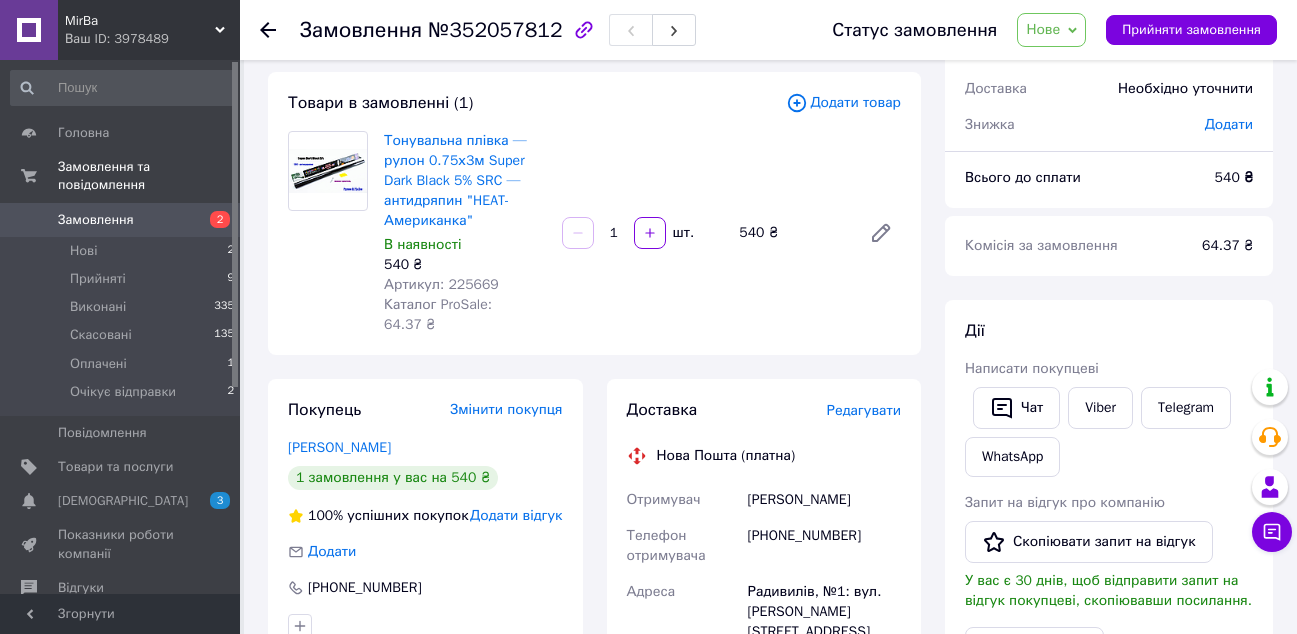 click on "Редагувати" at bounding box center (864, 410) 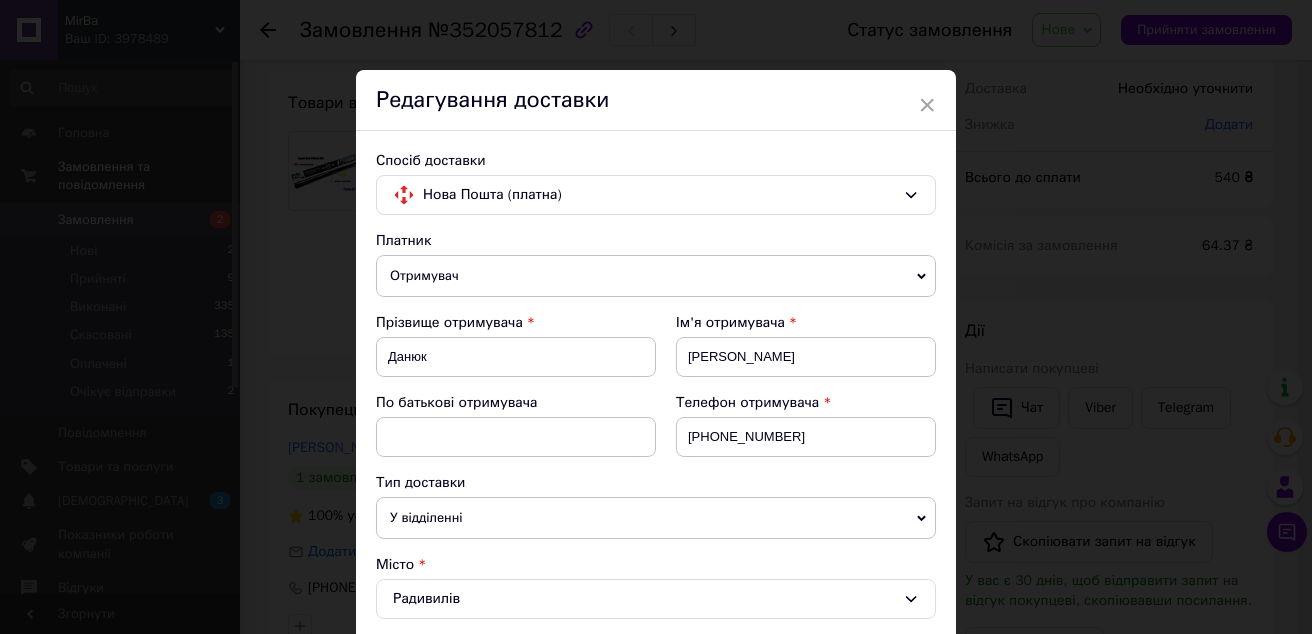 scroll, scrollTop: 700, scrollLeft: 0, axis: vertical 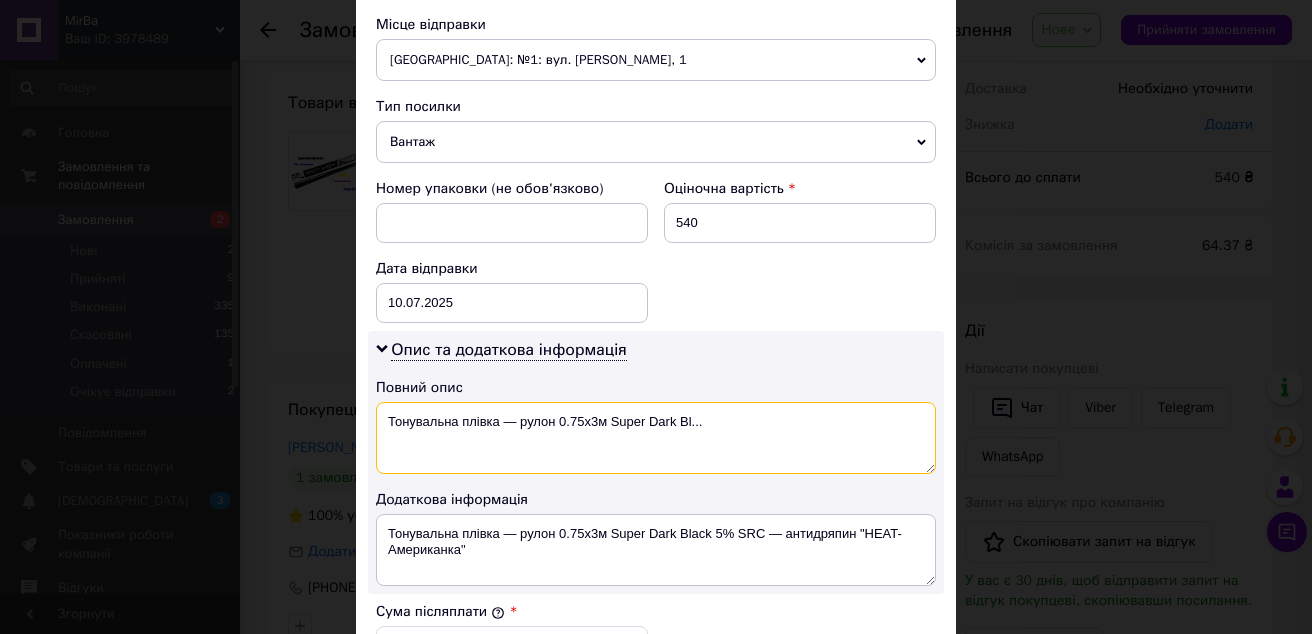 click on "Тонувальна плівка — рулон 0.75х3м Super Dark Bl..." at bounding box center [656, 438] 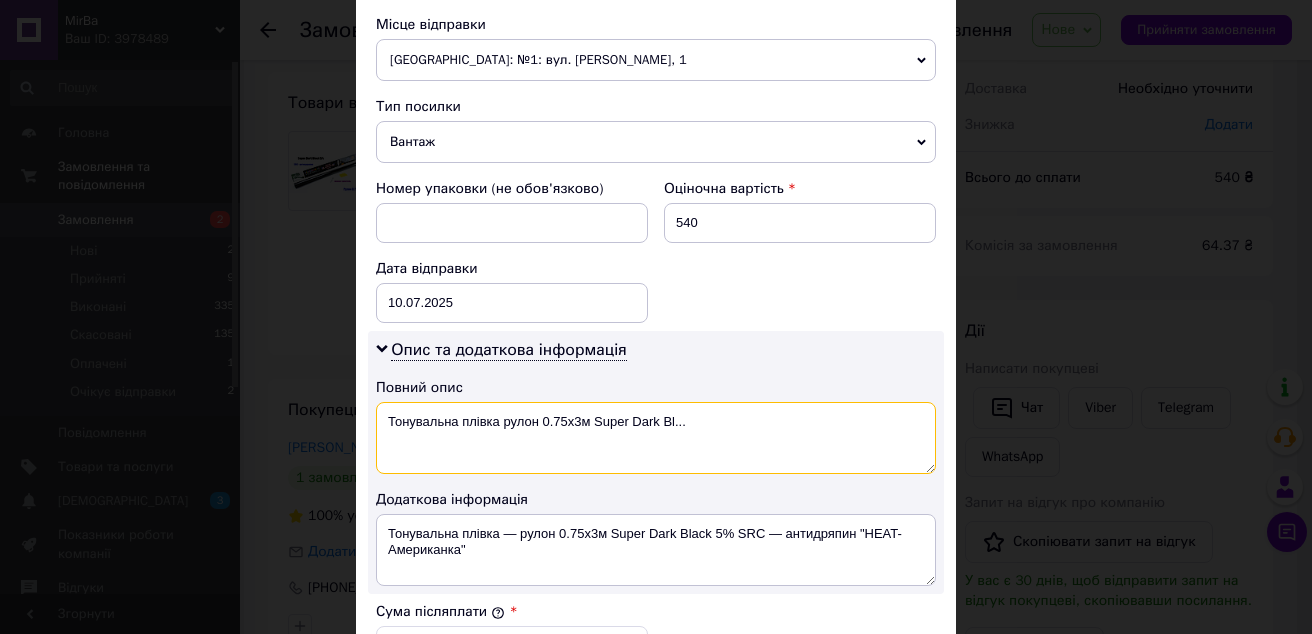 drag, startPoint x: 633, startPoint y: 420, endPoint x: 704, endPoint y: 429, distance: 71.568146 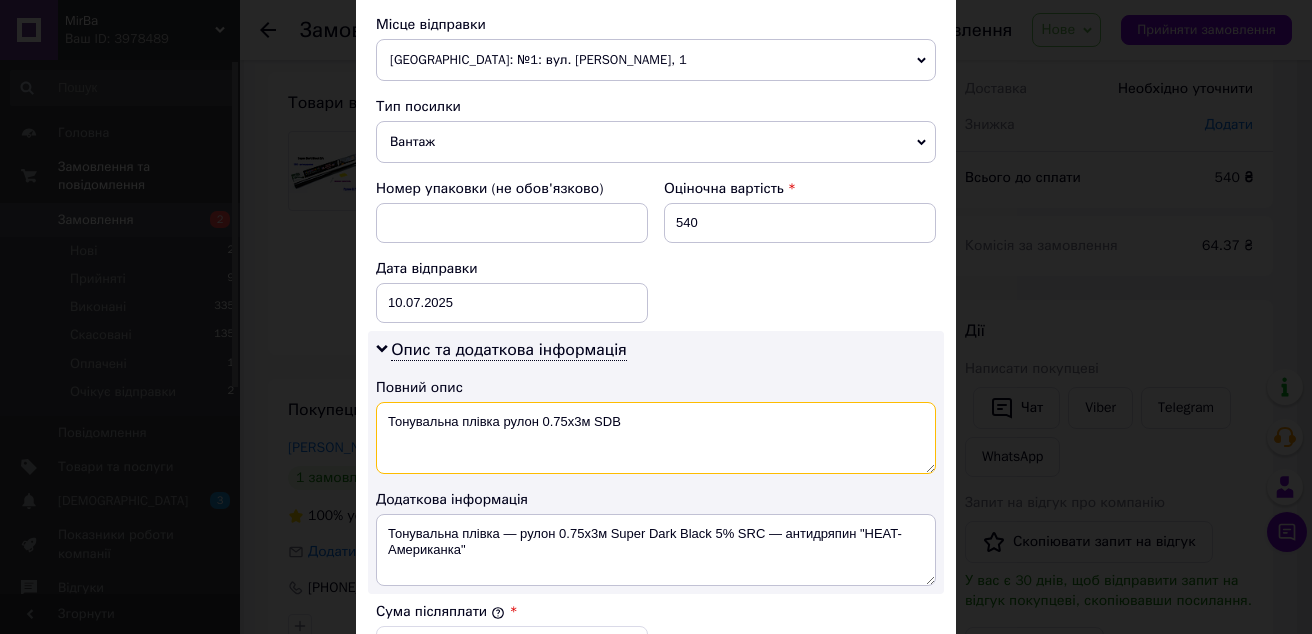 click on "Тонувальна плівка рулон 0.75х3м SDB" at bounding box center (656, 438) 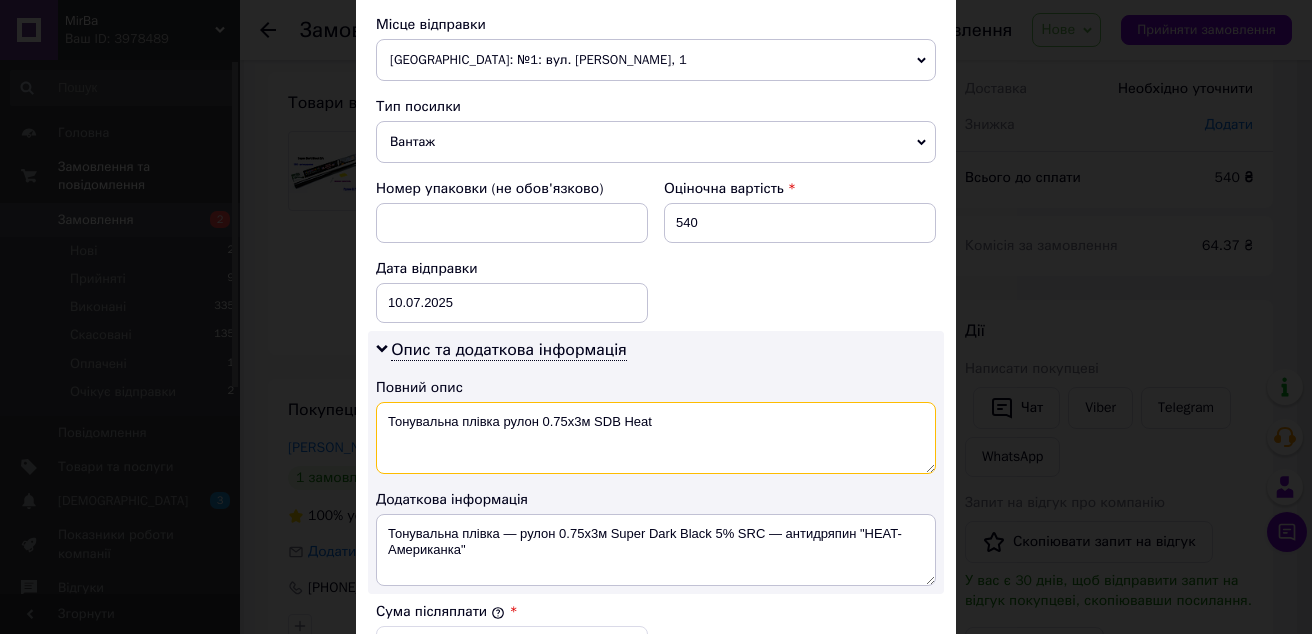 click on "Тонувальна плівка рулон 0.75х3м SDB Heat" at bounding box center [656, 438] 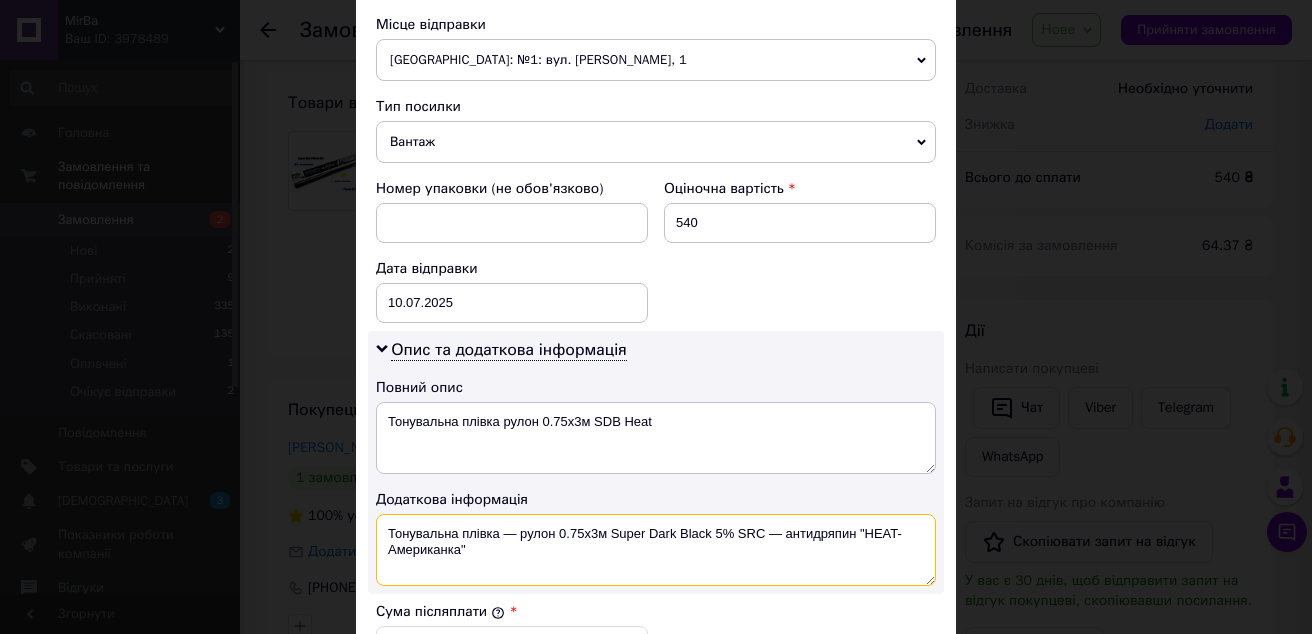 click on "Тонувальна плівка — рулон 0.75х3м Super Dark Black 5% SRC — антидряпин "HEAT-Американка"" at bounding box center (656, 550) 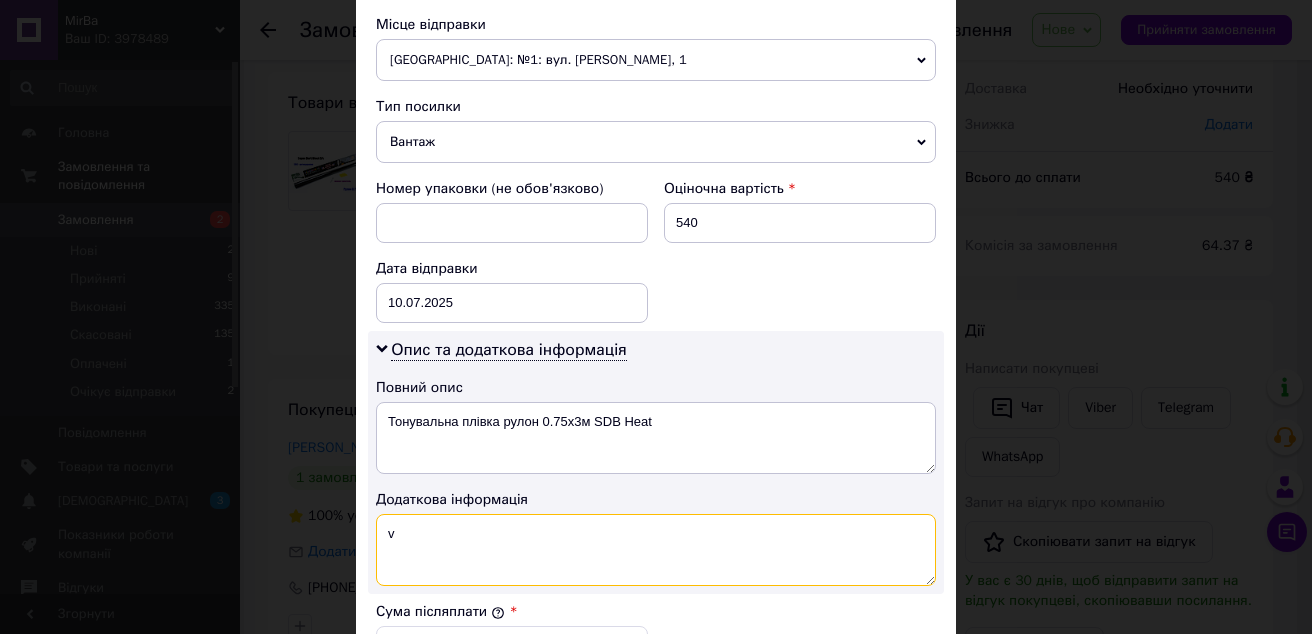 click on "v" at bounding box center [656, 550] 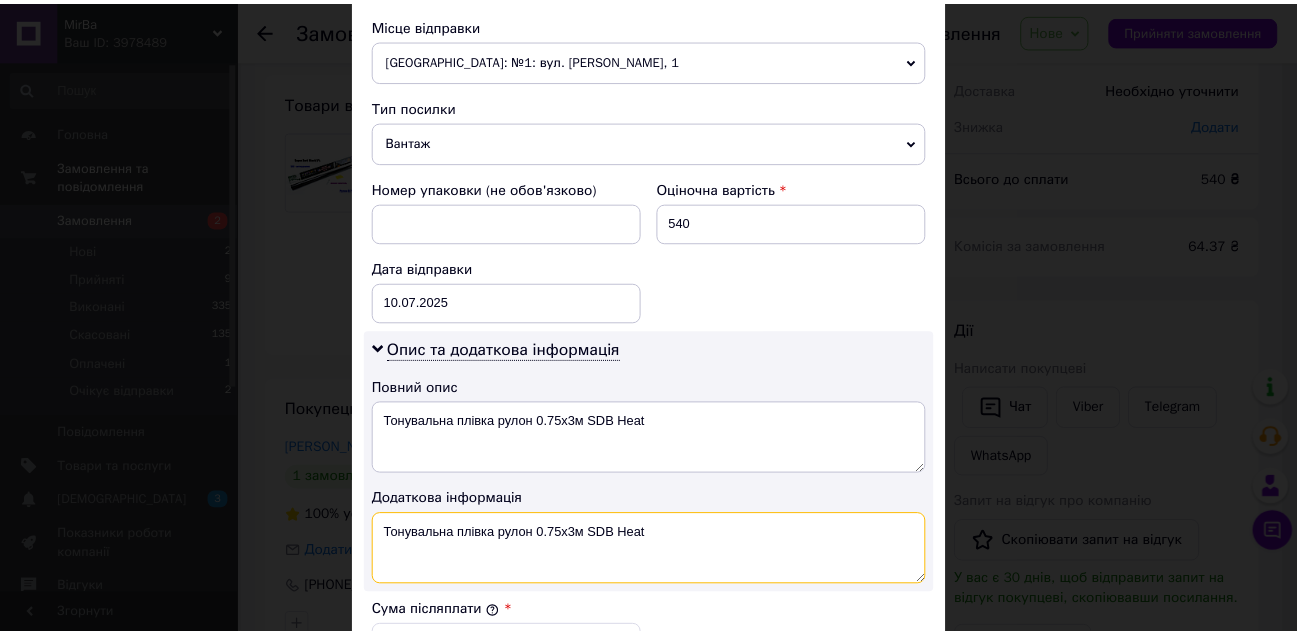 scroll, scrollTop: 1116, scrollLeft: 0, axis: vertical 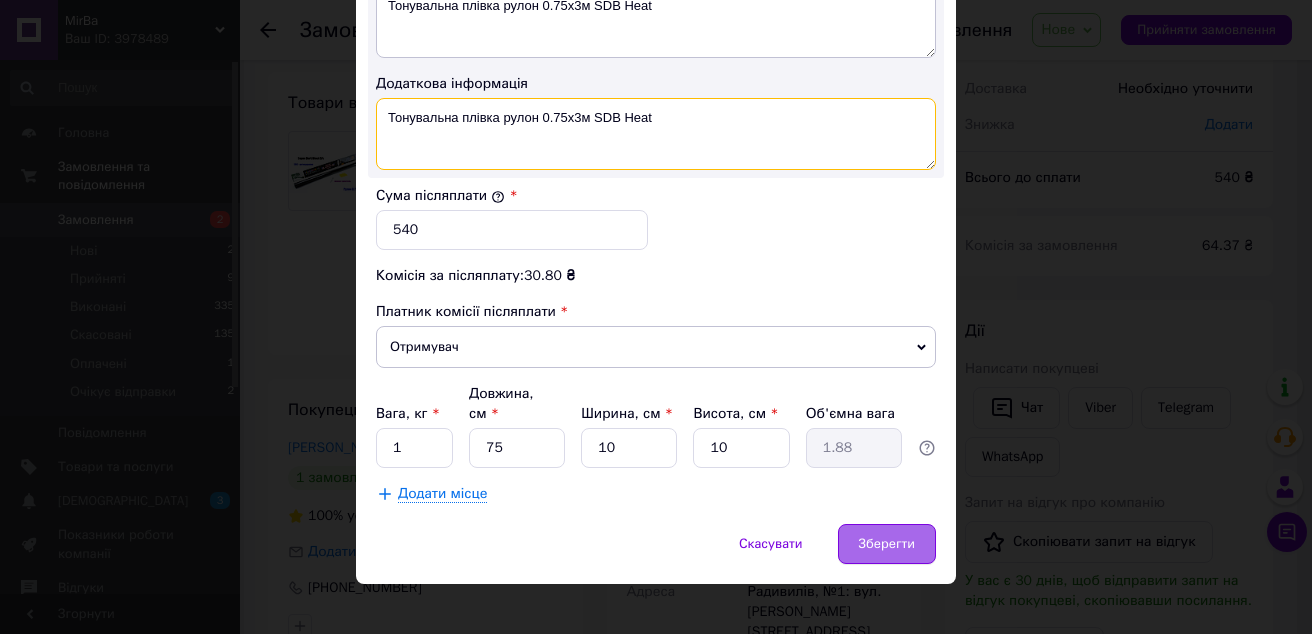type on "Тонувальна плівка рулон 0.75х3м SDB Heat" 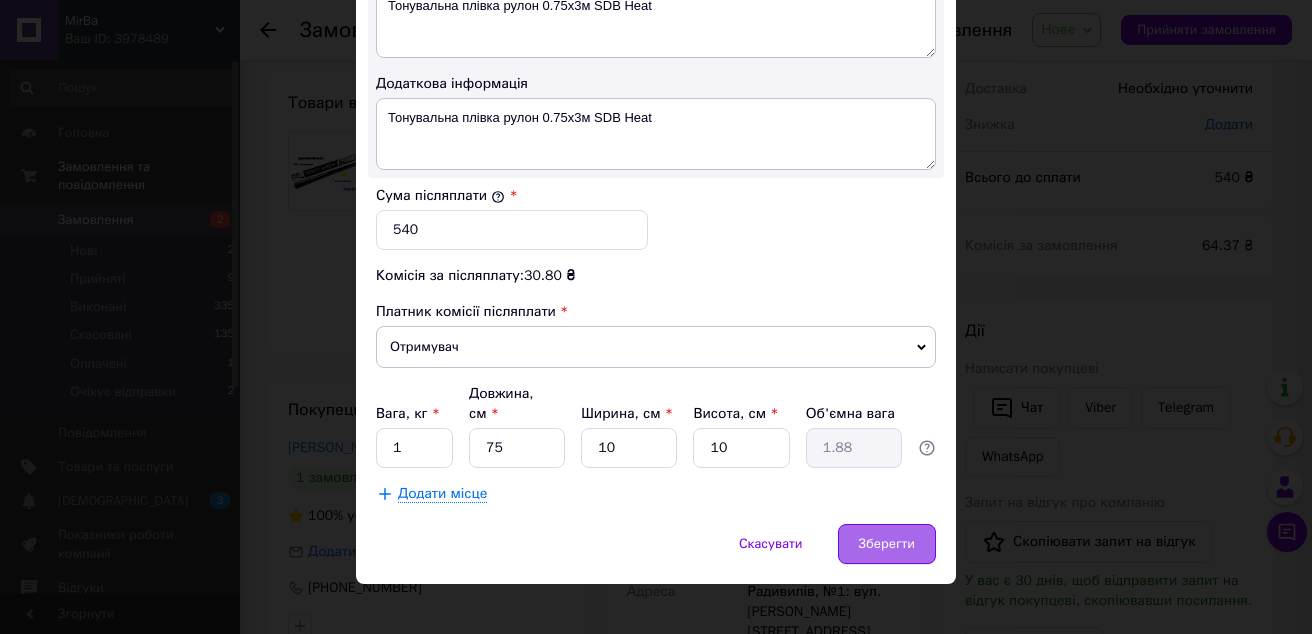 click on "Зберегти" at bounding box center [887, 544] 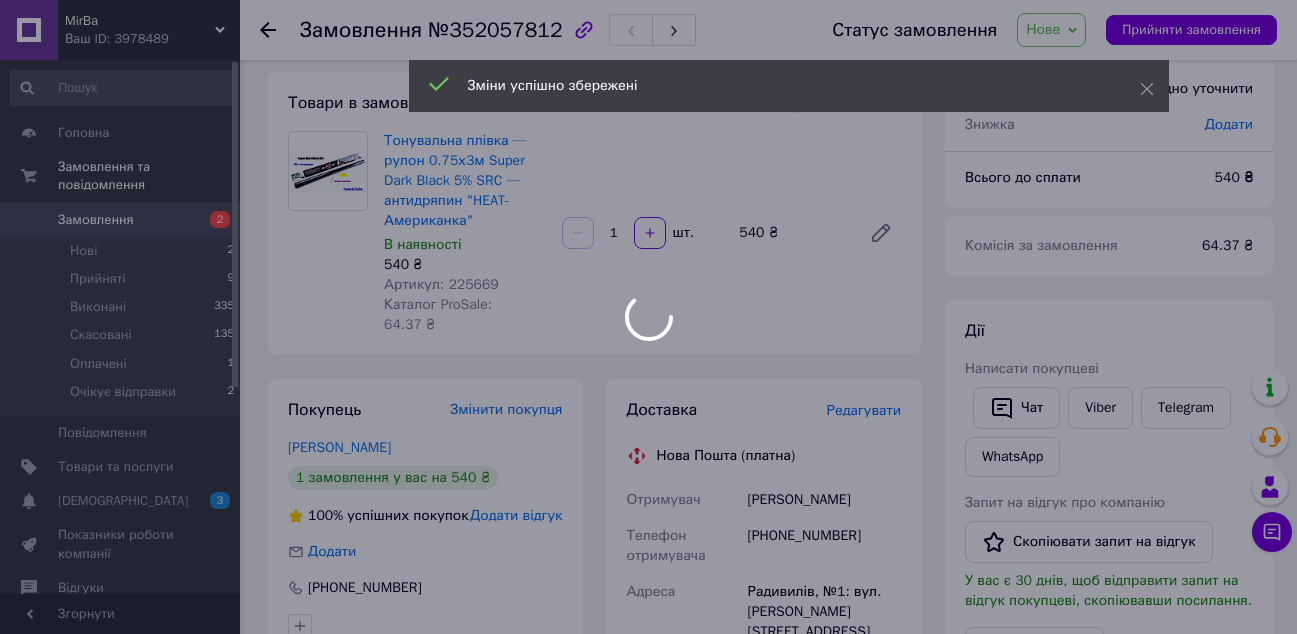 scroll, scrollTop: 800, scrollLeft: 0, axis: vertical 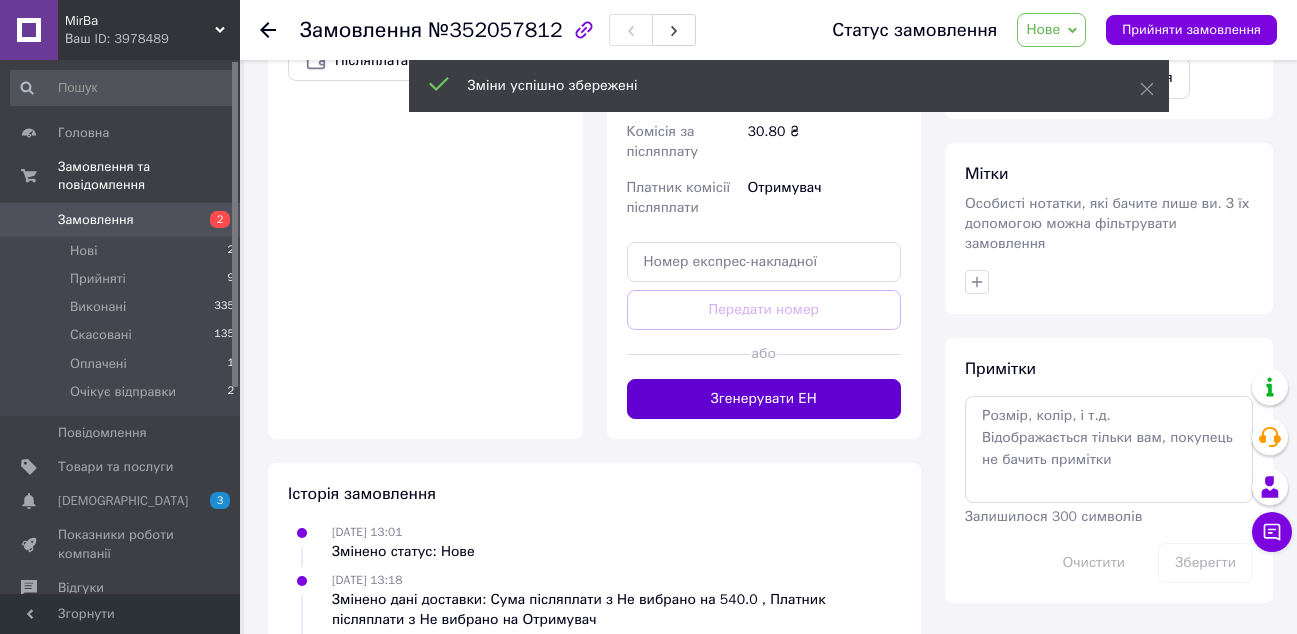 click on "Згенерувати ЕН" at bounding box center (764, 399) 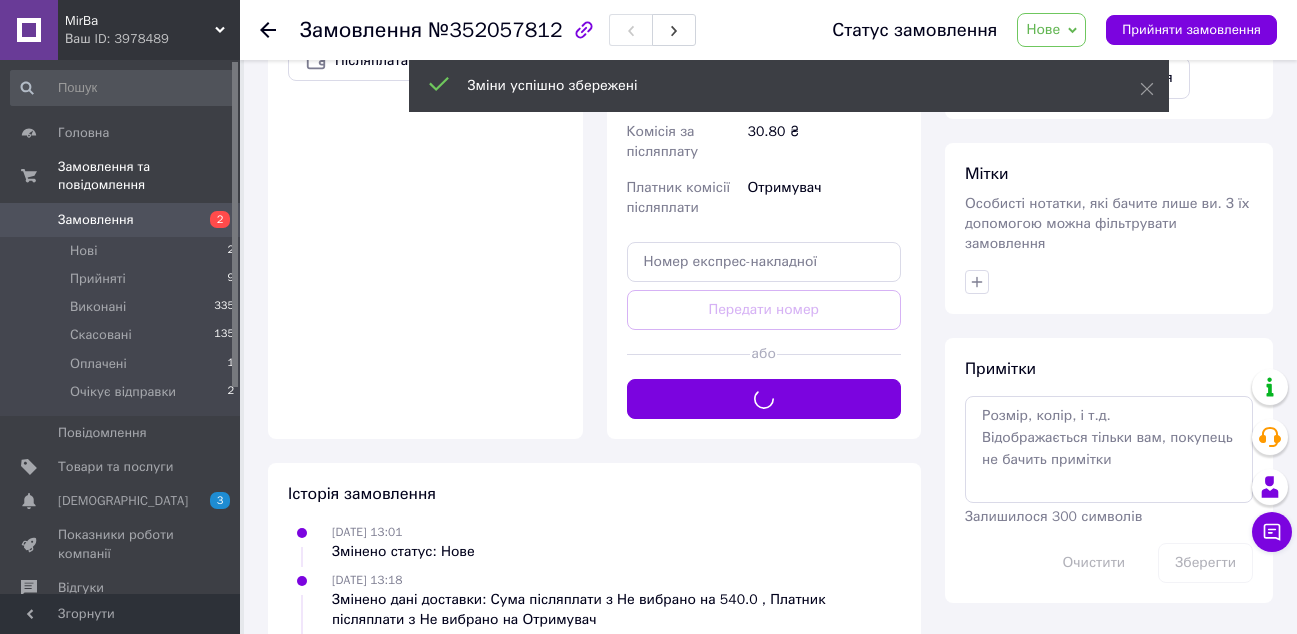 scroll, scrollTop: 300, scrollLeft: 0, axis: vertical 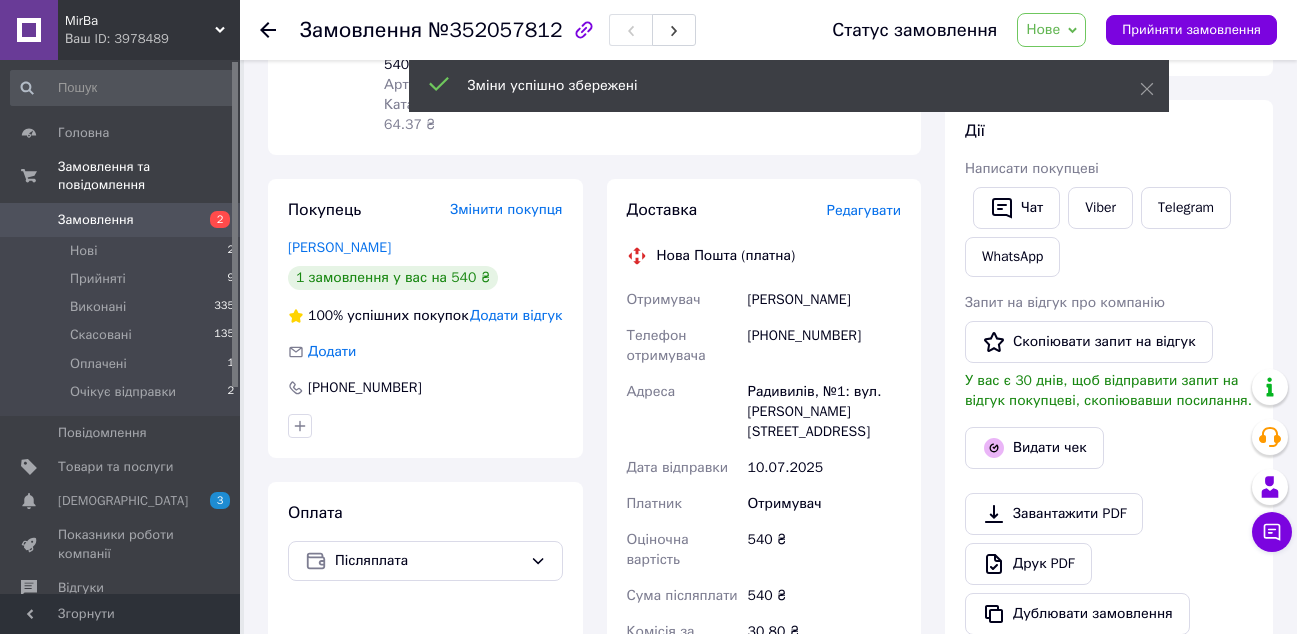 click on "Нове" at bounding box center (1043, 29) 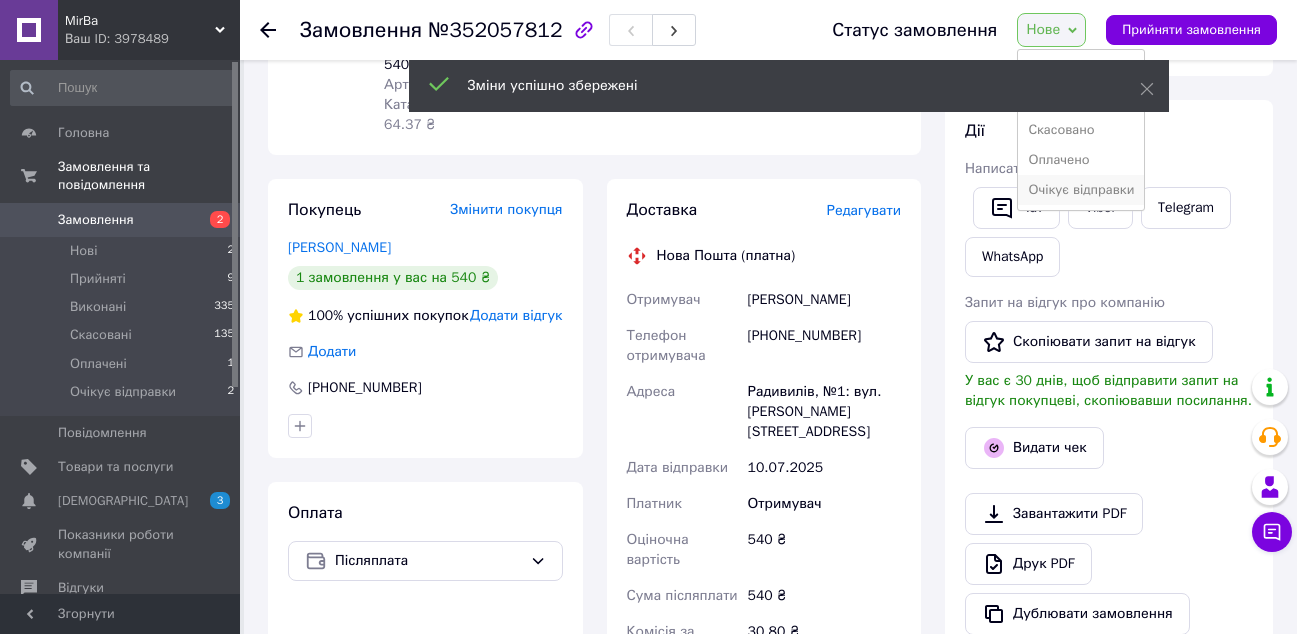 click on "Очікує відправки" at bounding box center [1081, 190] 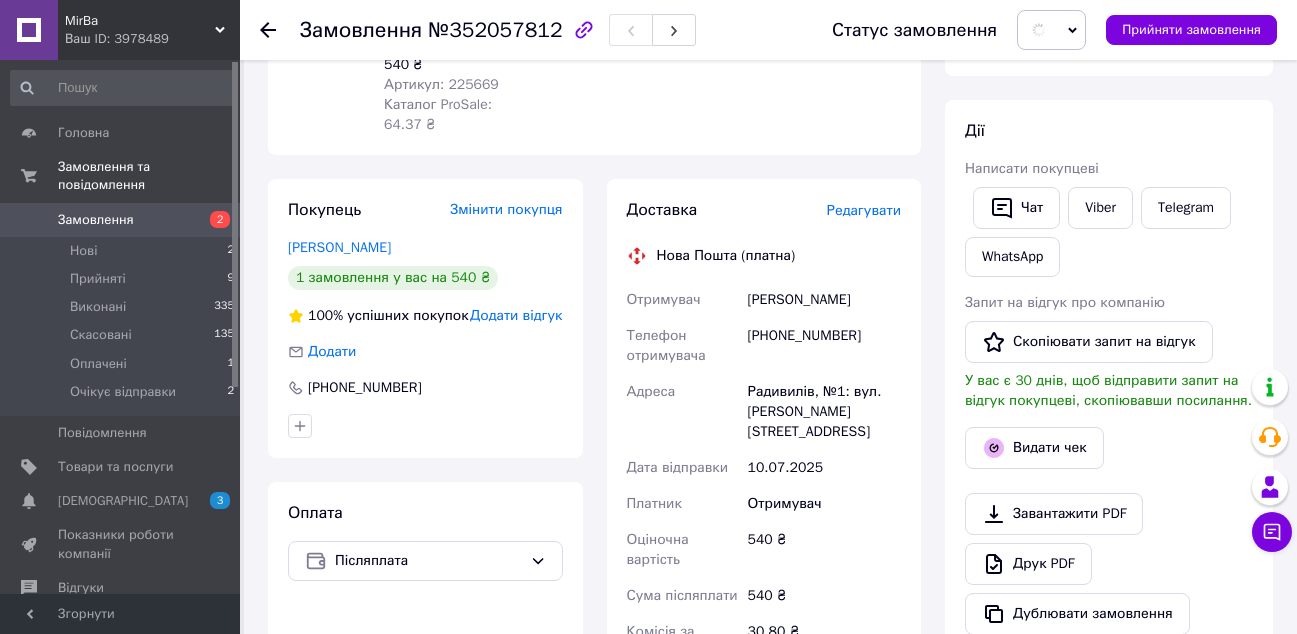 scroll, scrollTop: 0, scrollLeft: 0, axis: both 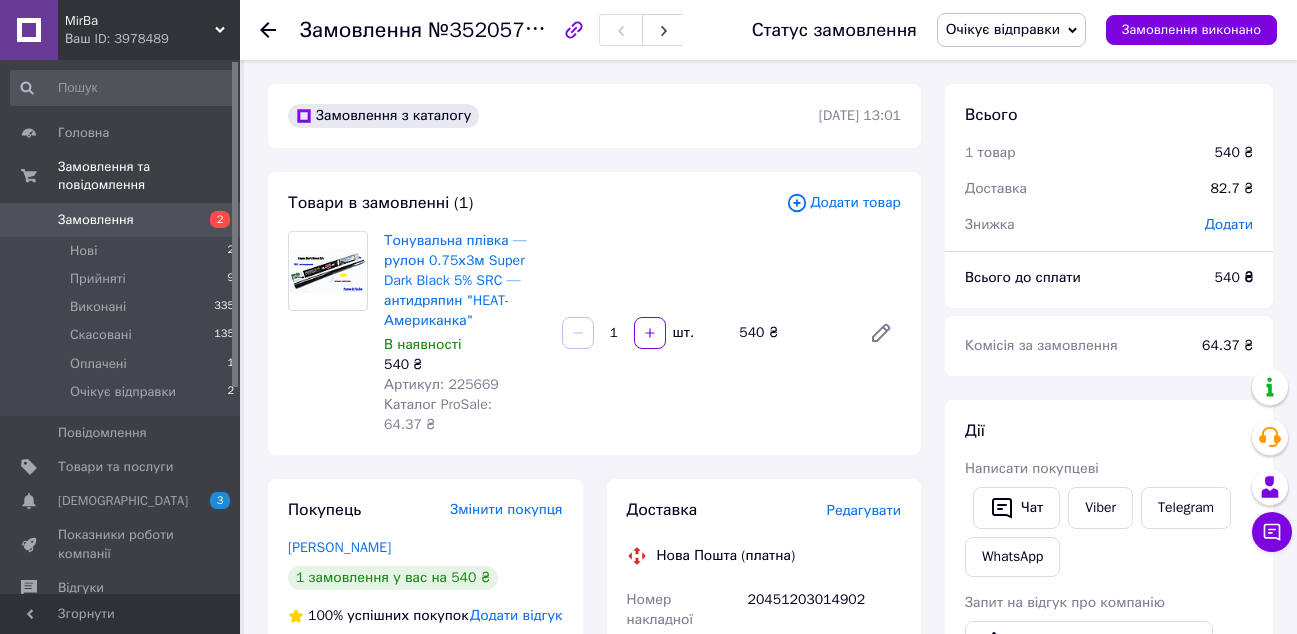 click on "540 ₴" at bounding box center (465, 365) 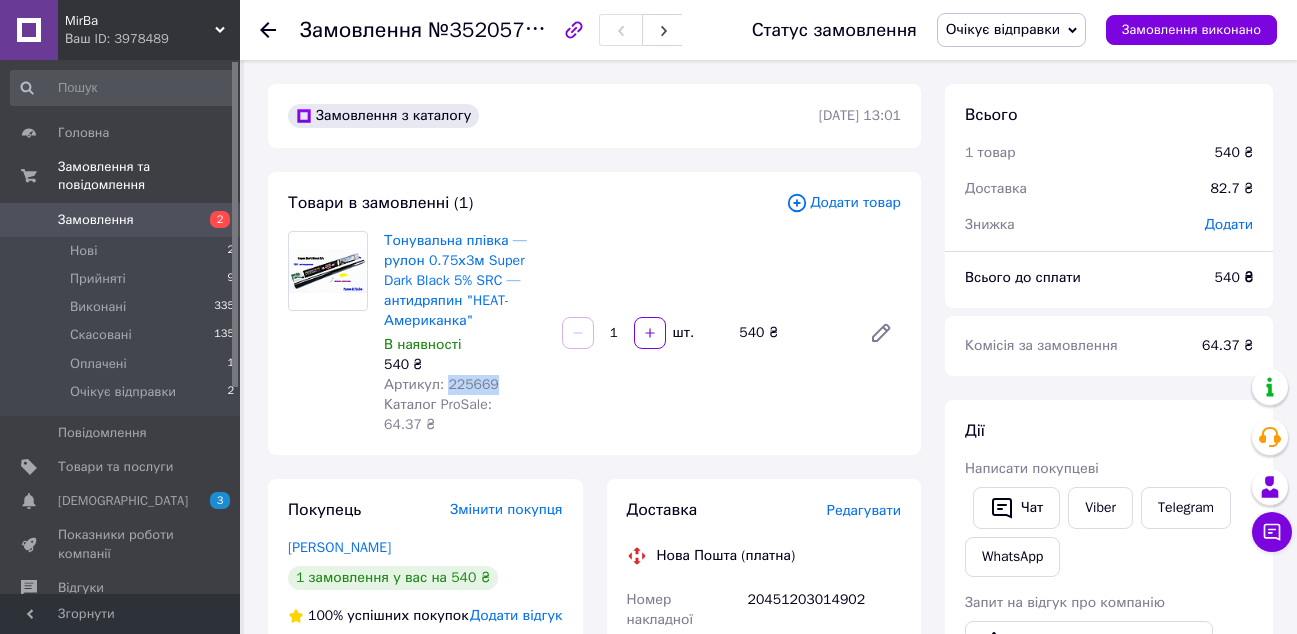 click on "Артикул: 225669" at bounding box center [441, 384] 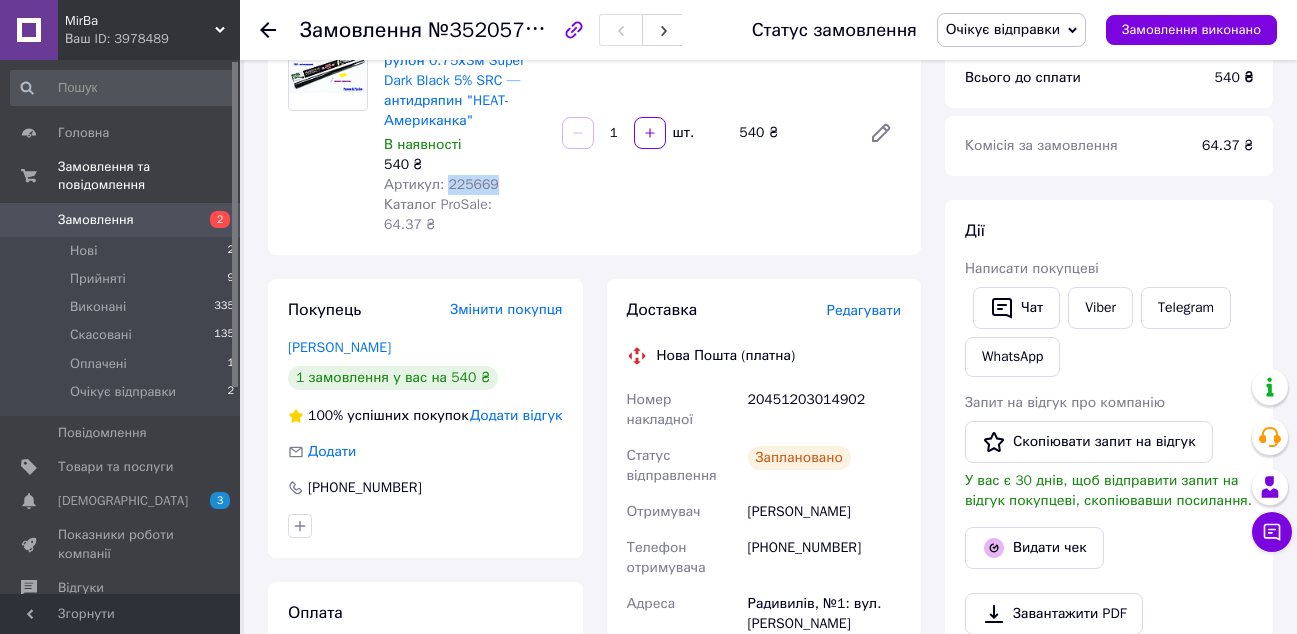 scroll, scrollTop: 0, scrollLeft: 0, axis: both 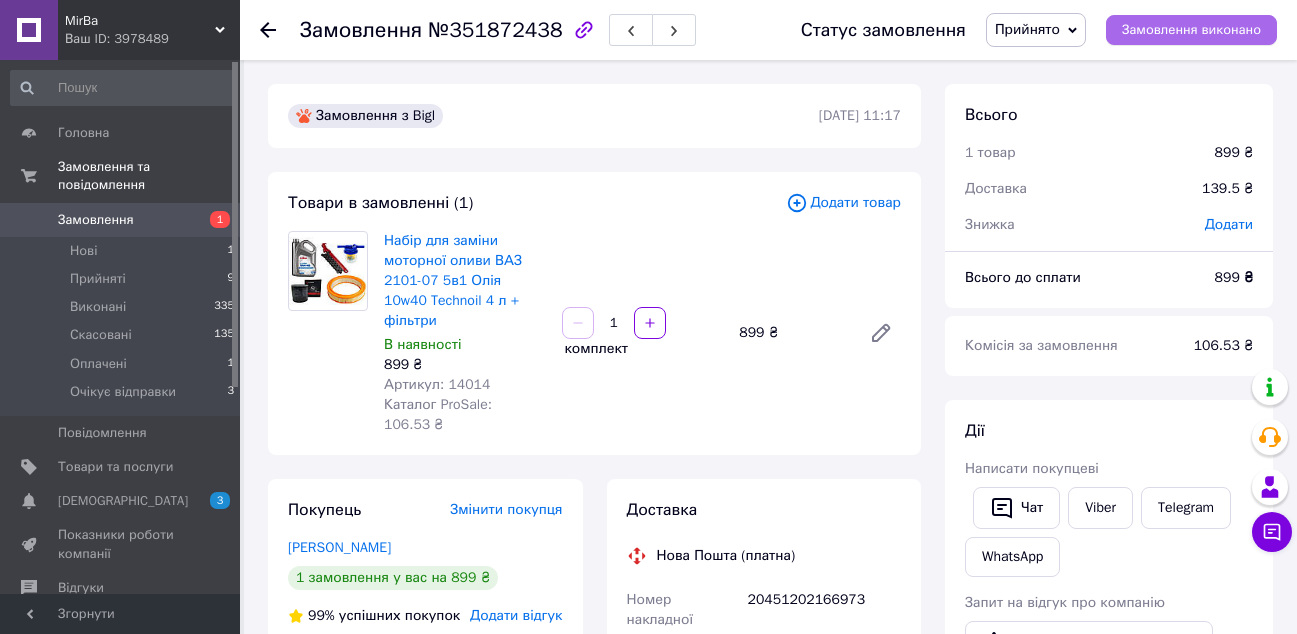 click on "Замовлення виконано" at bounding box center [1191, 30] 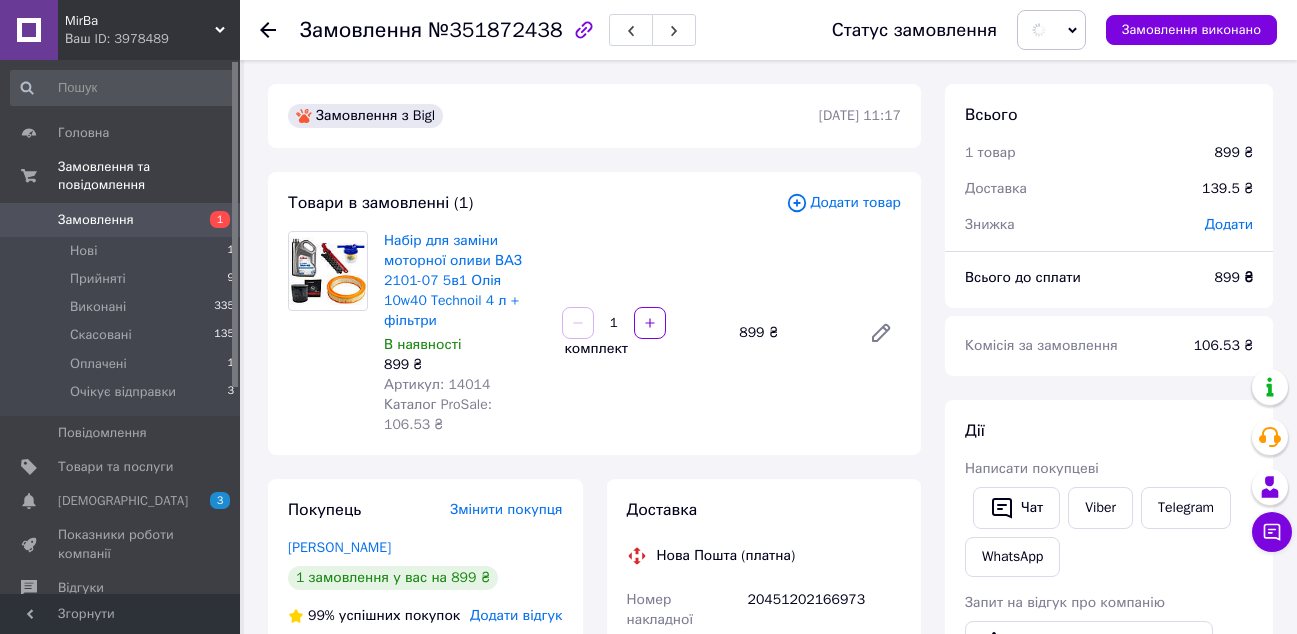 scroll, scrollTop: 400, scrollLeft: 0, axis: vertical 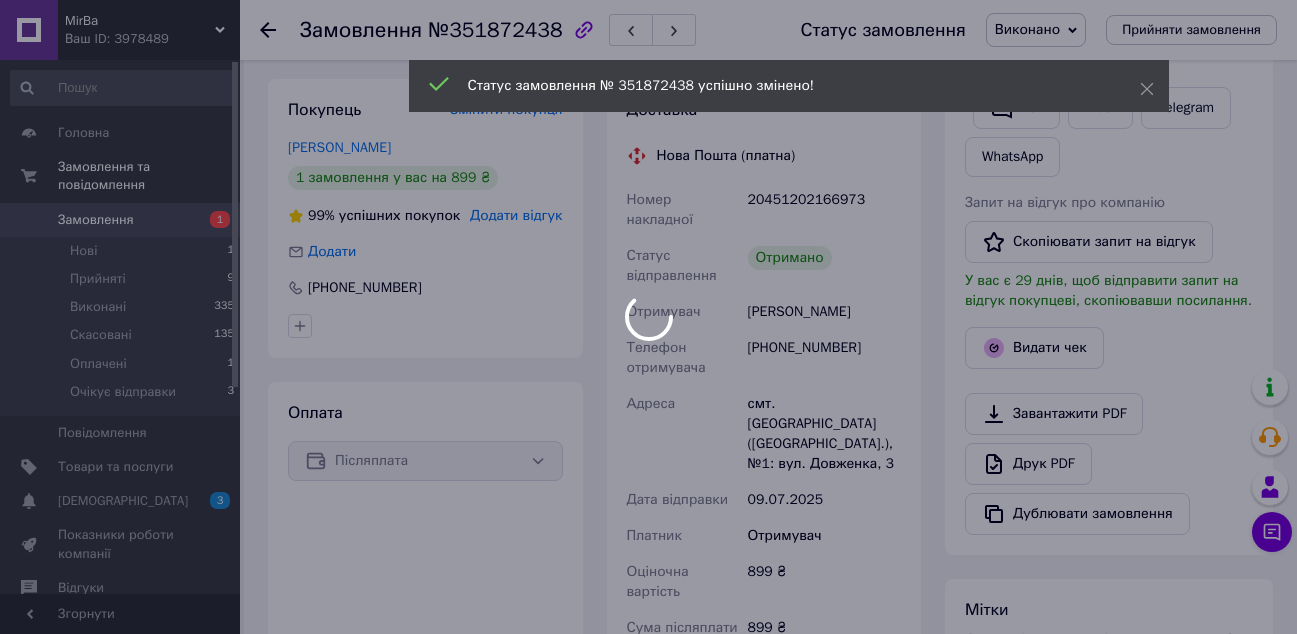 click on "Додати відгук" at bounding box center (516, 215) 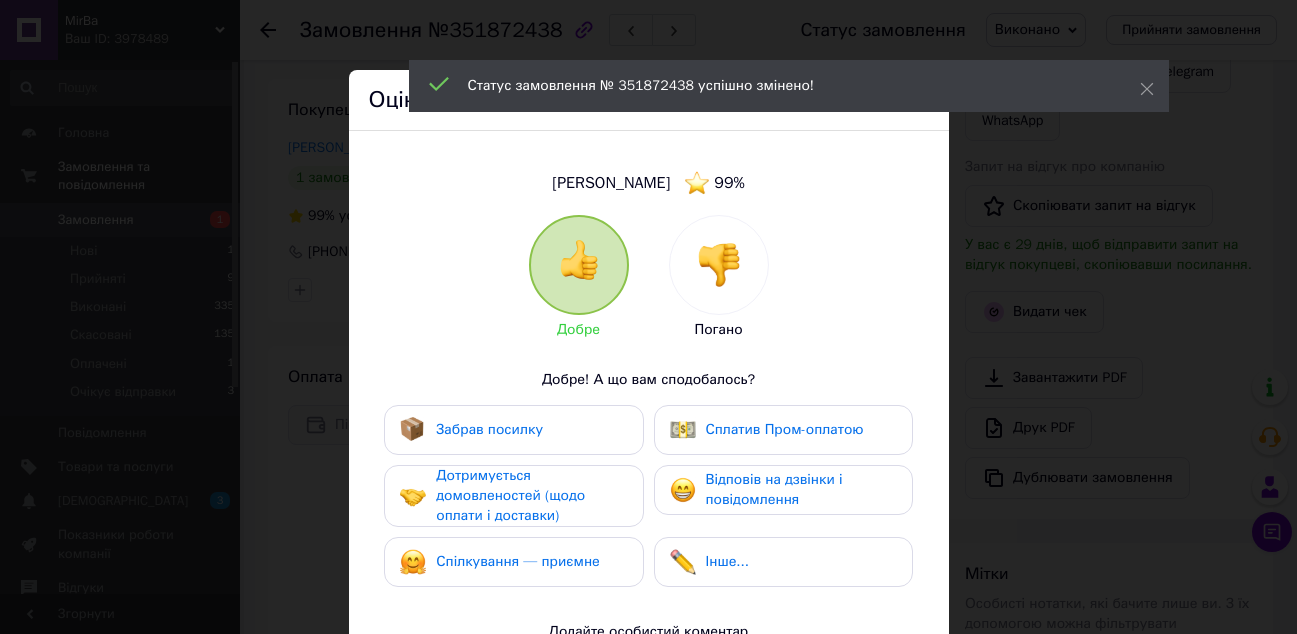 click on "Забрав посилку" at bounding box center [489, 429] 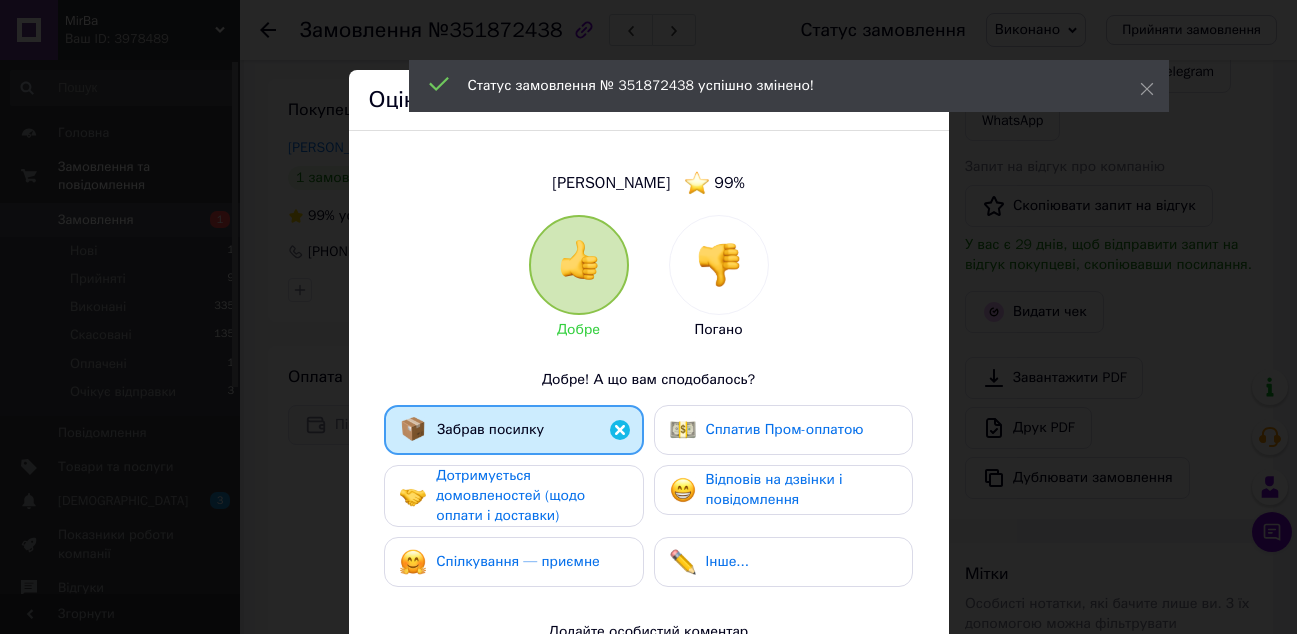 click on "Дотримується домовленостей (щодо оплати і доставки)" at bounding box center [510, 495] 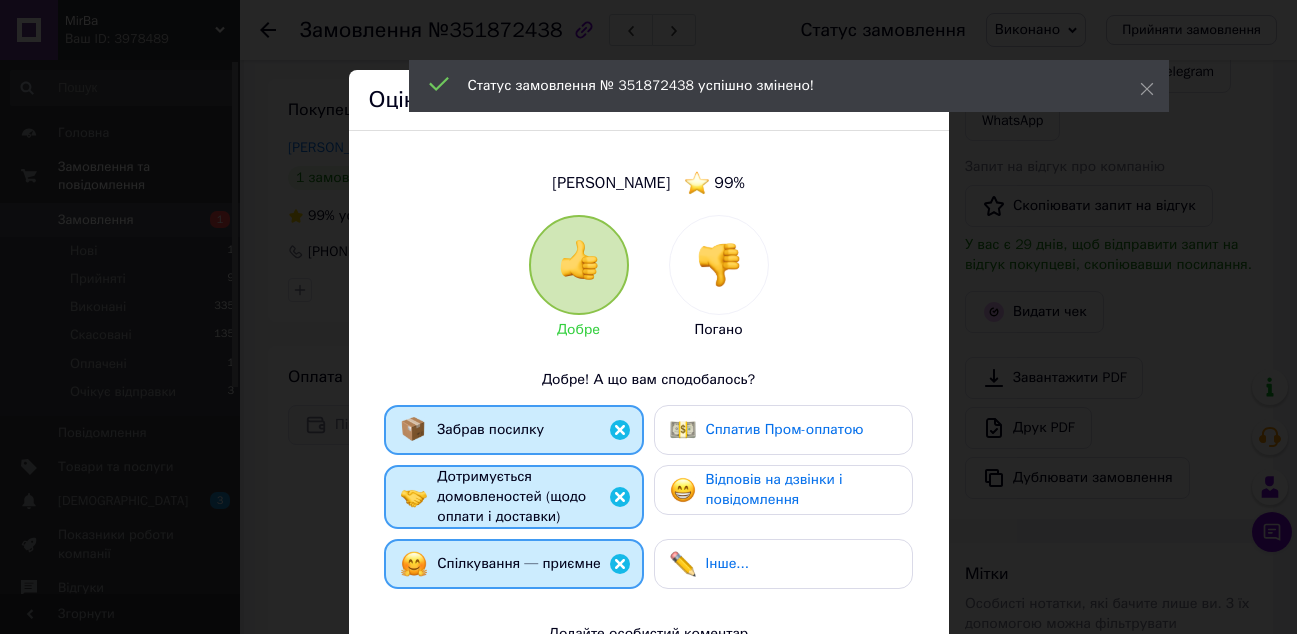click on "Відповів на дзвінки і повідомлення" at bounding box center (774, 489) 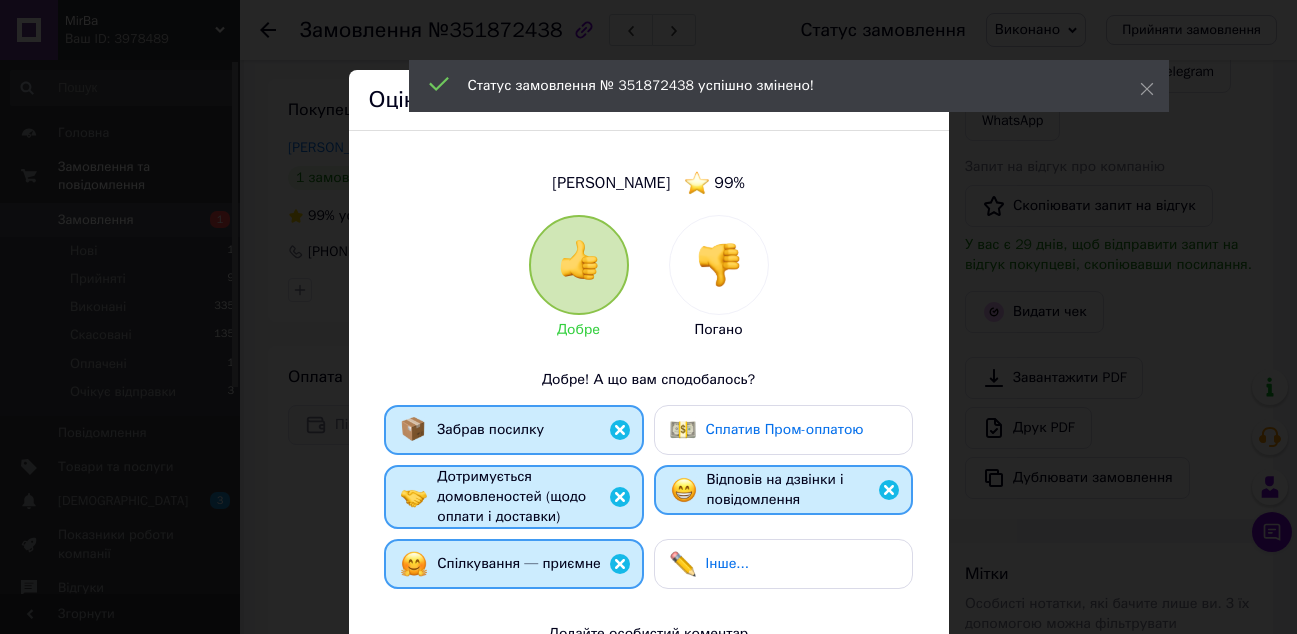 scroll, scrollTop: 352, scrollLeft: 0, axis: vertical 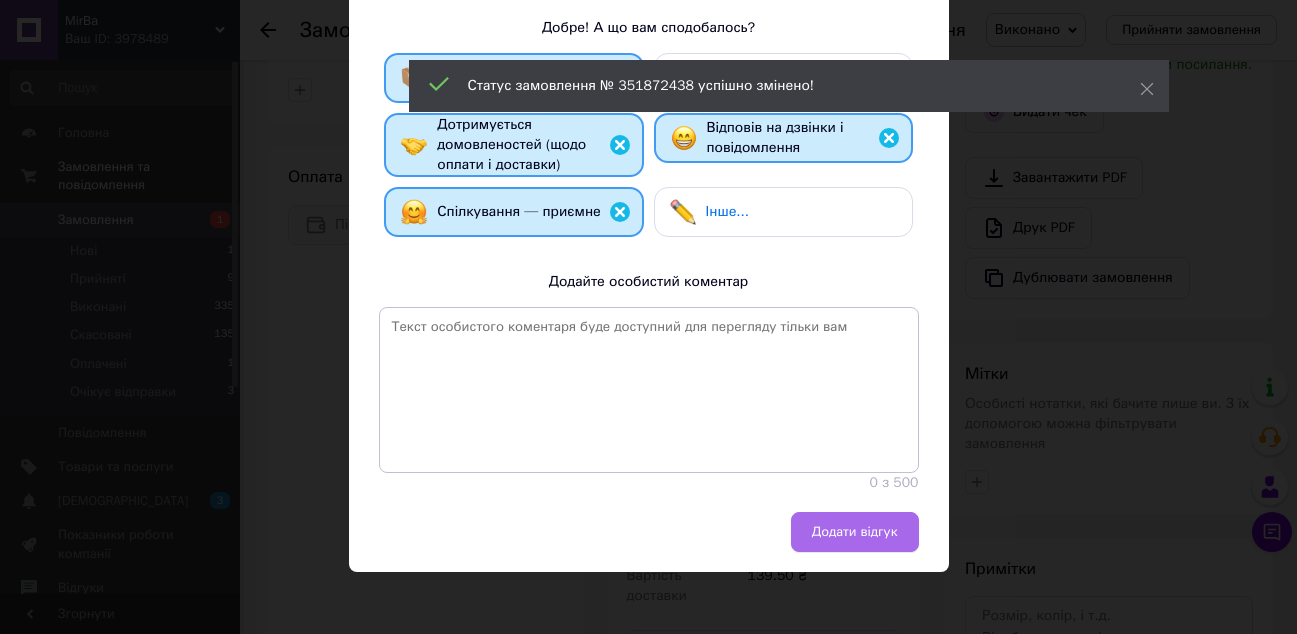 click on "Додати відгук" at bounding box center (855, 532) 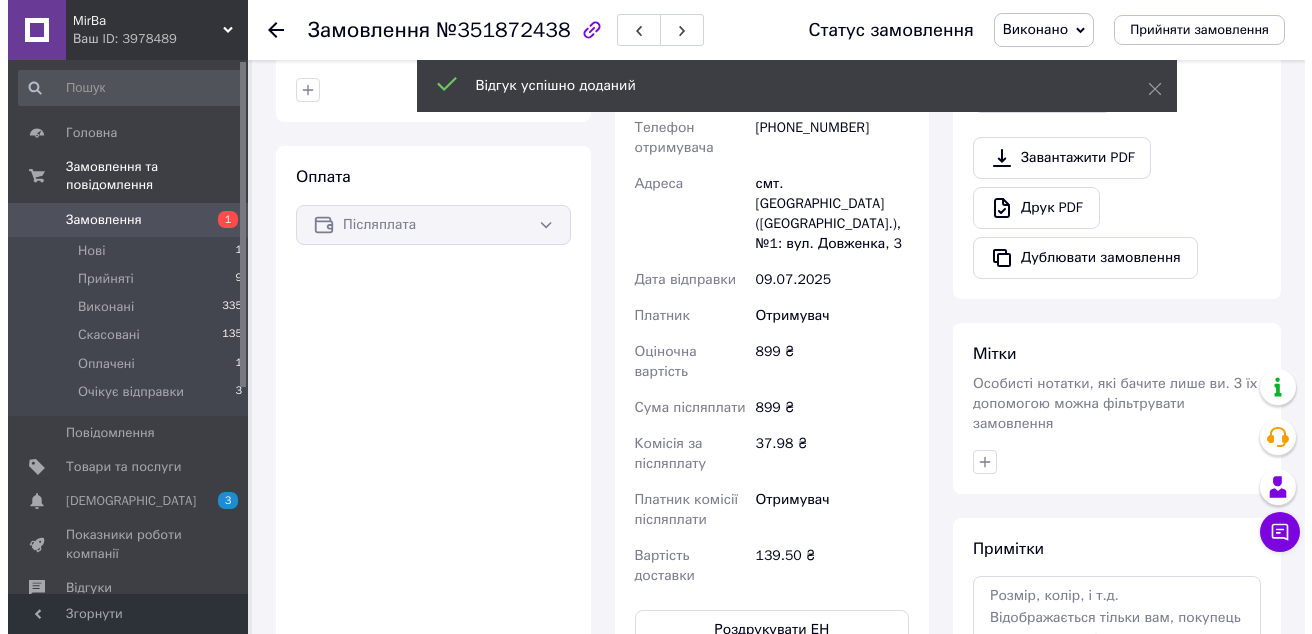 scroll, scrollTop: 520, scrollLeft: 0, axis: vertical 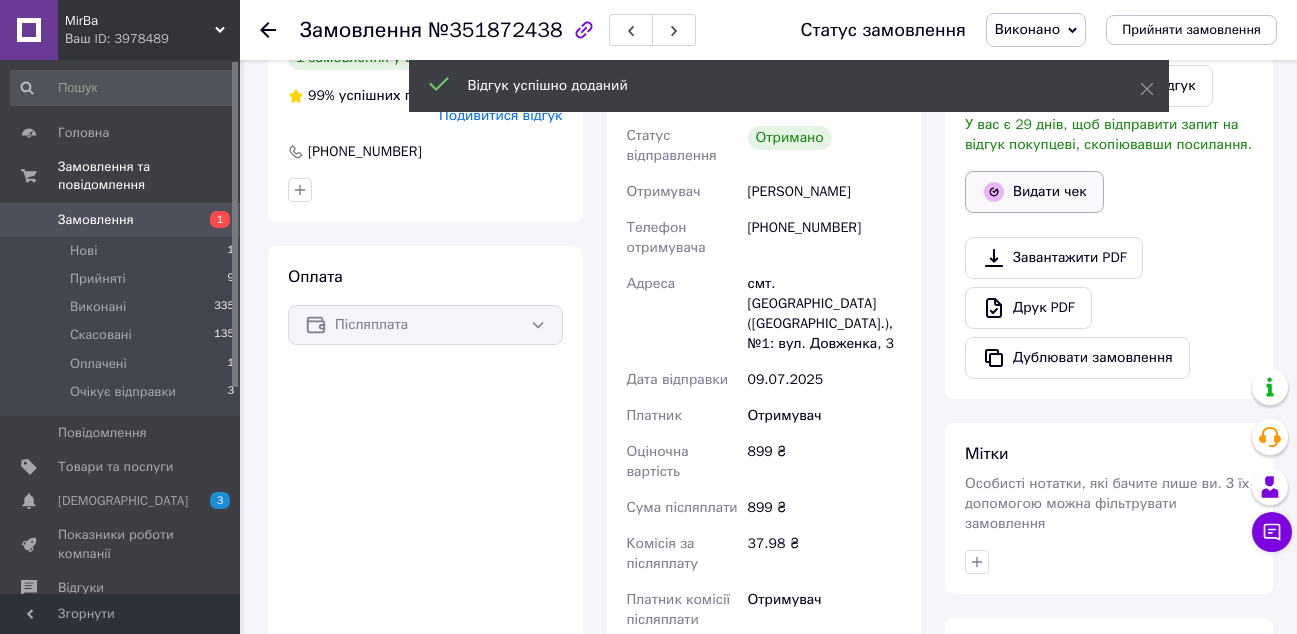 click on "Видати чек" at bounding box center (1034, 192) 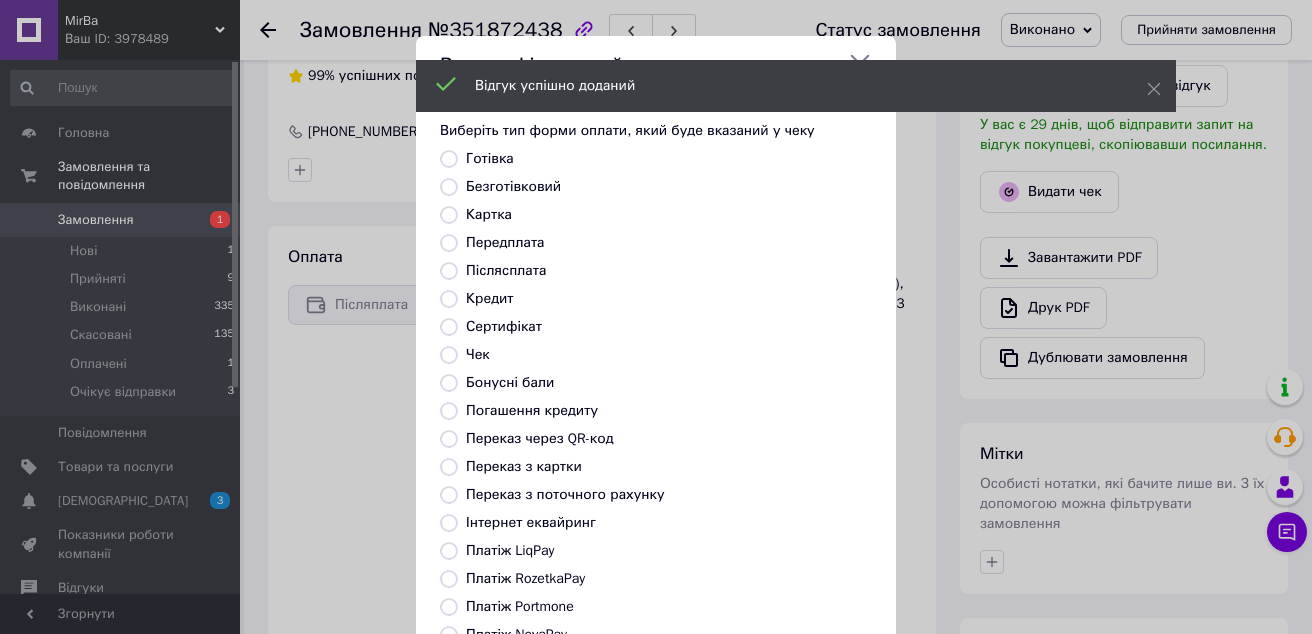 click on "Безготівковий" at bounding box center [513, 186] 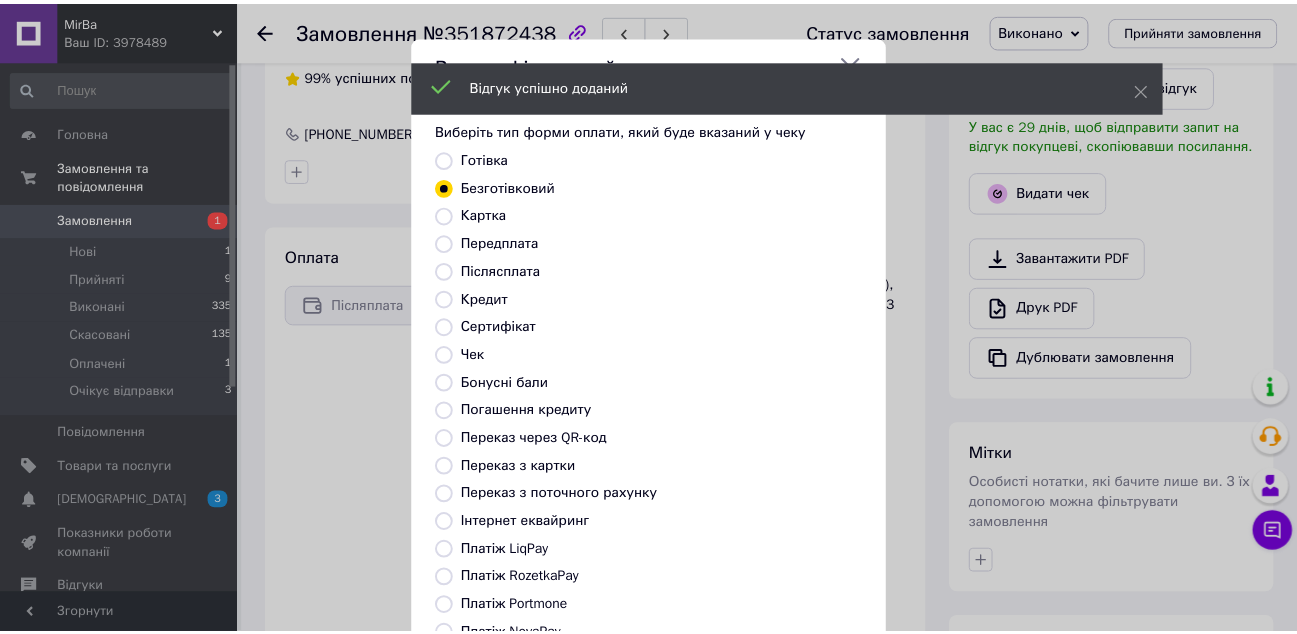 scroll, scrollTop: 225, scrollLeft: 0, axis: vertical 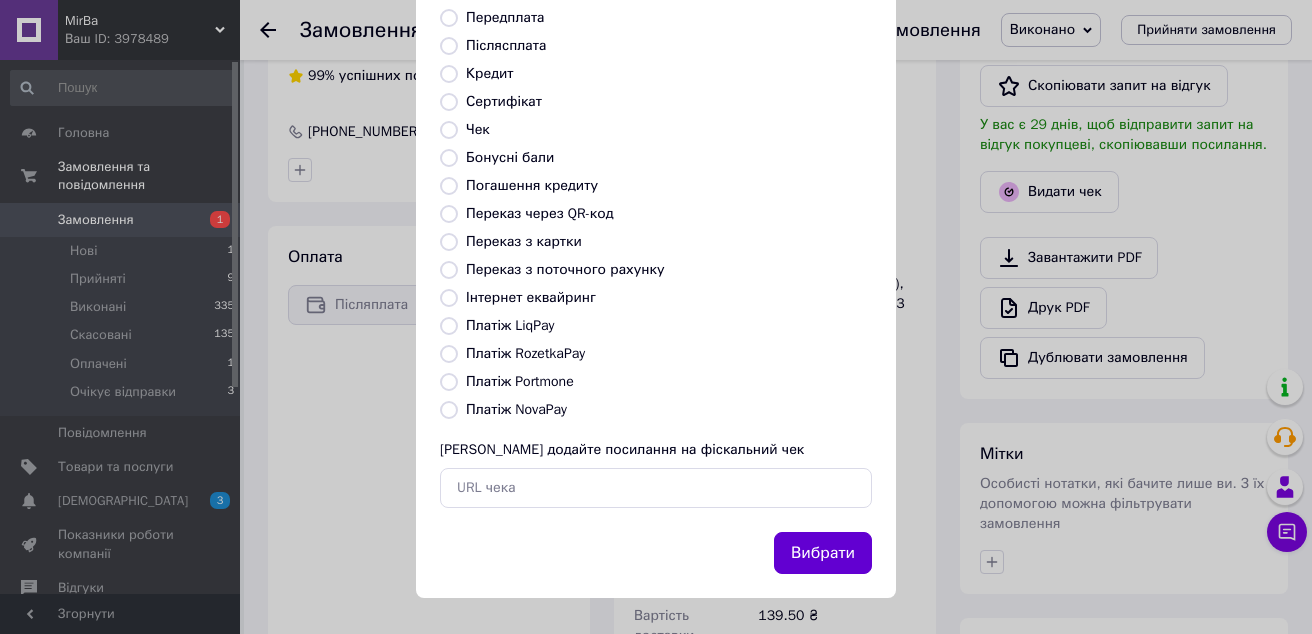 click on "Вибрати" at bounding box center (823, 553) 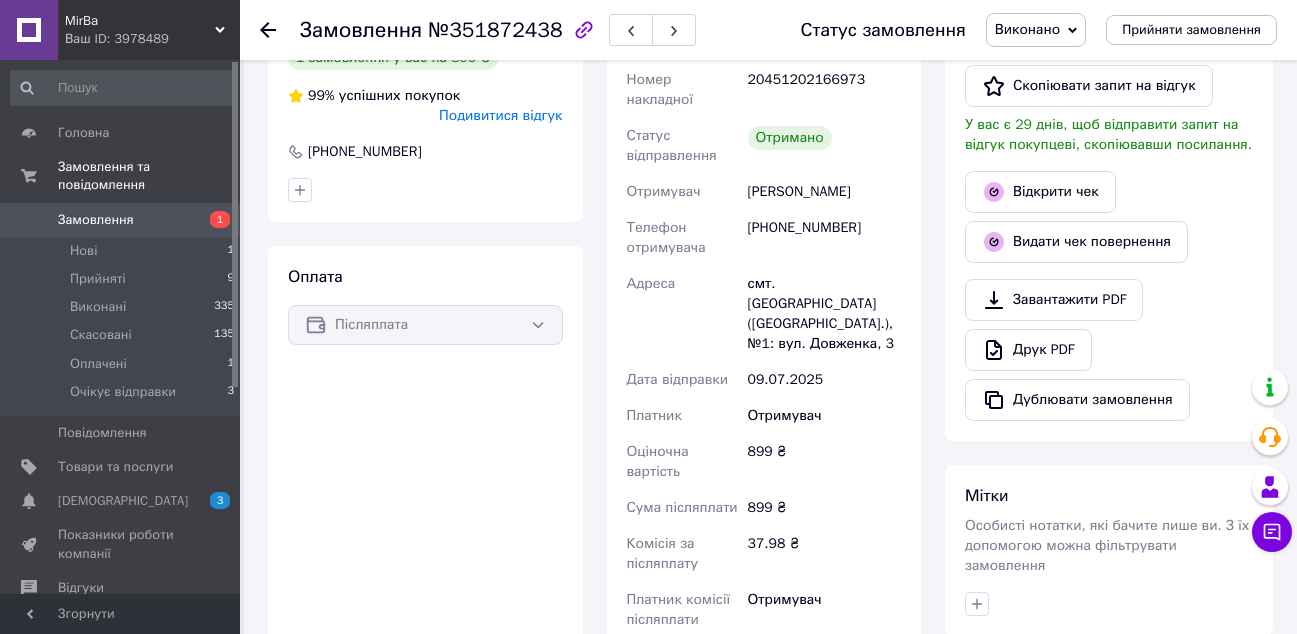 scroll, scrollTop: 120, scrollLeft: 0, axis: vertical 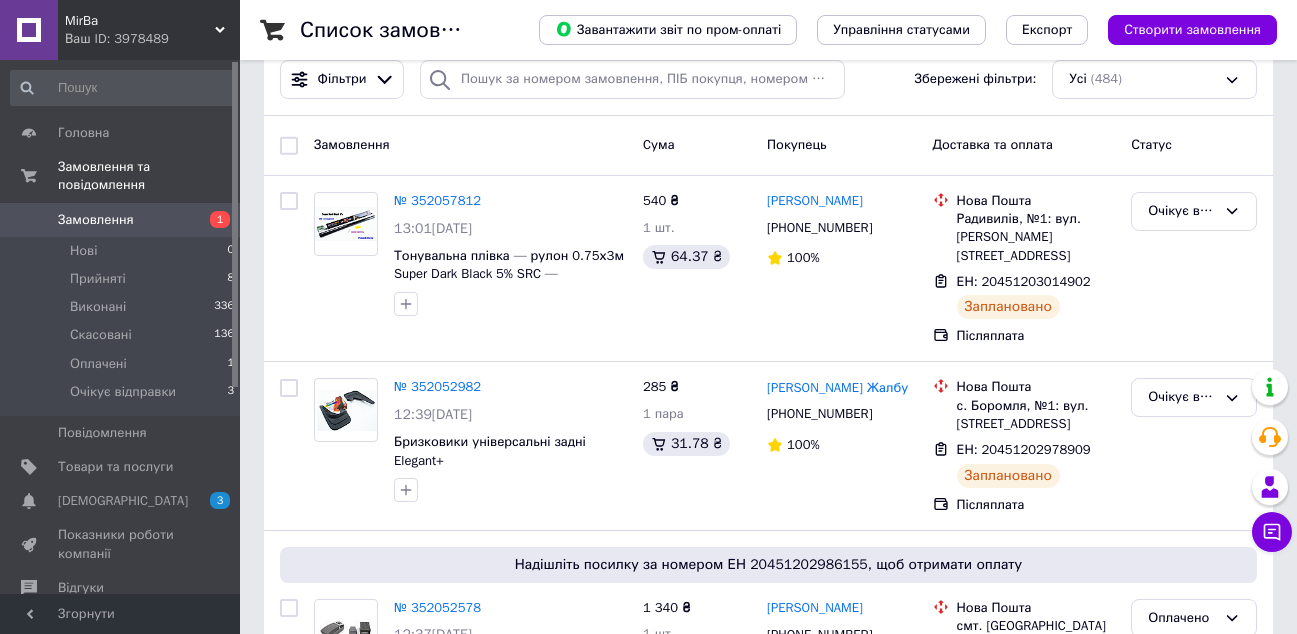 click on "Замовлення" at bounding box center (96, 220) 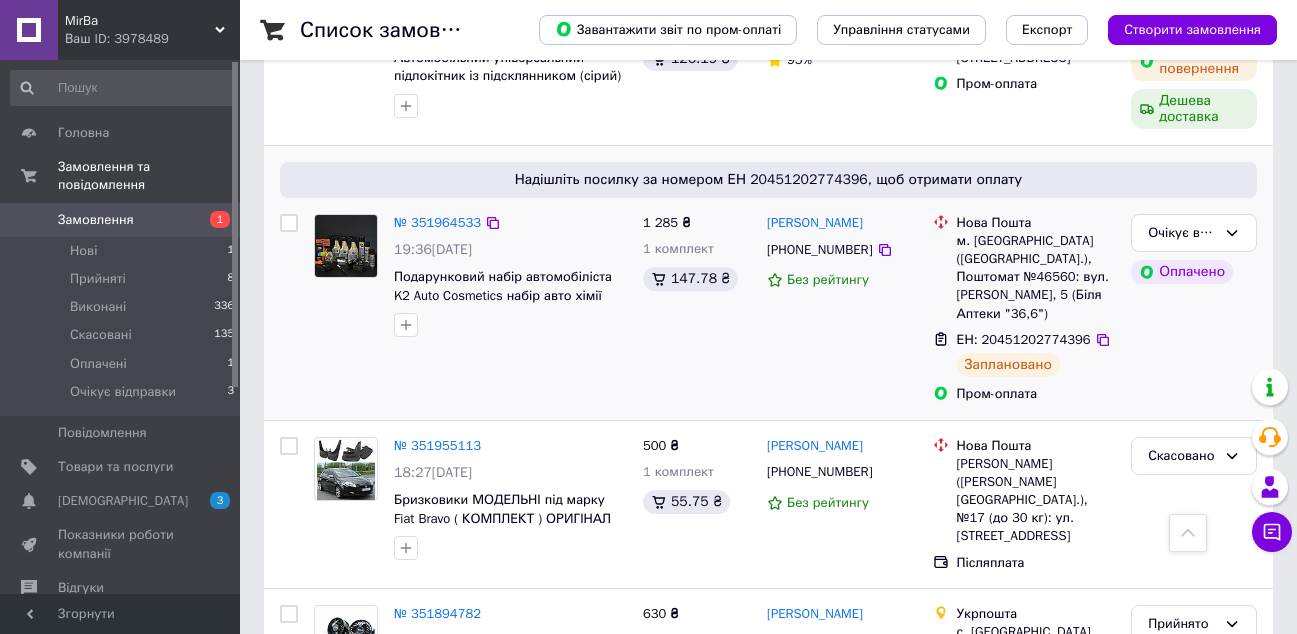 scroll, scrollTop: 1400, scrollLeft: 0, axis: vertical 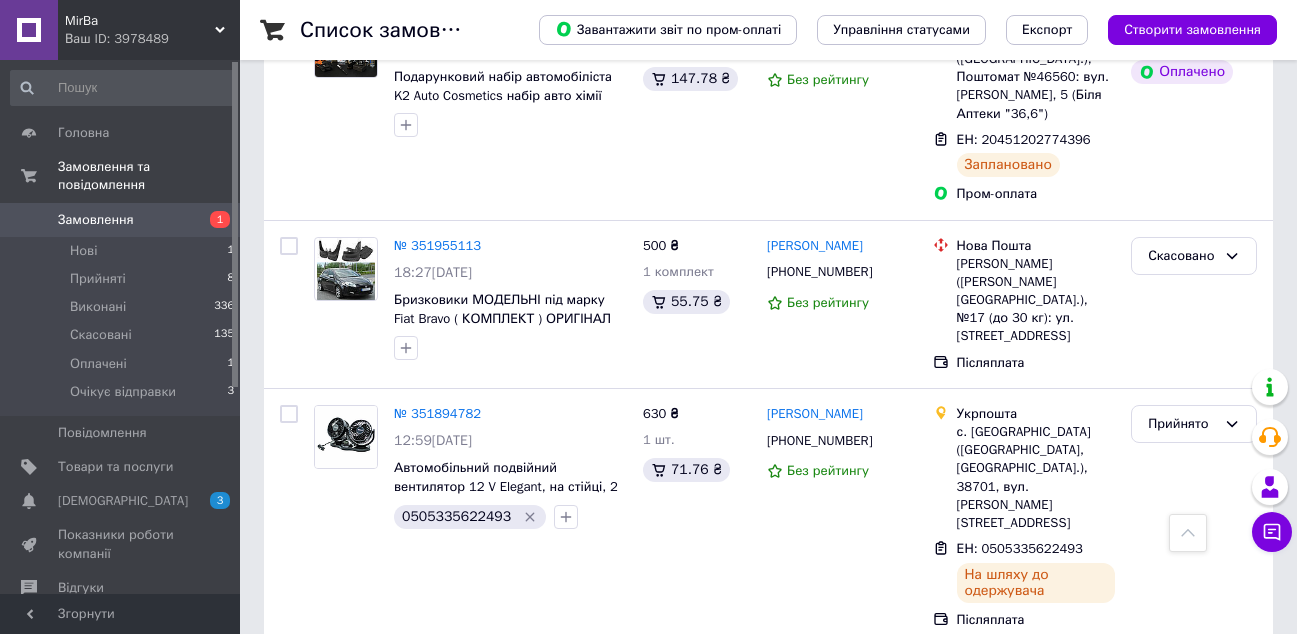 click on "Замовлення" at bounding box center (121, 220) 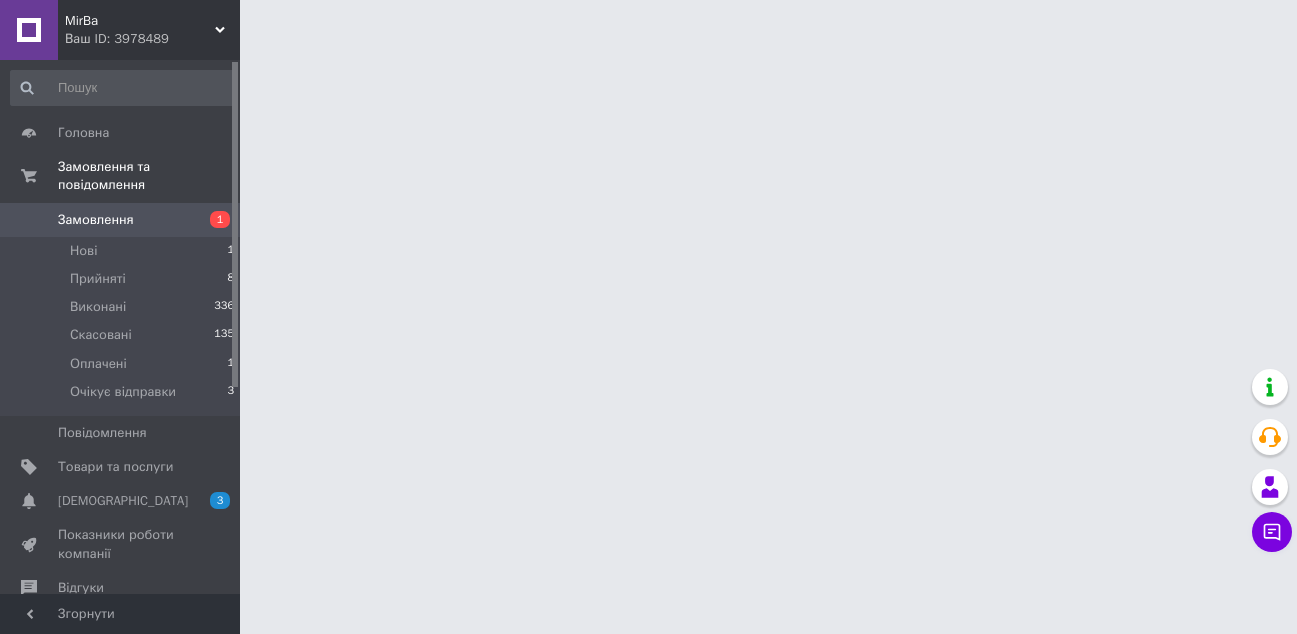 scroll, scrollTop: 0, scrollLeft: 0, axis: both 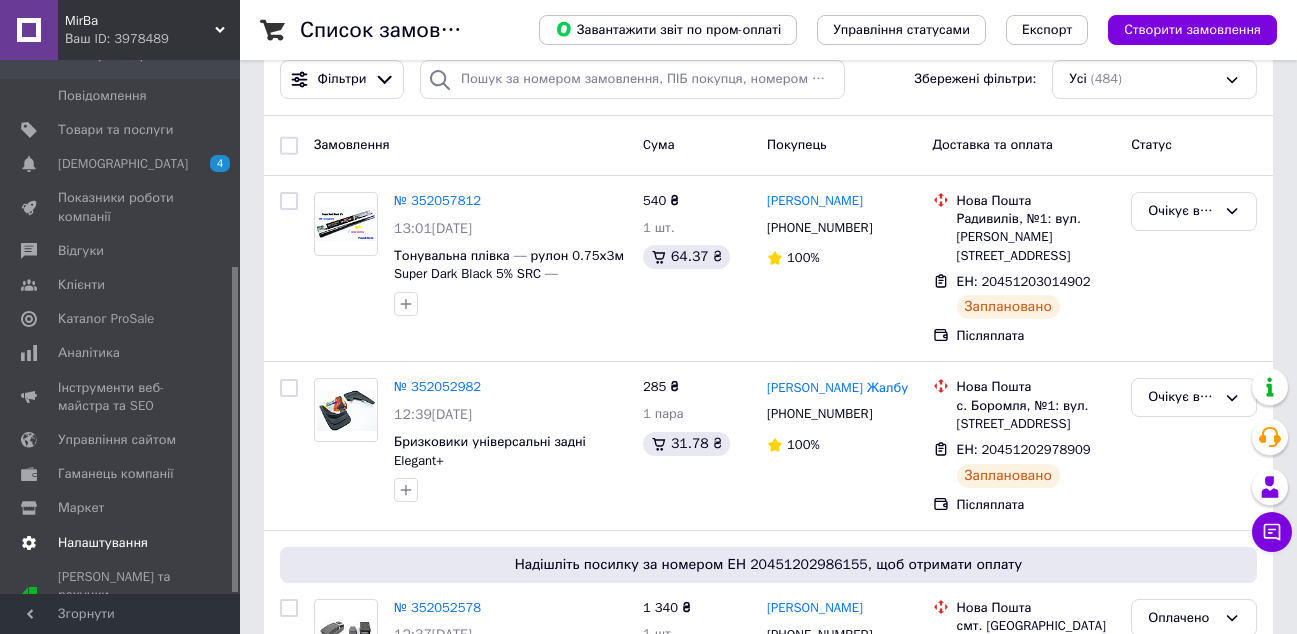 click on "Налаштування" at bounding box center [103, 543] 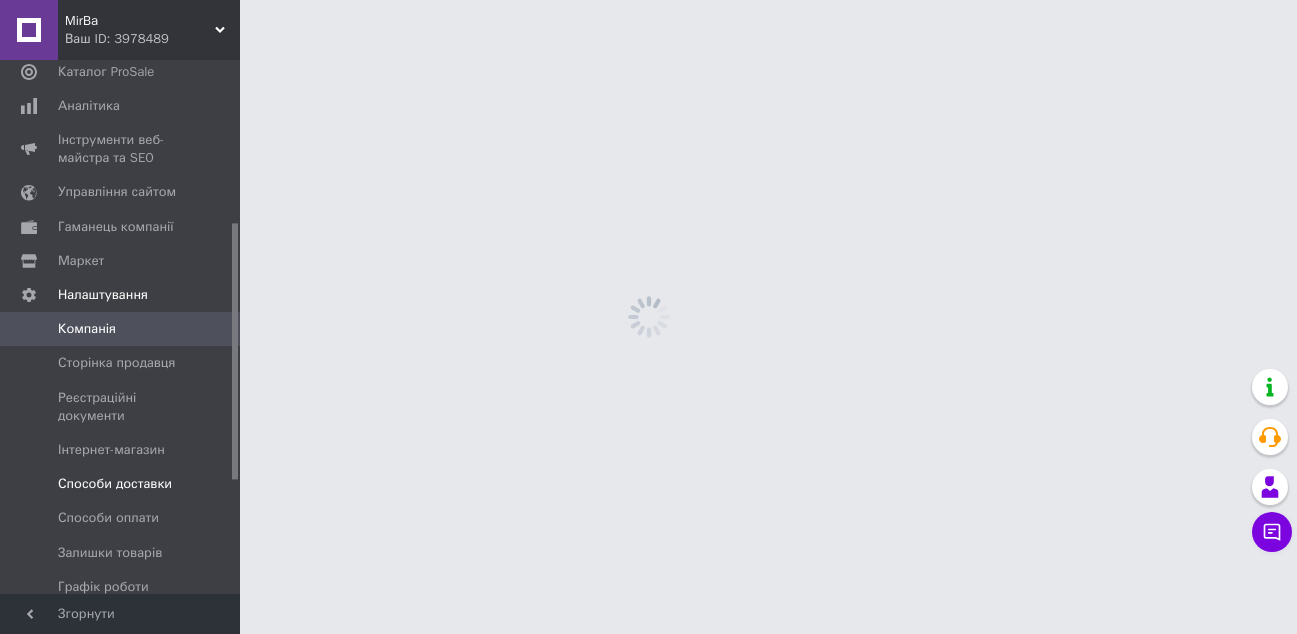scroll, scrollTop: 0, scrollLeft: 0, axis: both 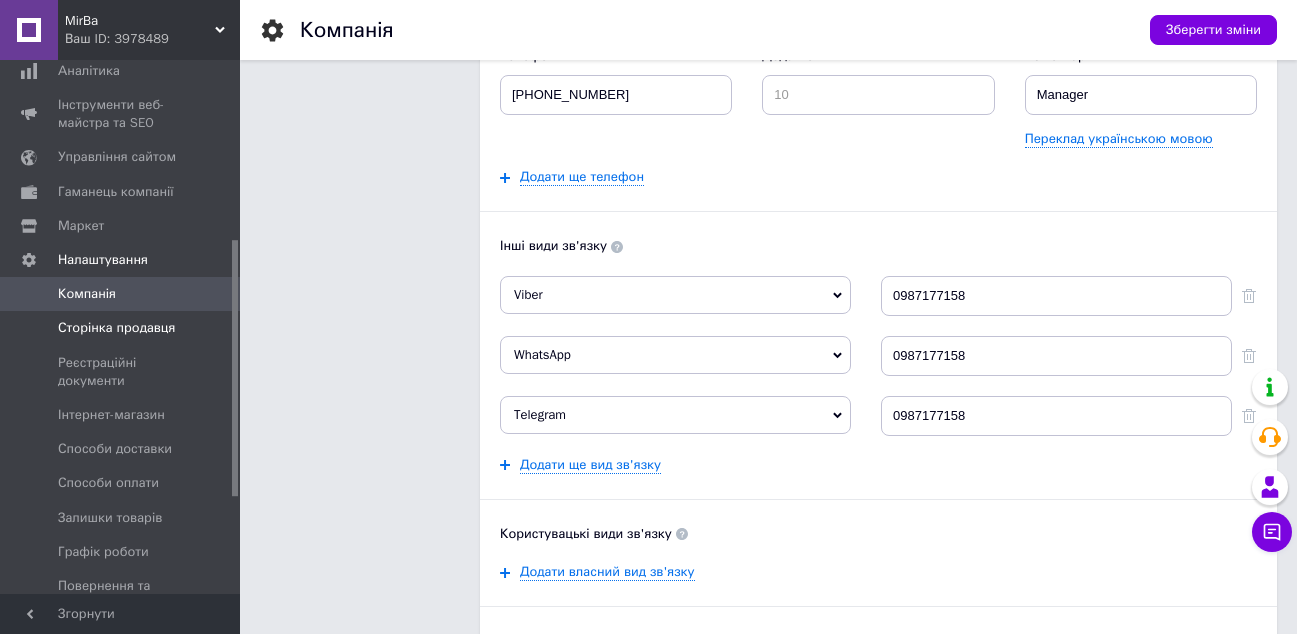 drag, startPoint x: 119, startPoint y: 320, endPoint x: 181, endPoint y: 329, distance: 62.649822 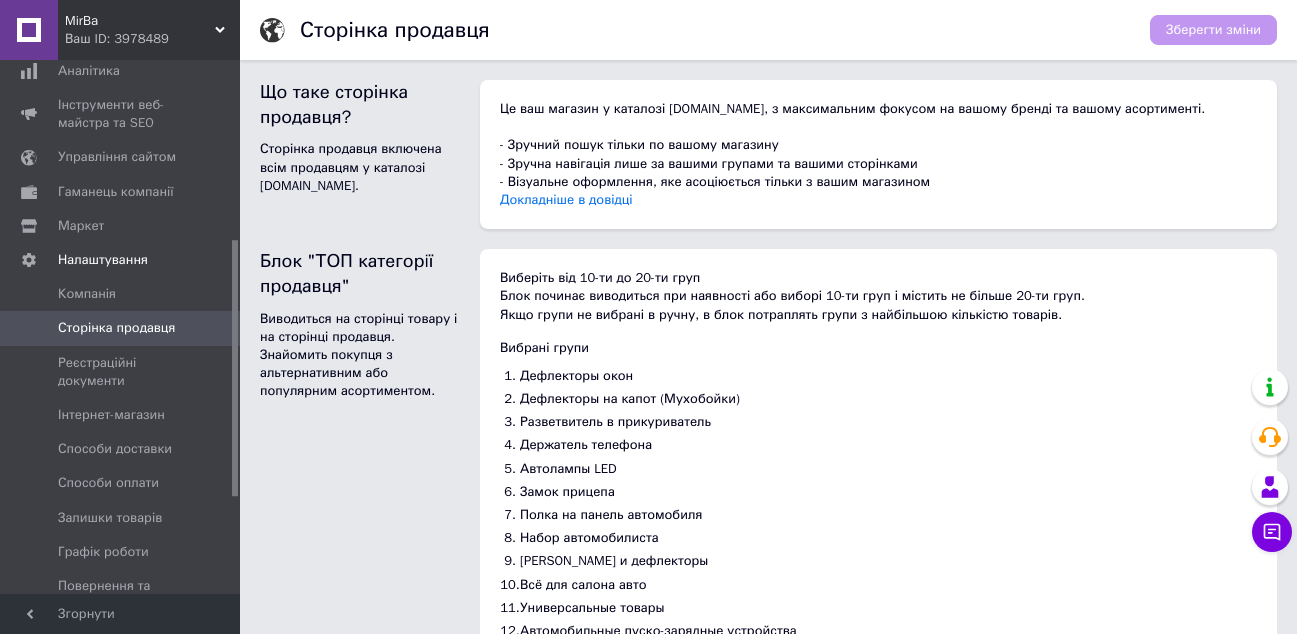 scroll, scrollTop: 161, scrollLeft: 0, axis: vertical 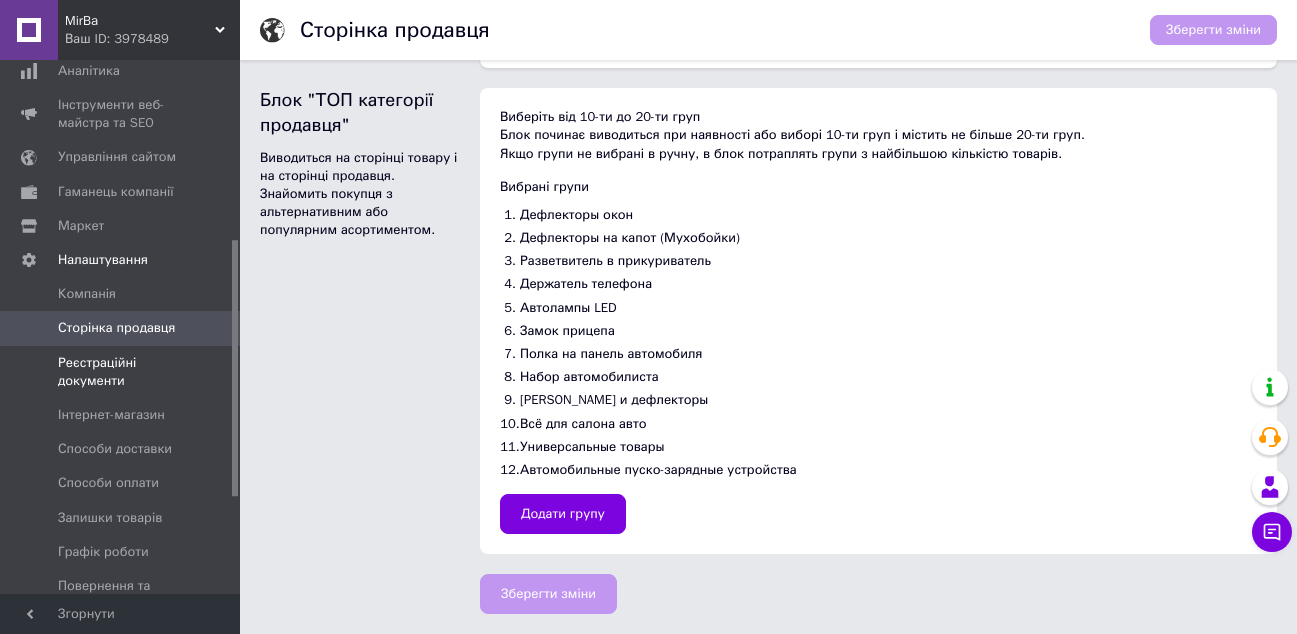 click on "Реєстраційні документи" at bounding box center (121, 372) 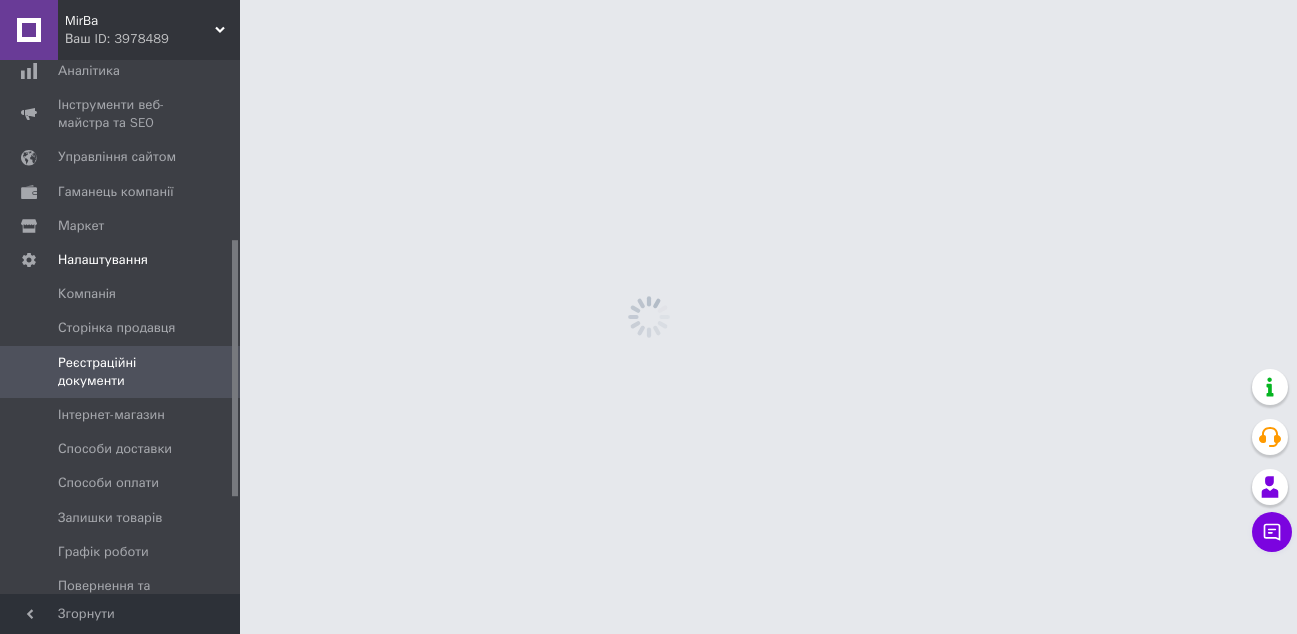 scroll, scrollTop: 0, scrollLeft: 0, axis: both 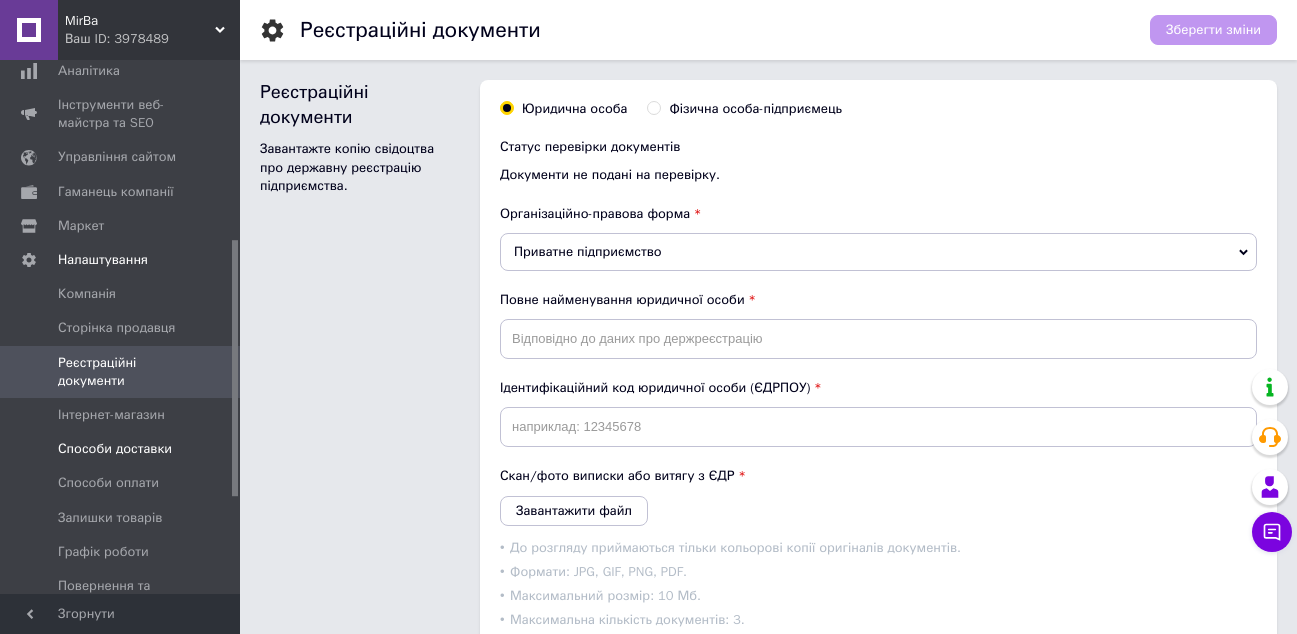 click on "Способи доставки" at bounding box center (123, 449) 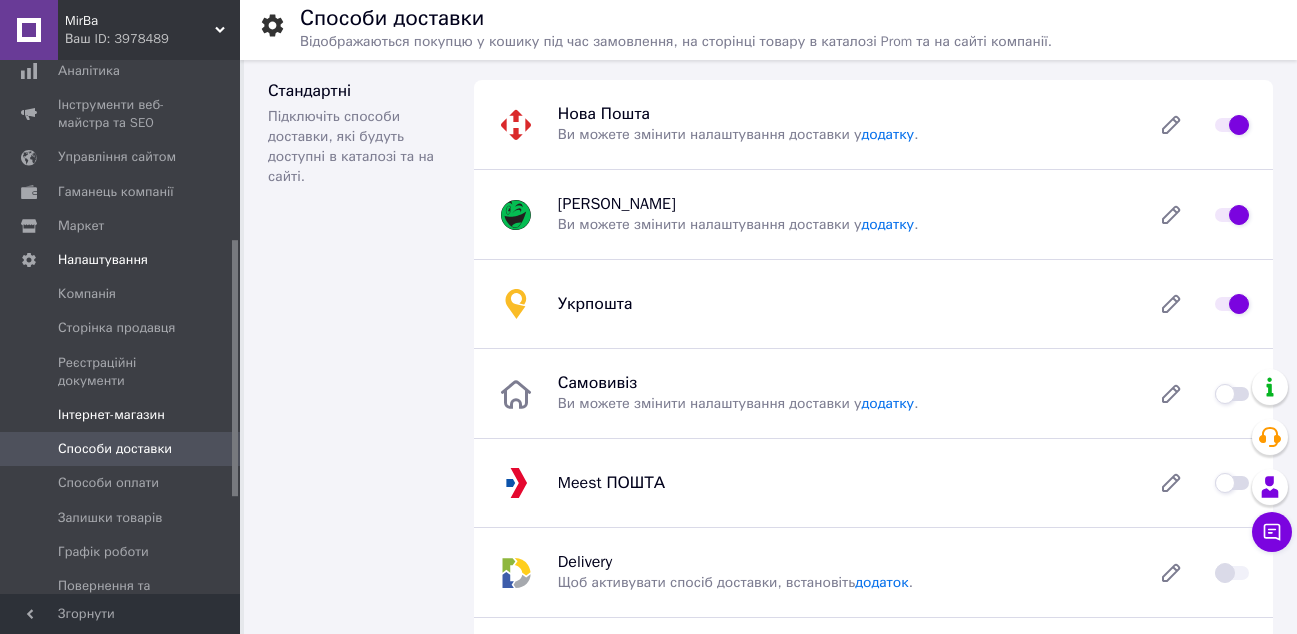 click on "Інтернет-магазин" at bounding box center (111, 415) 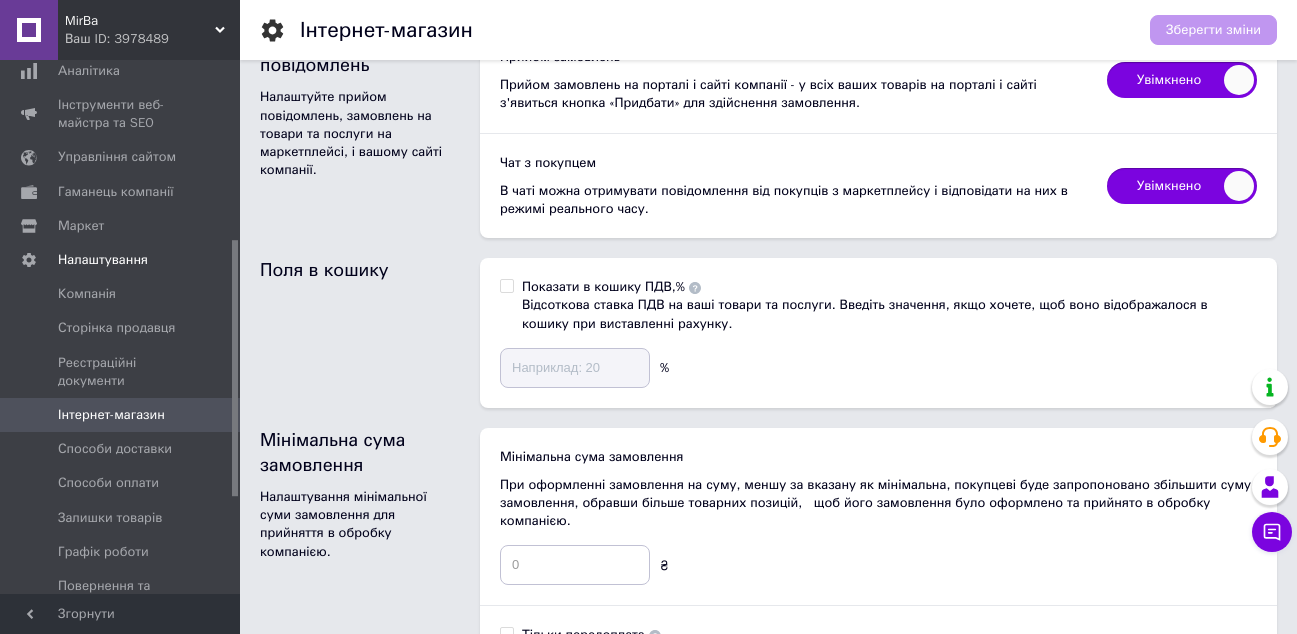 scroll, scrollTop: 0, scrollLeft: 0, axis: both 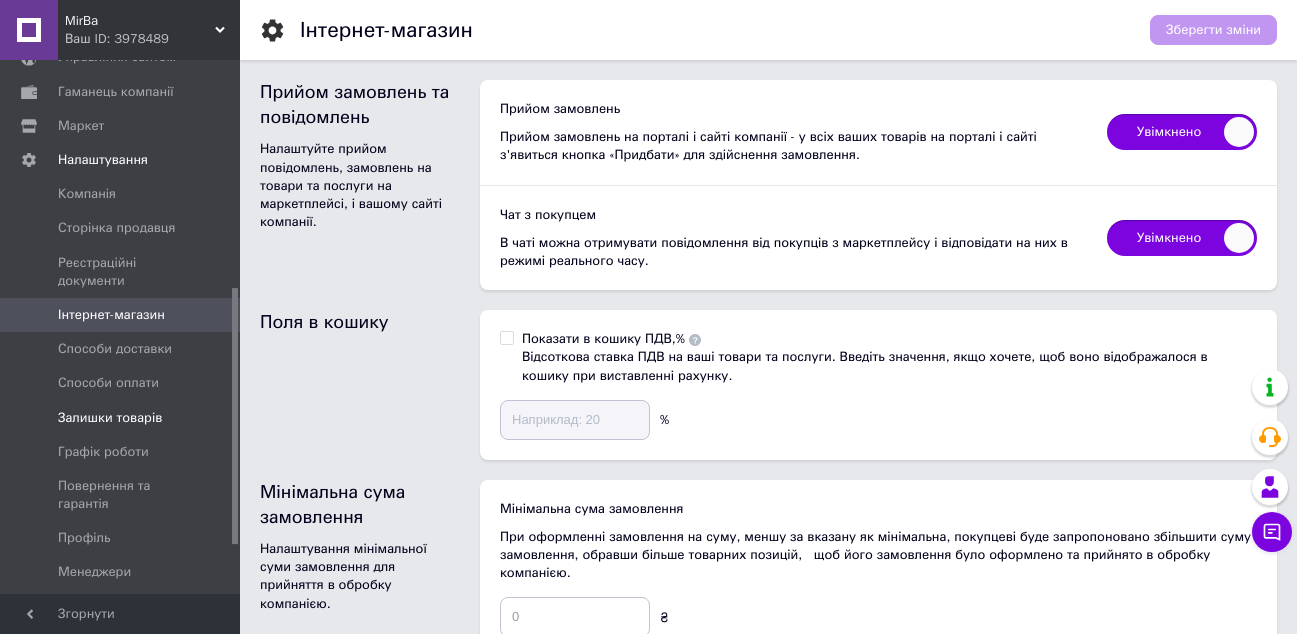 click on "Залишки товарів" at bounding box center (110, 418) 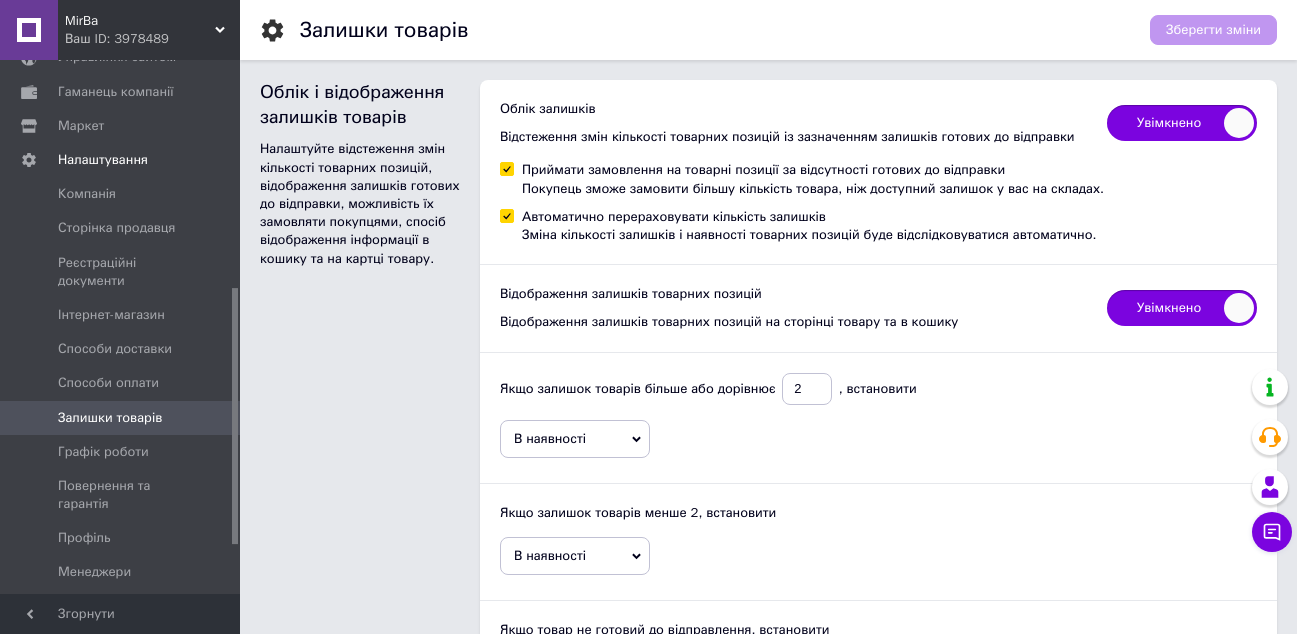 scroll, scrollTop: 179, scrollLeft: 0, axis: vertical 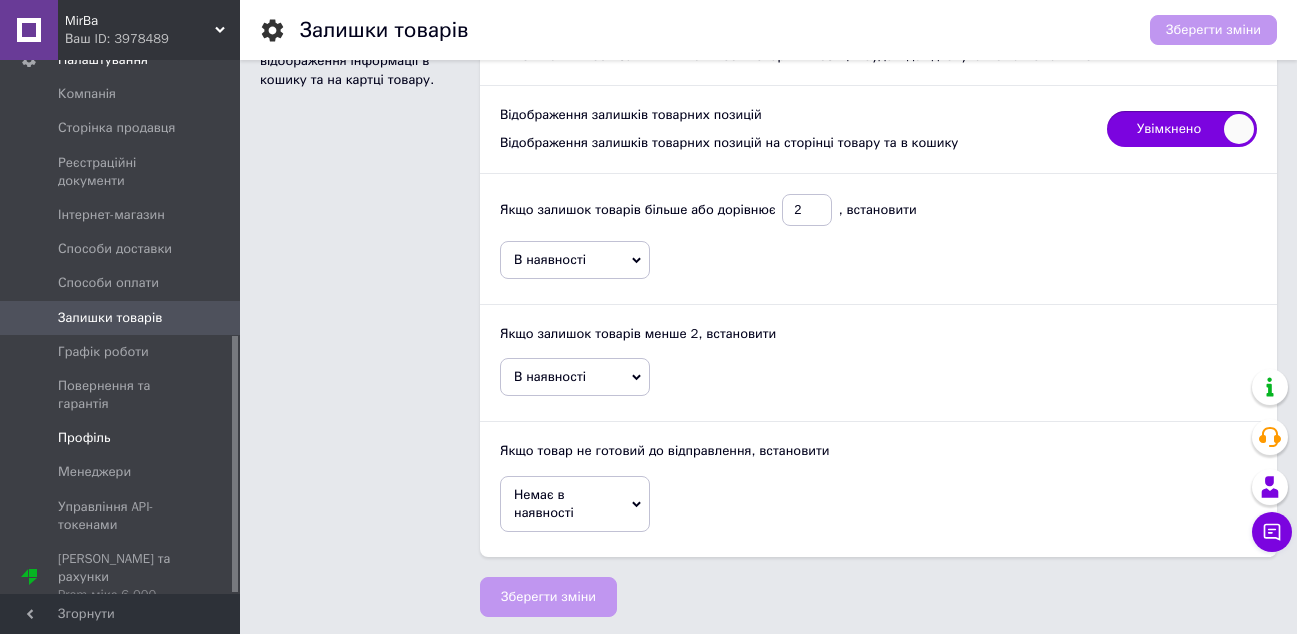click on "Профіль" at bounding box center (84, 438) 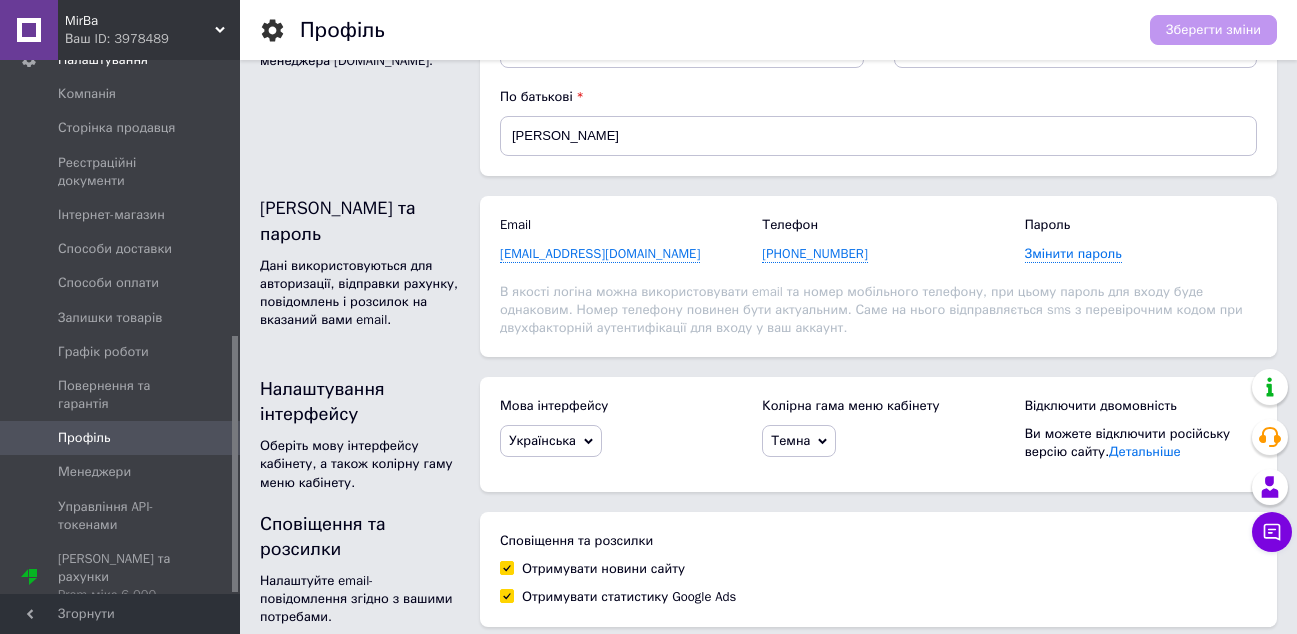 scroll, scrollTop: 200, scrollLeft: 0, axis: vertical 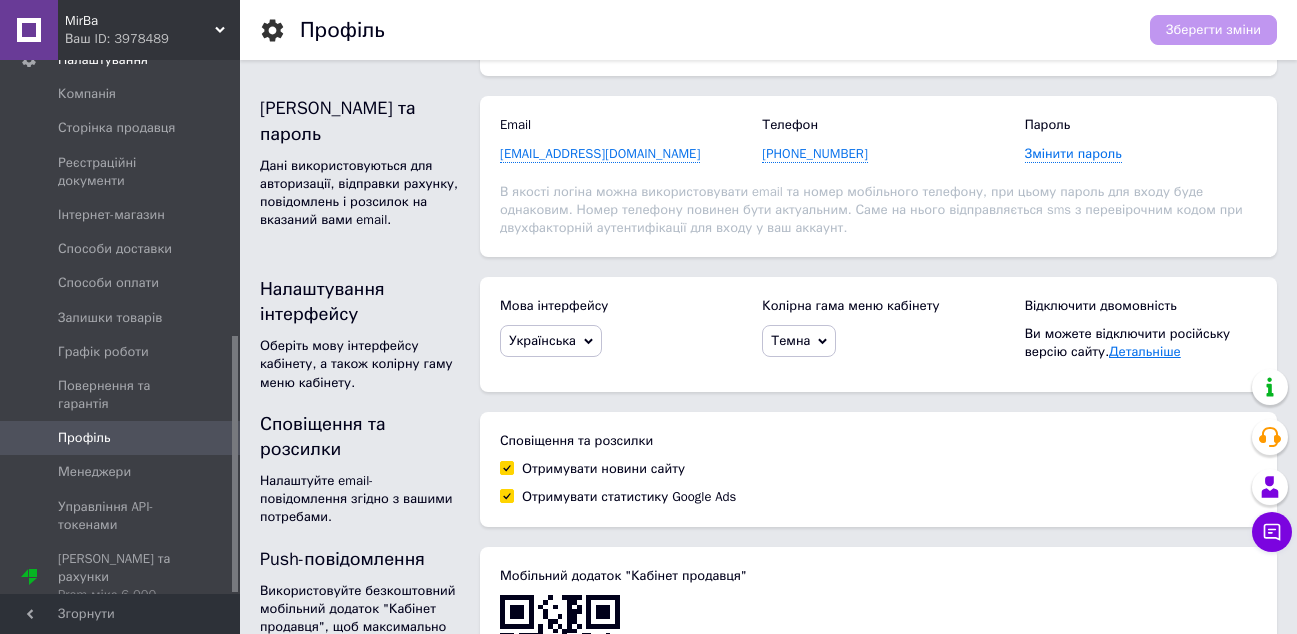 click on "Детальніше" at bounding box center [1145, 351] 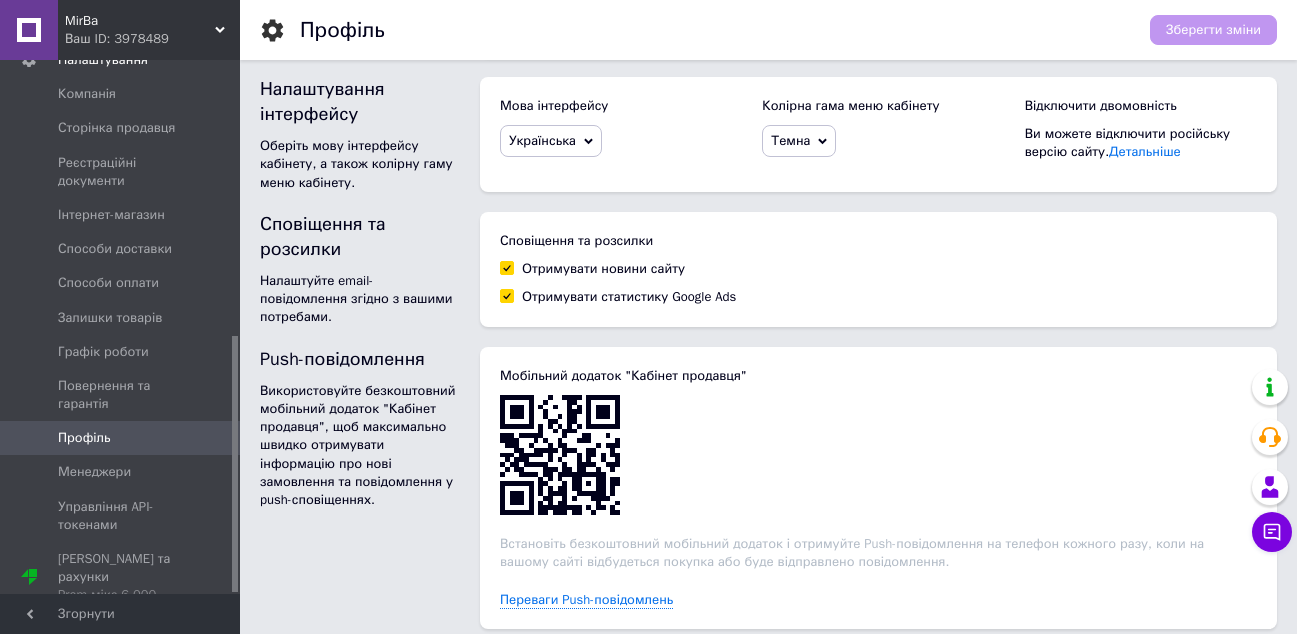 scroll, scrollTop: 470, scrollLeft: 0, axis: vertical 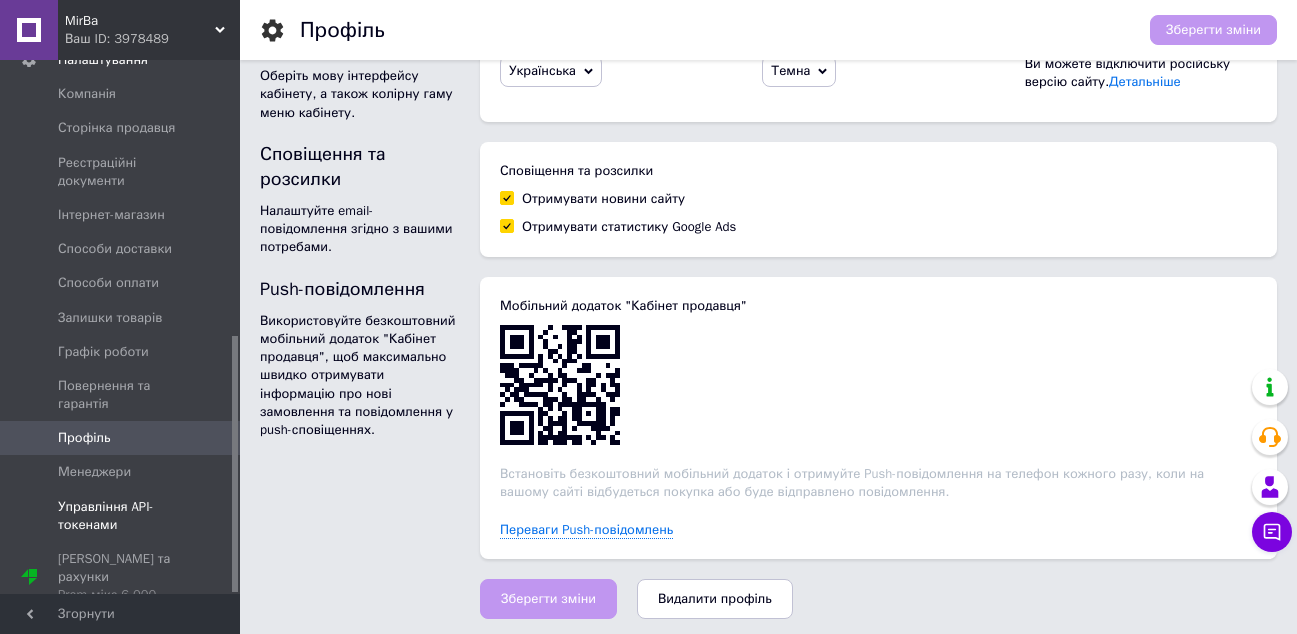 click on "Управління API-токенами" at bounding box center (121, 516) 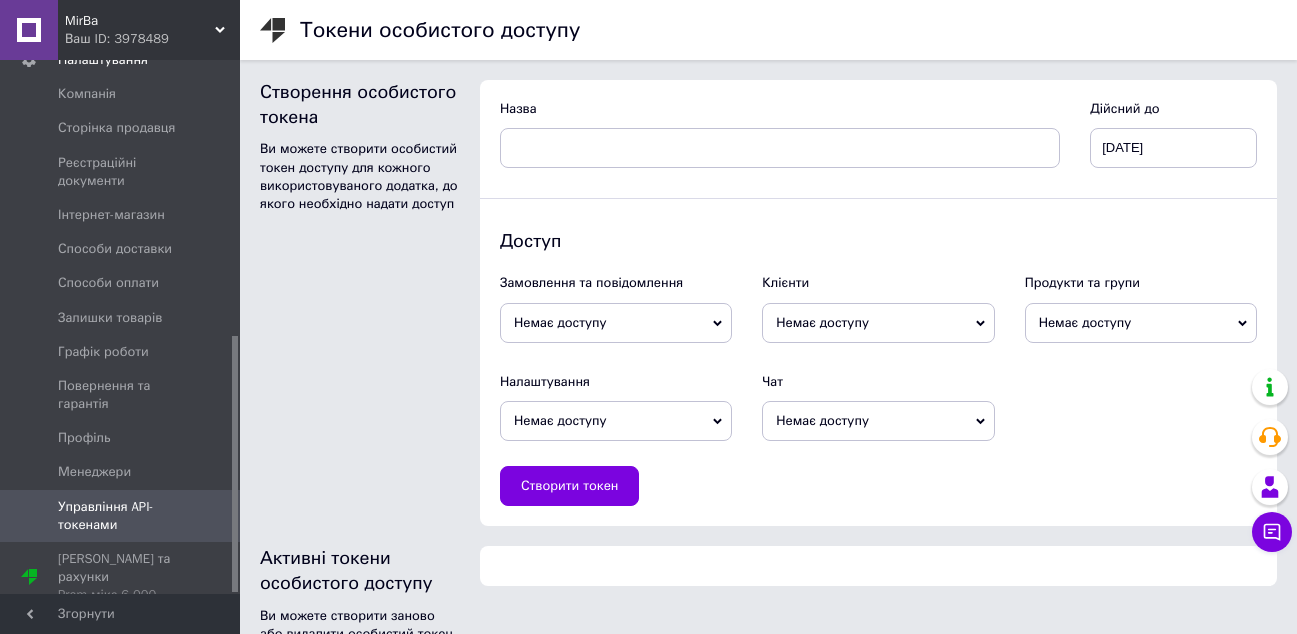 scroll, scrollTop: 47, scrollLeft: 0, axis: vertical 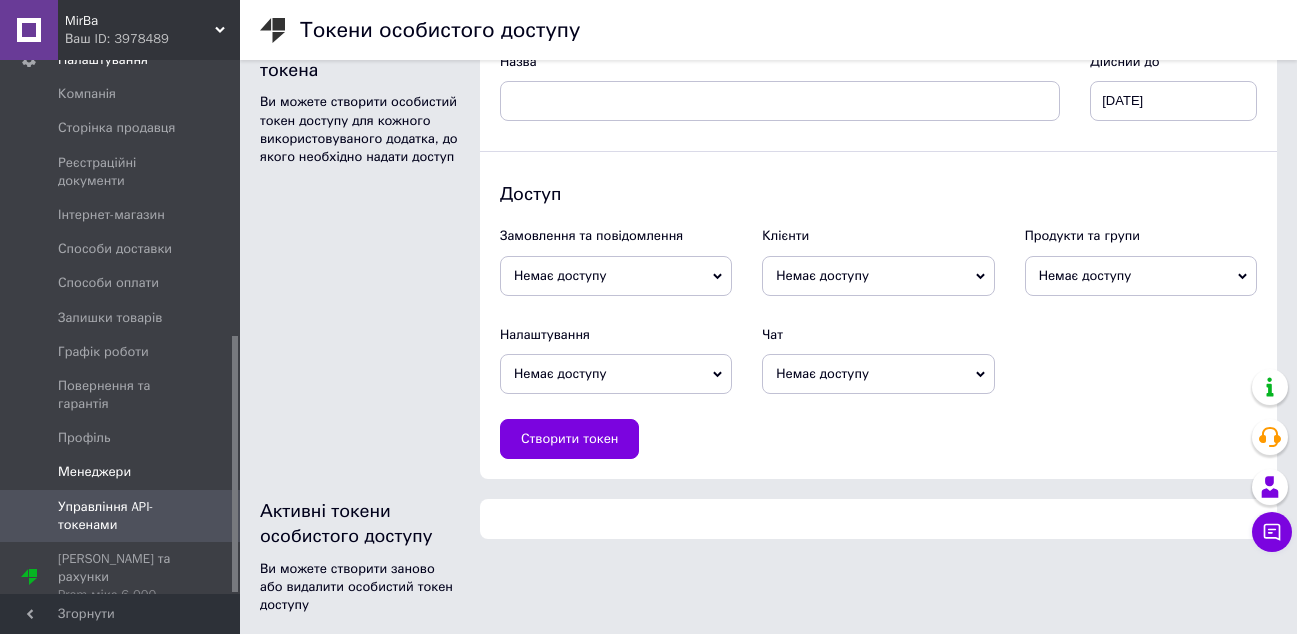 click on "Менеджери" at bounding box center [121, 472] 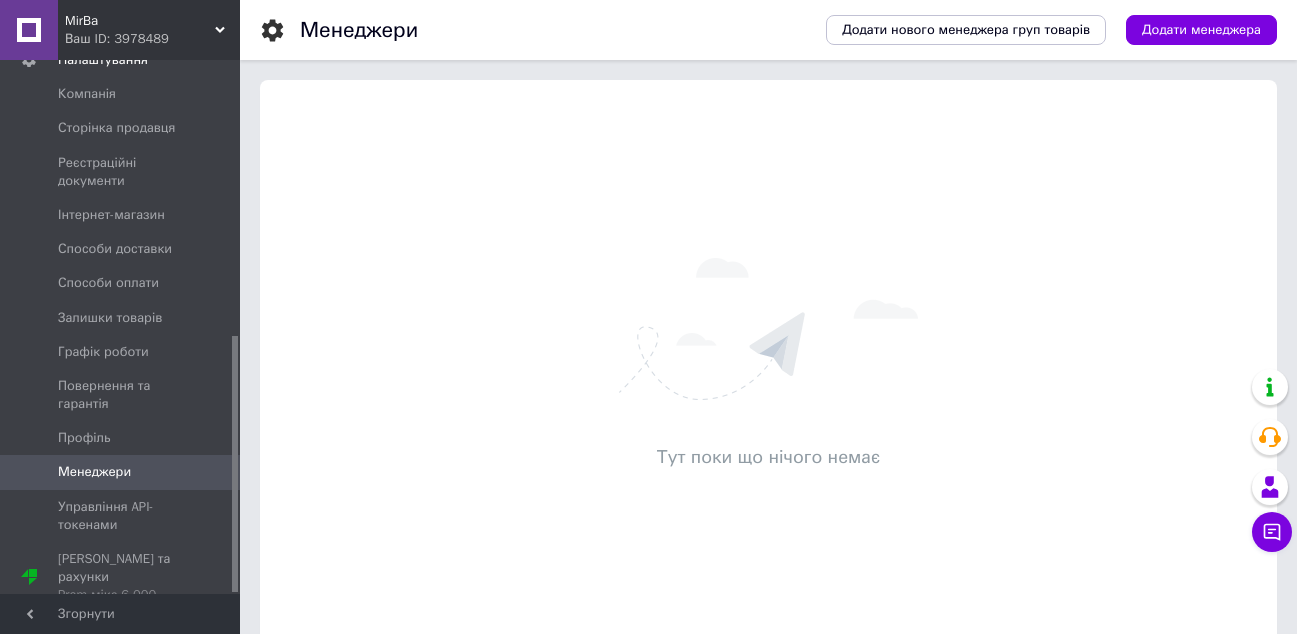 scroll, scrollTop: 40, scrollLeft: 0, axis: vertical 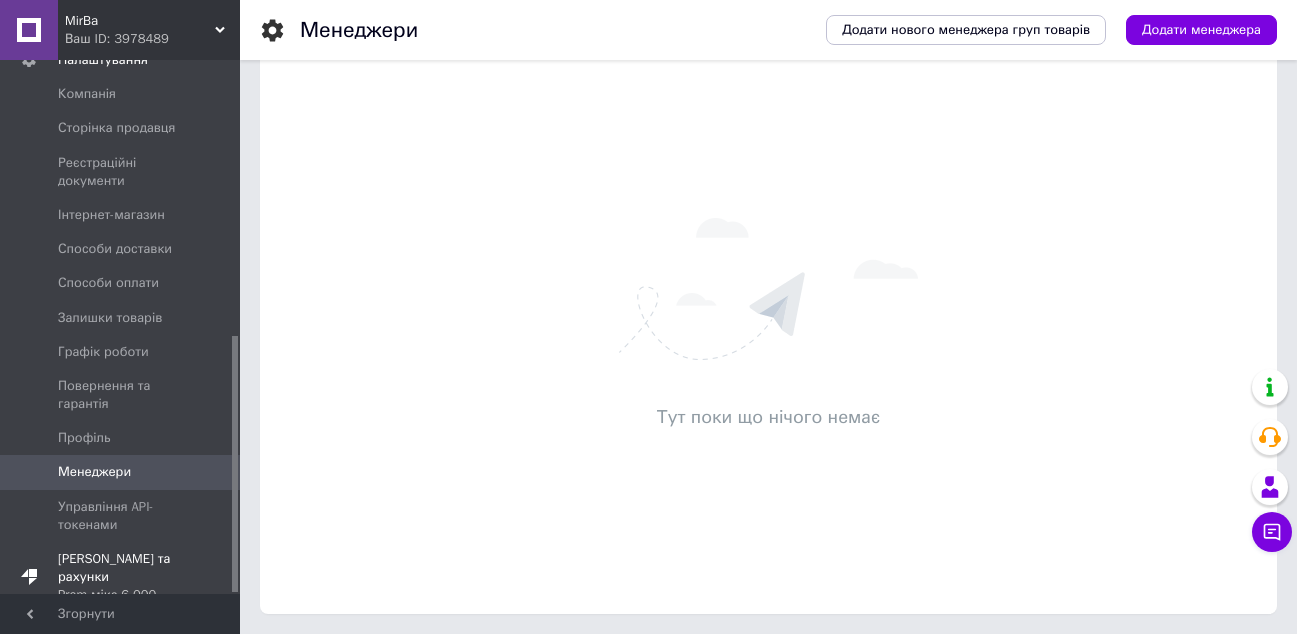 click on "Prom мікс 6 000" at bounding box center [121, 595] 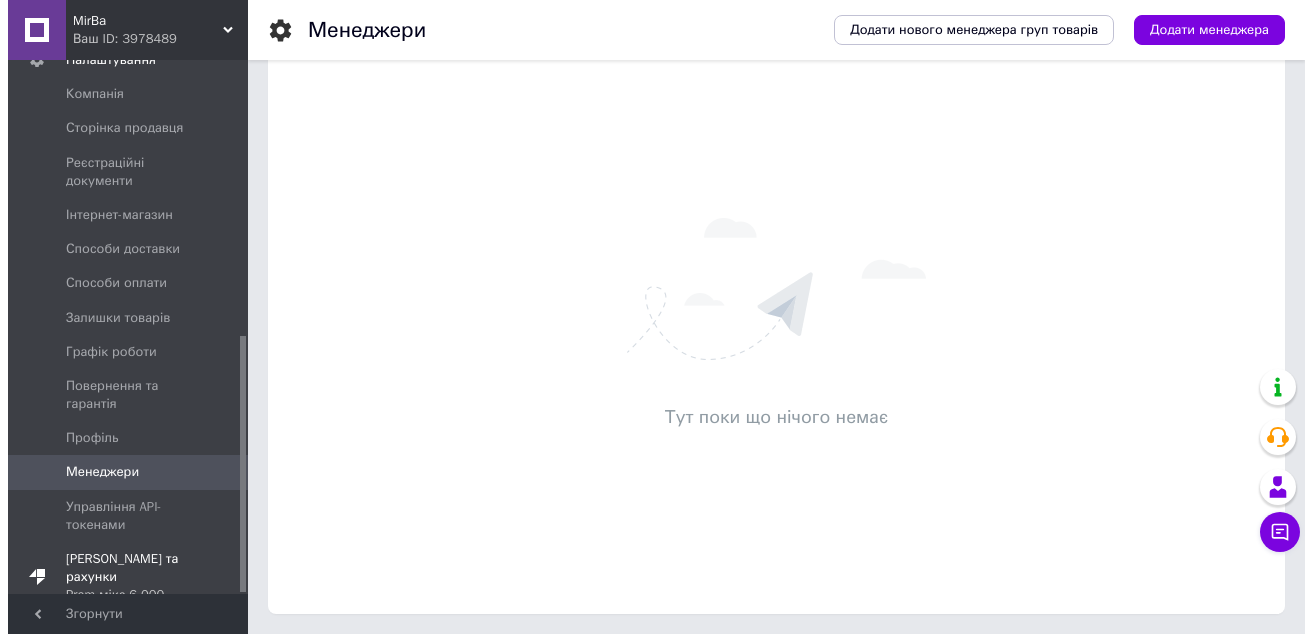 scroll, scrollTop: 0, scrollLeft: 0, axis: both 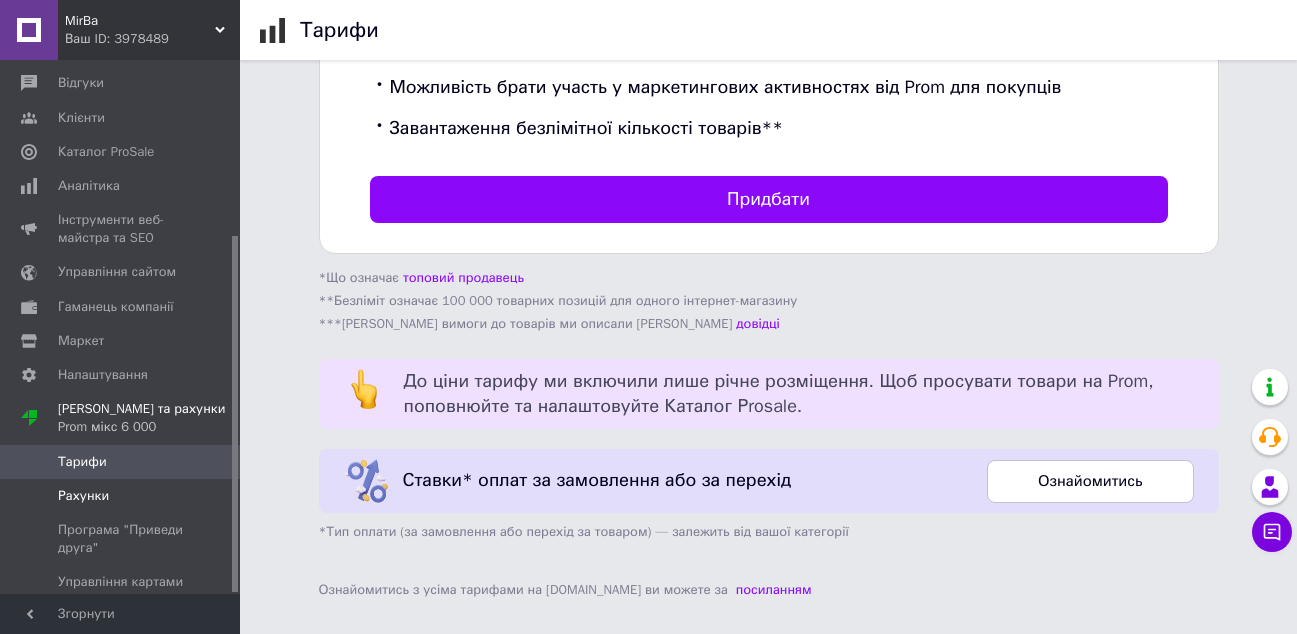 click on "Рахунки" at bounding box center [123, 496] 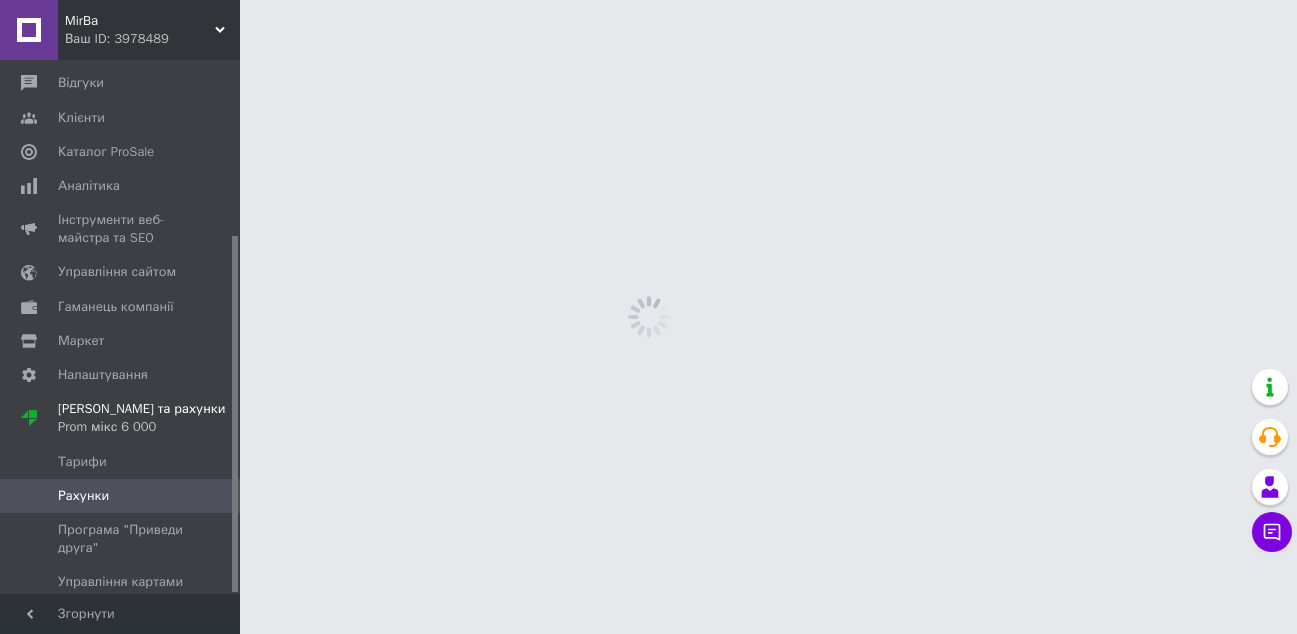 scroll, scrollTop: 0, scrollLeft: 0, axis: both 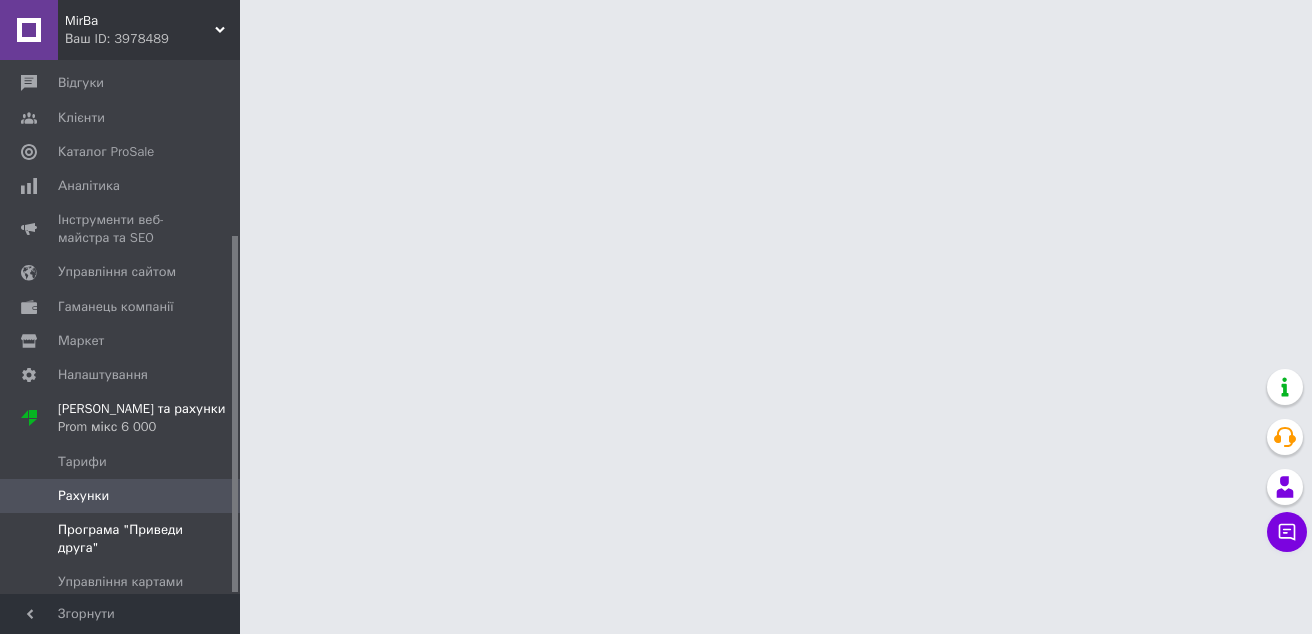 click on "Програма "Приведи друга"" at bounding box center (121, 539) 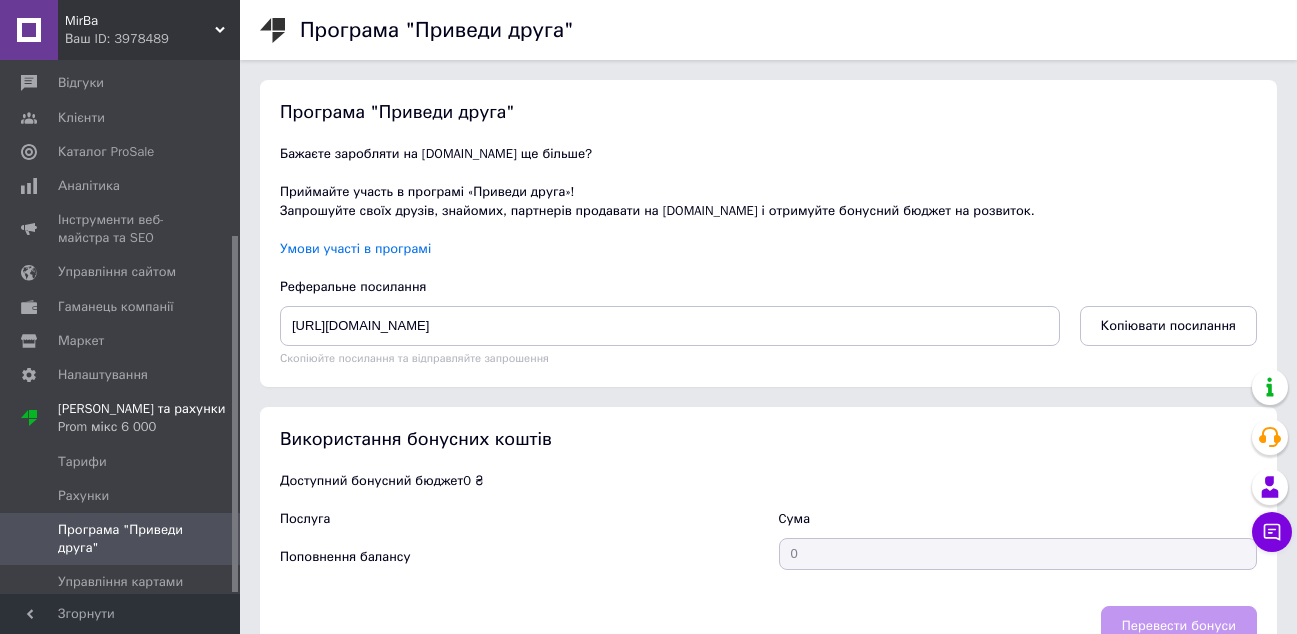 scroll, scrollTop: 400, scrollLeft: 0, axis: vertical 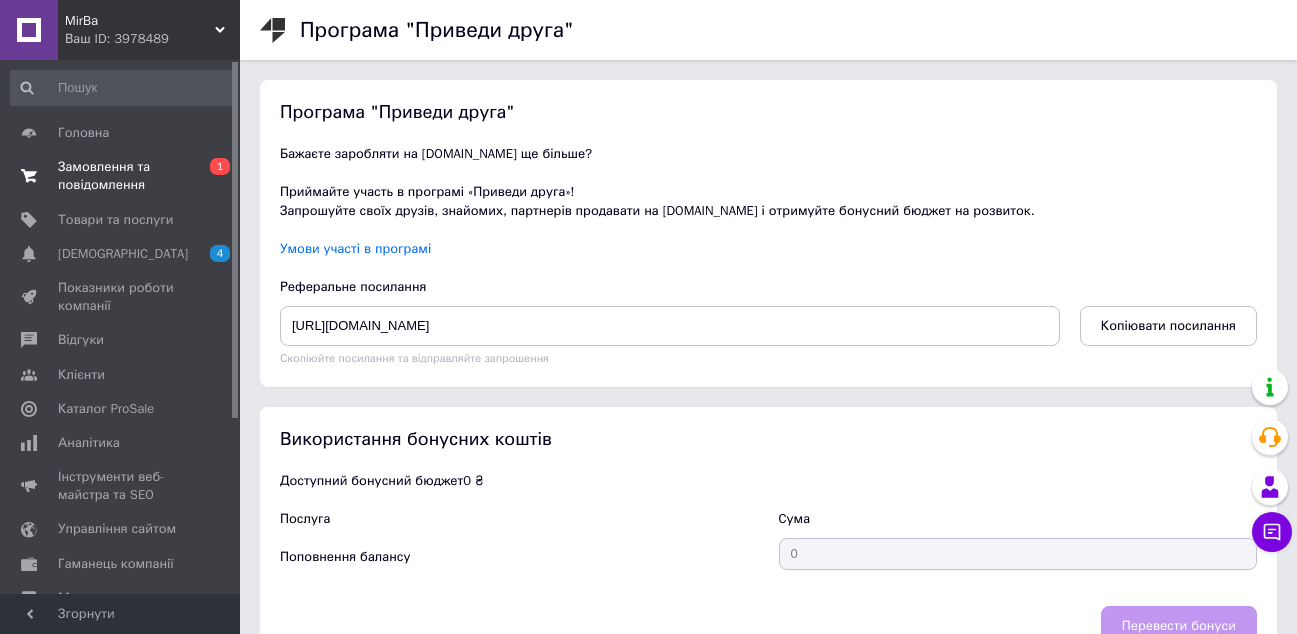 click on "Замовлення та повідомлення" at bounding box center [121, 176] 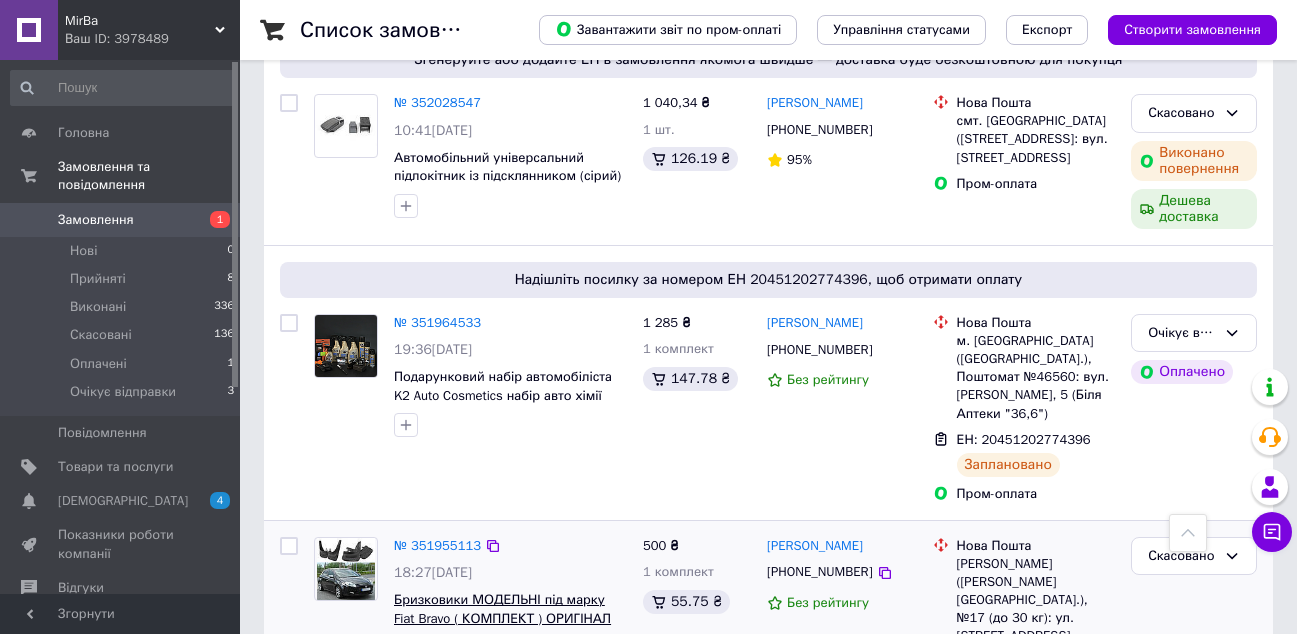 scroll, scrollTop: 1300, scrollLeft: 0, axis: vertical 